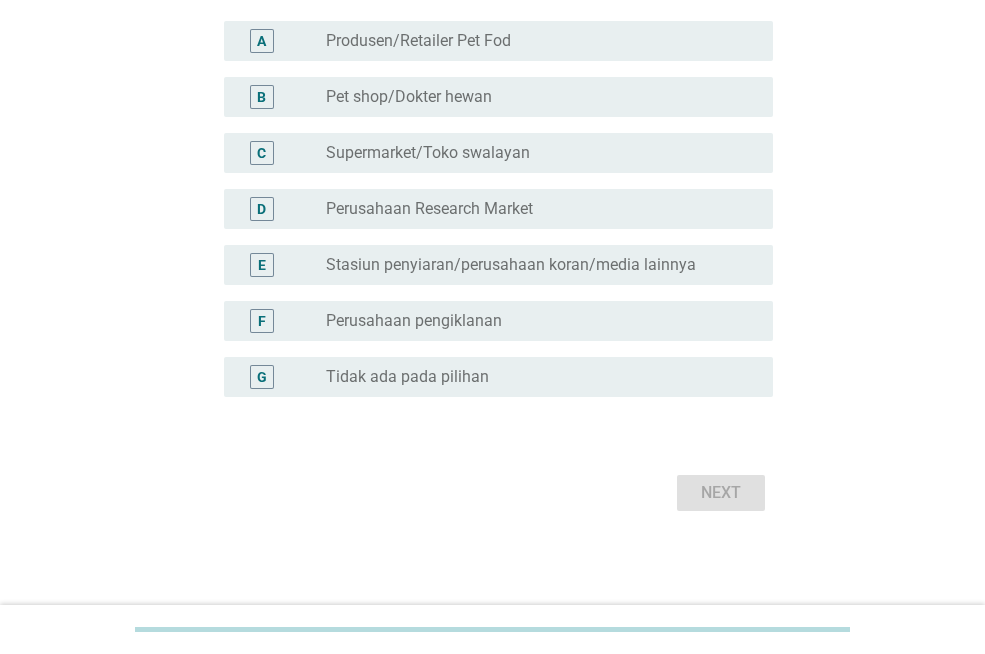 scroll, scrollTop: 204, scrollLeft: 0, axis: vertical 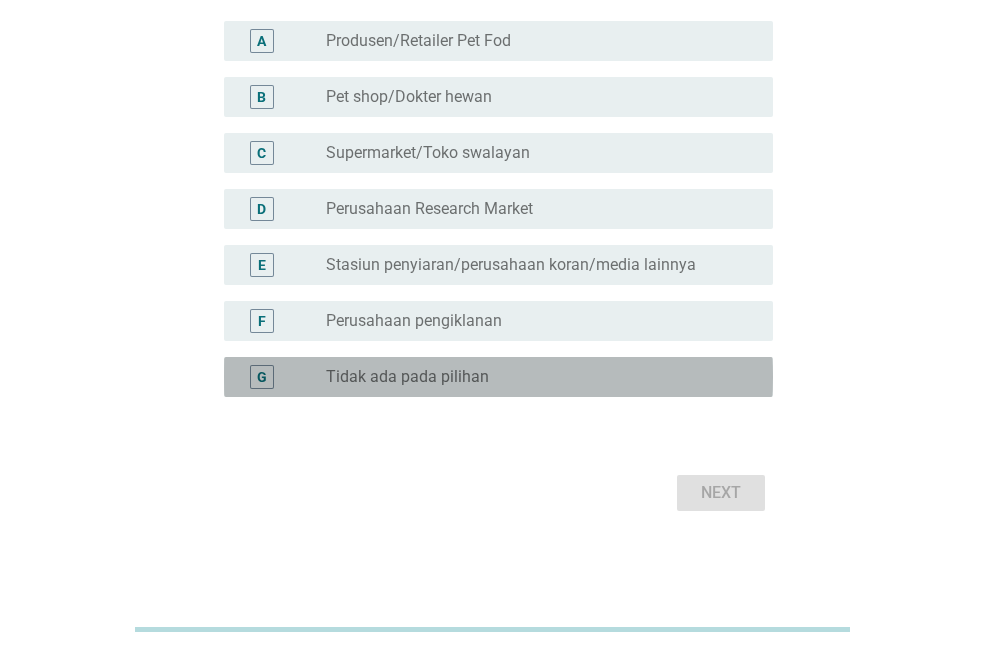click on "radio_button_unchecked Tidak ada pada pilihan" at bounding box center (533, 377) 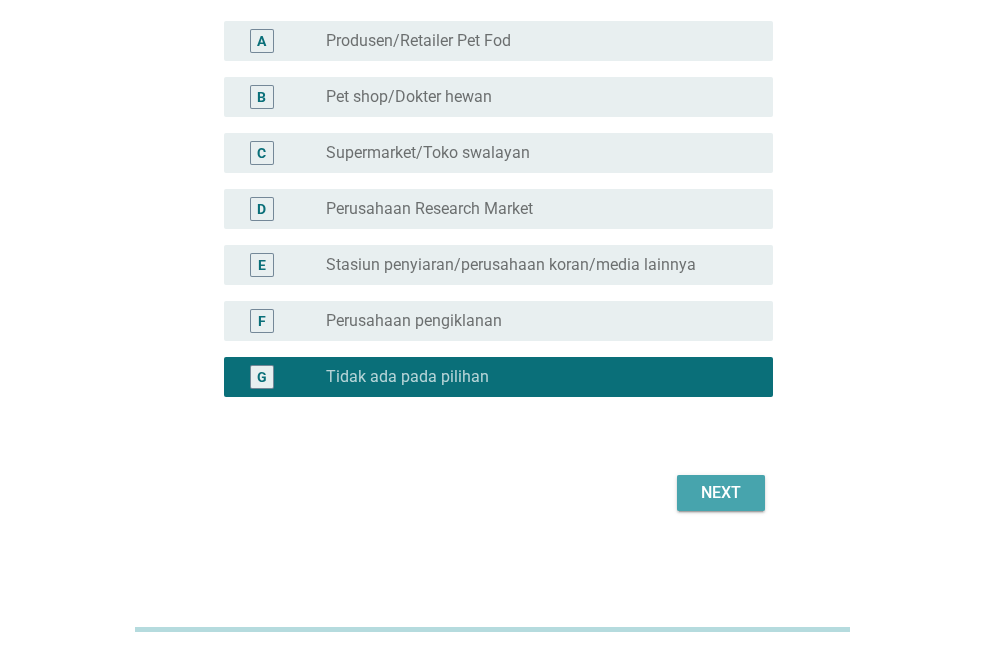 click on "Next" at bounding box center [721, 493] 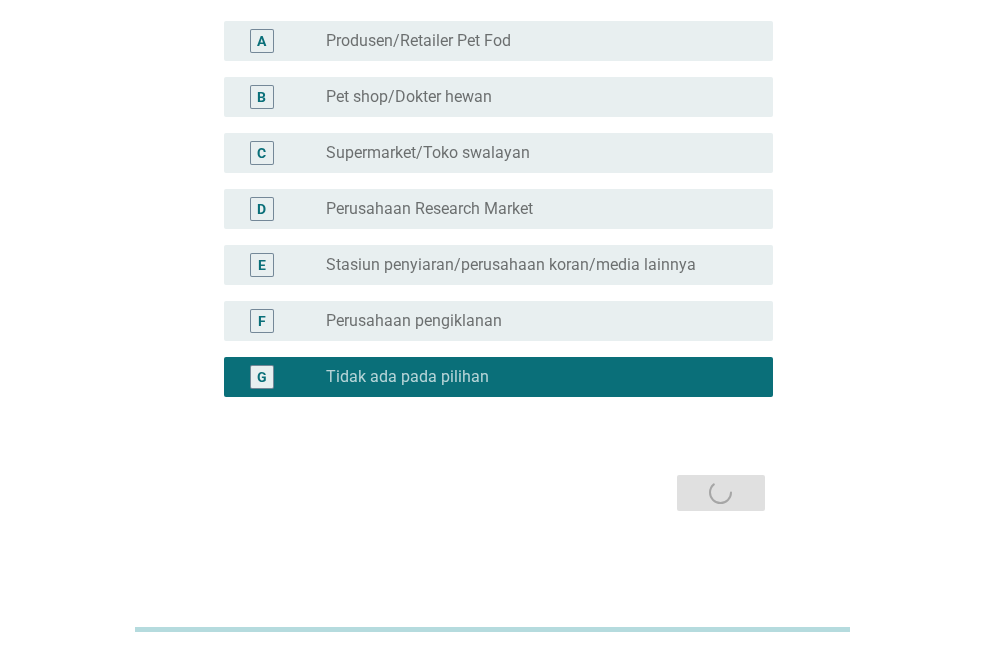 scroll, scrollTop: 0, scrollLeft: 0, axis: both 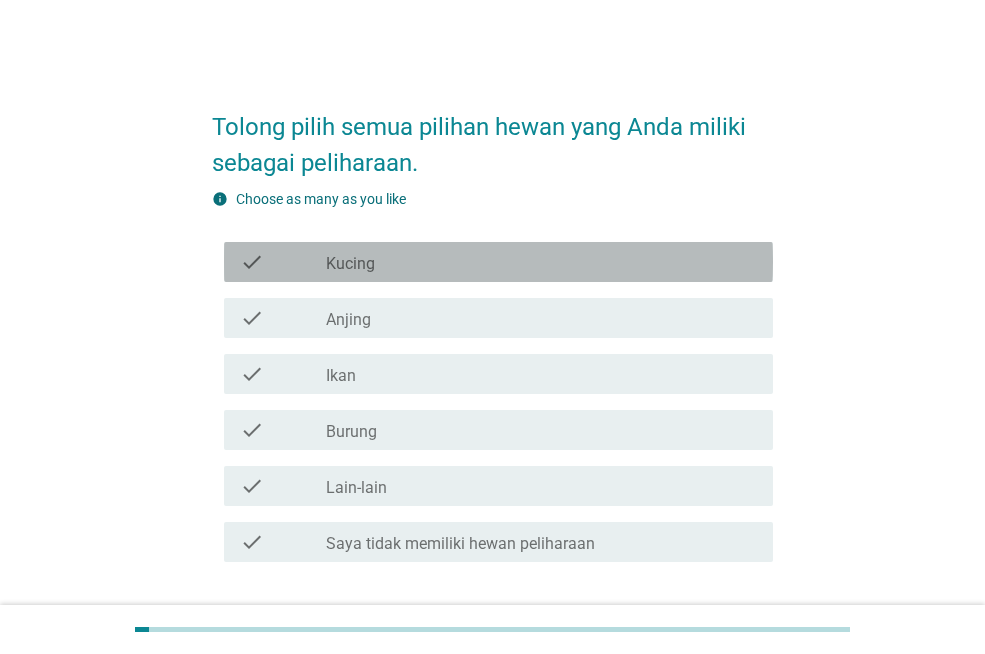 click on "check_box_outline_blank Kucing" at bounding box center [541, 262] 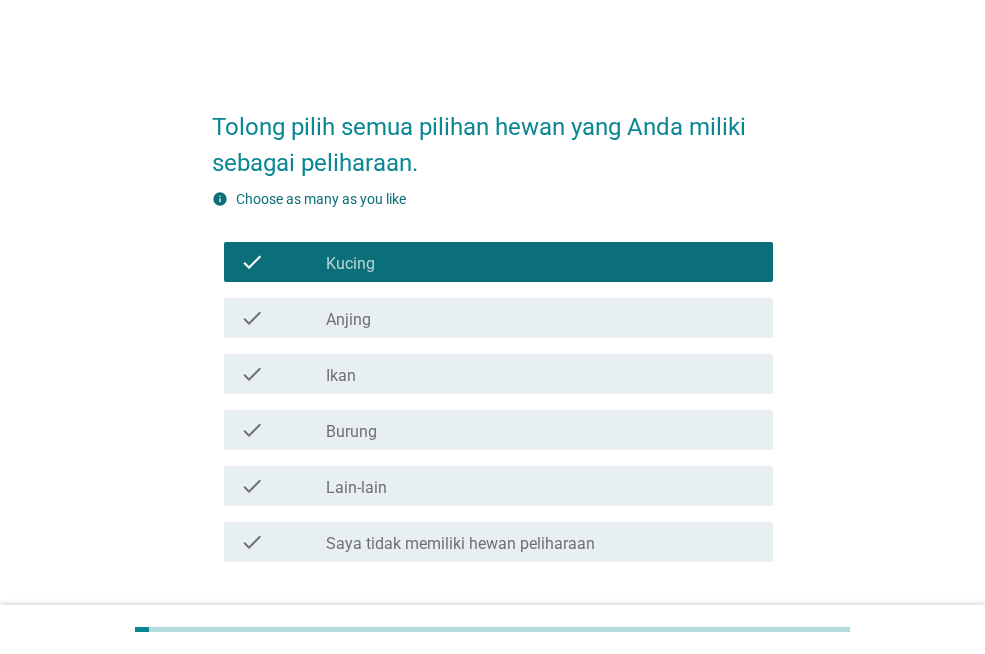 scroll, scrollTop: 141, scrollLeft: 0, axis: vertical 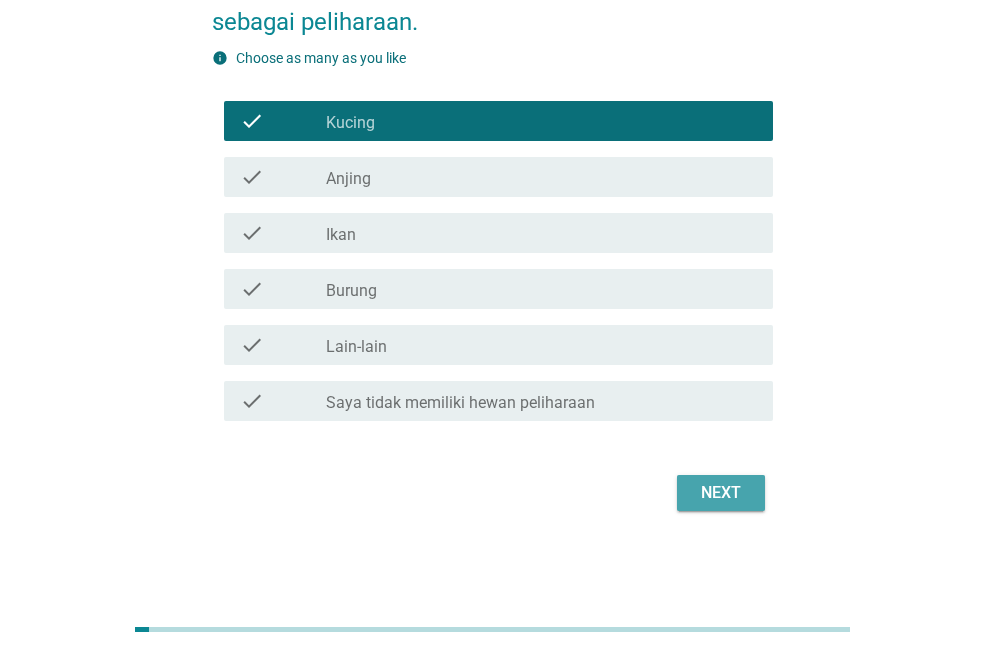 click on "Next" at bounding box center [721, 493] 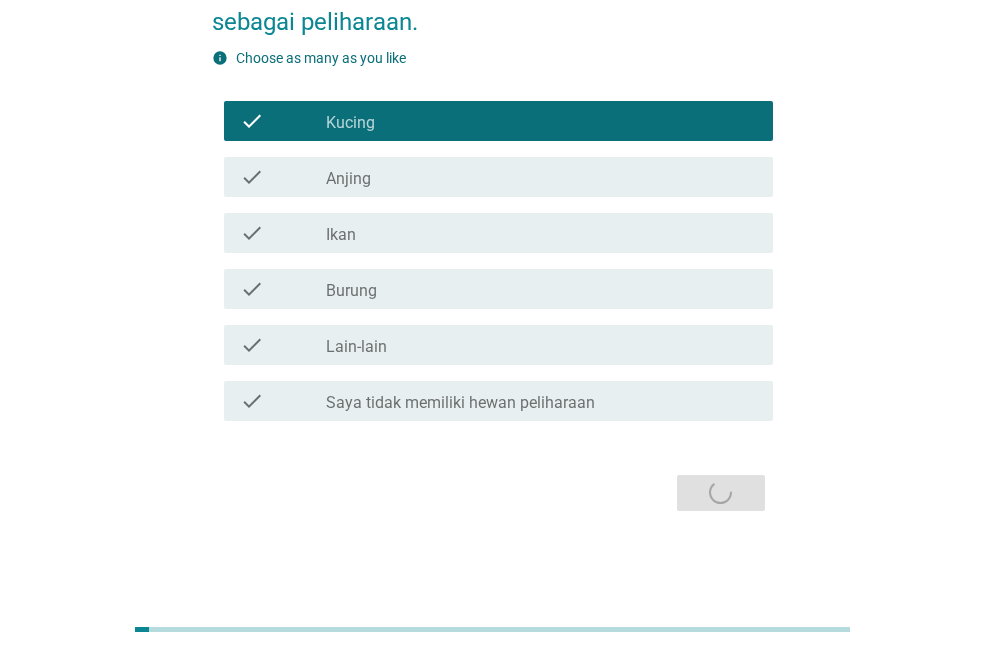 scroll, scrollTop: 0, scrollLeft: 0, axis: both 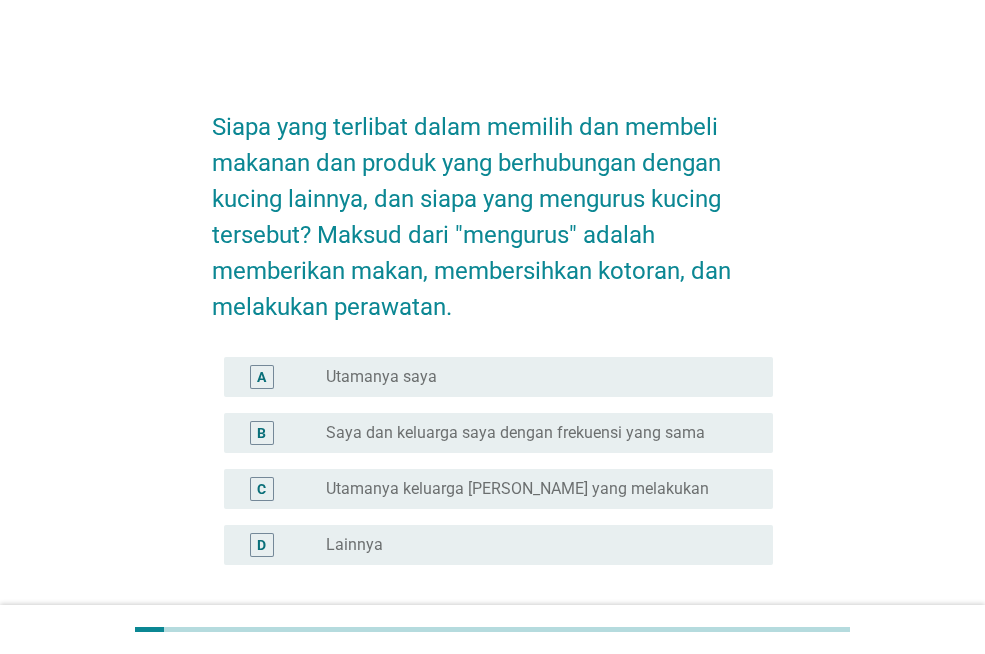 click on "radio_button_unchecked Utamanya saya" at bounding box center [533, 377] 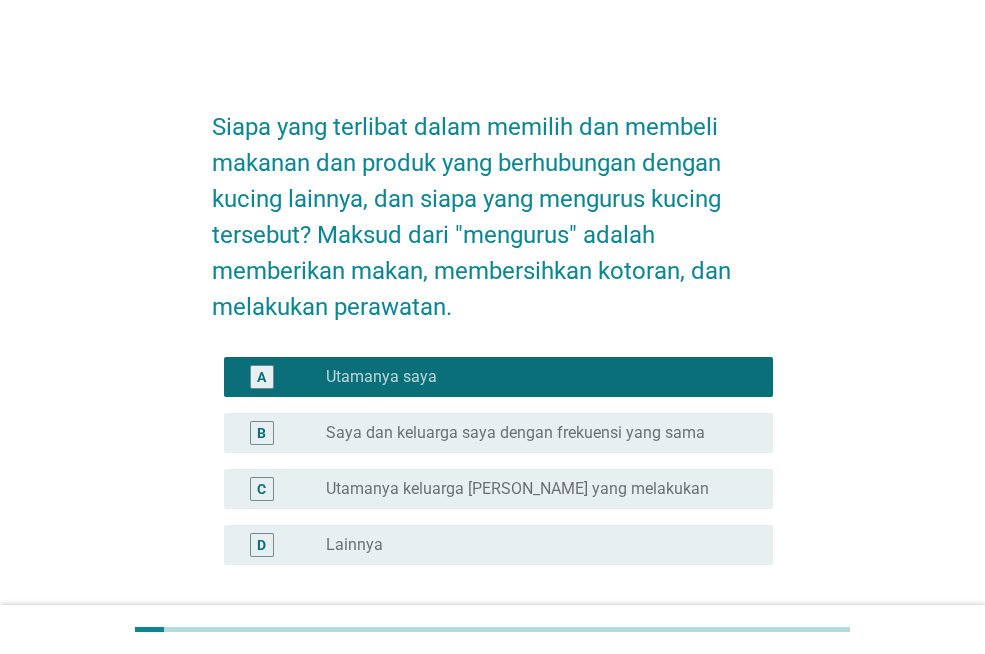 scroll, scrollTop: 168, scrollLeft: 0, axis: vertical 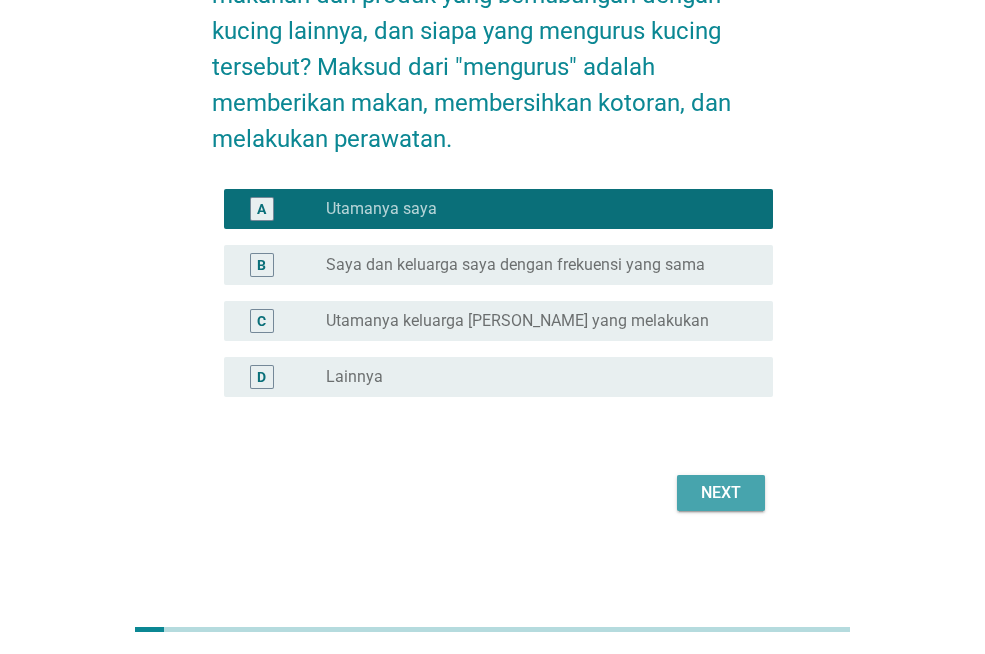 click on "Next" at bounding box center (721, 493) 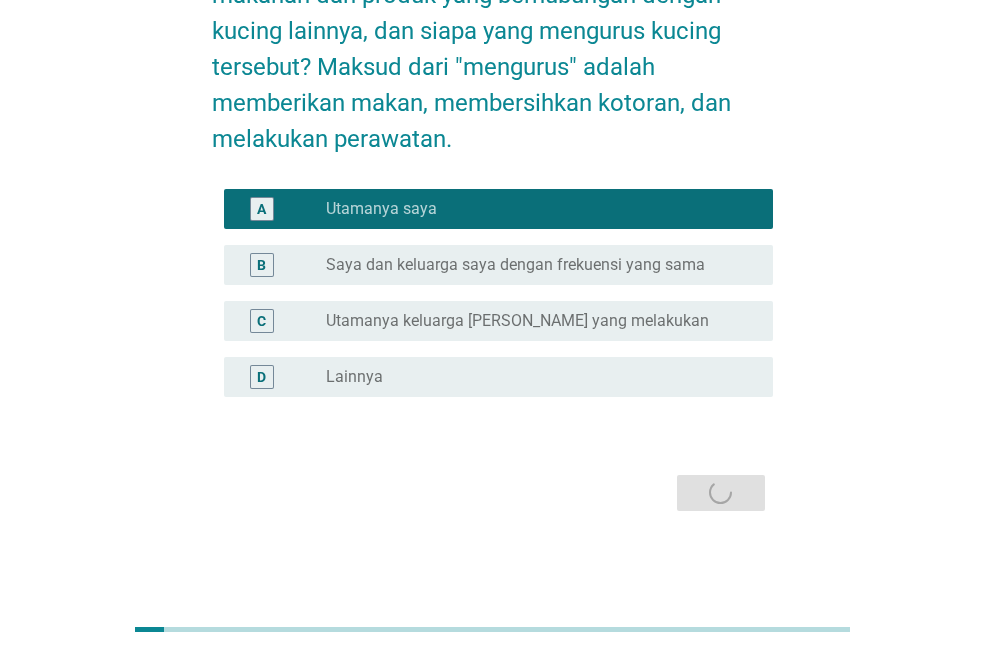 scroll, scrollTop: 0, scrollLeft: 0, axis: both 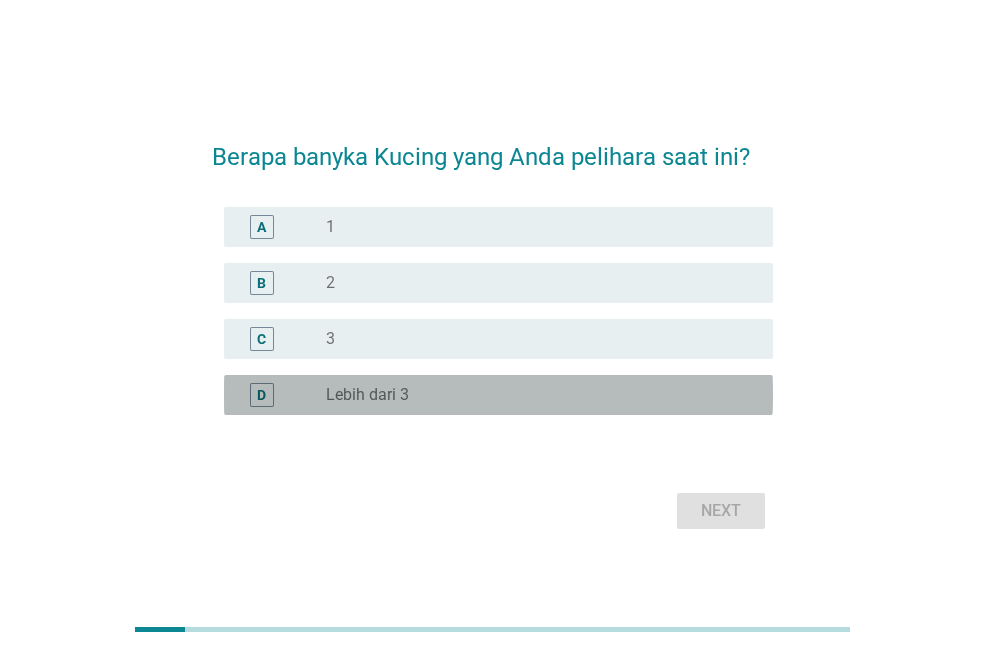 click on "radio_button_unchecked Lebih dari 3" at bounding box center [533, 395] 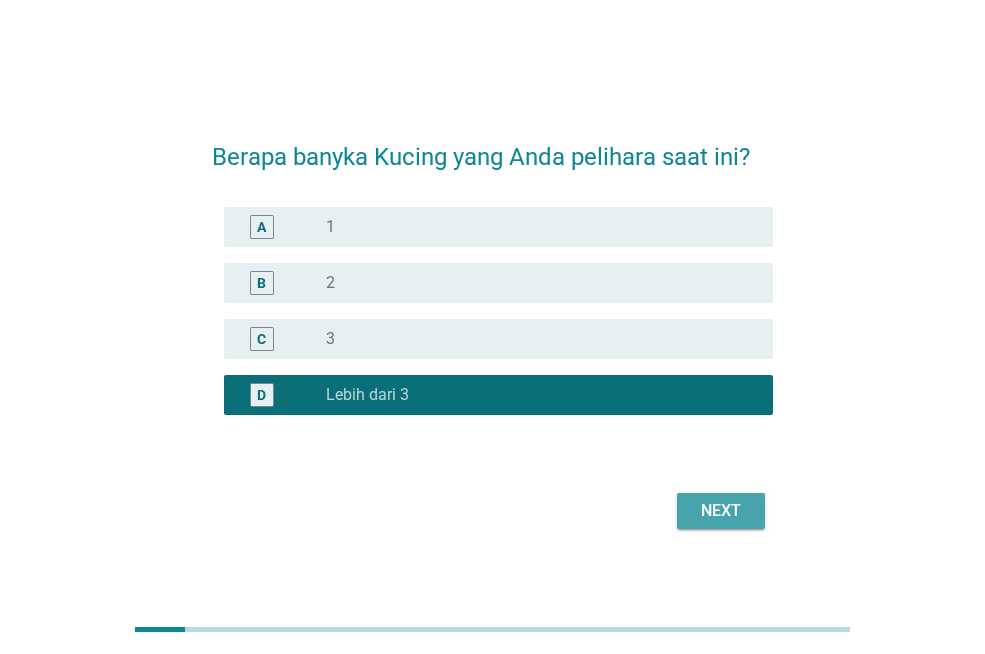 click on "Next" at bounding box center [721, 511] 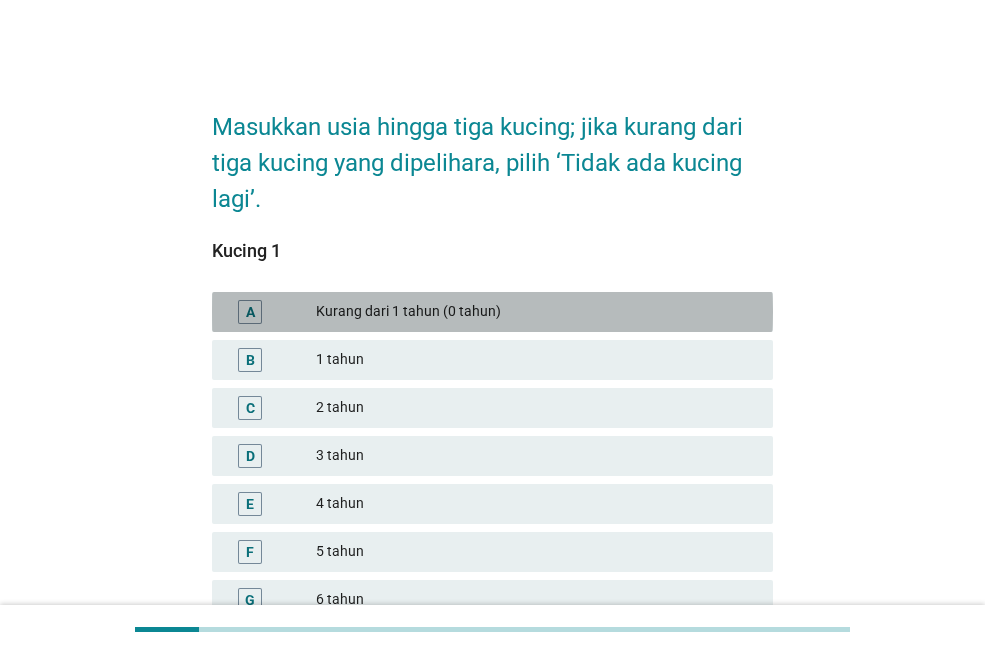 click on "Kurang dari 1 tahun (0 tahun)" at bounding box center (536, 312) 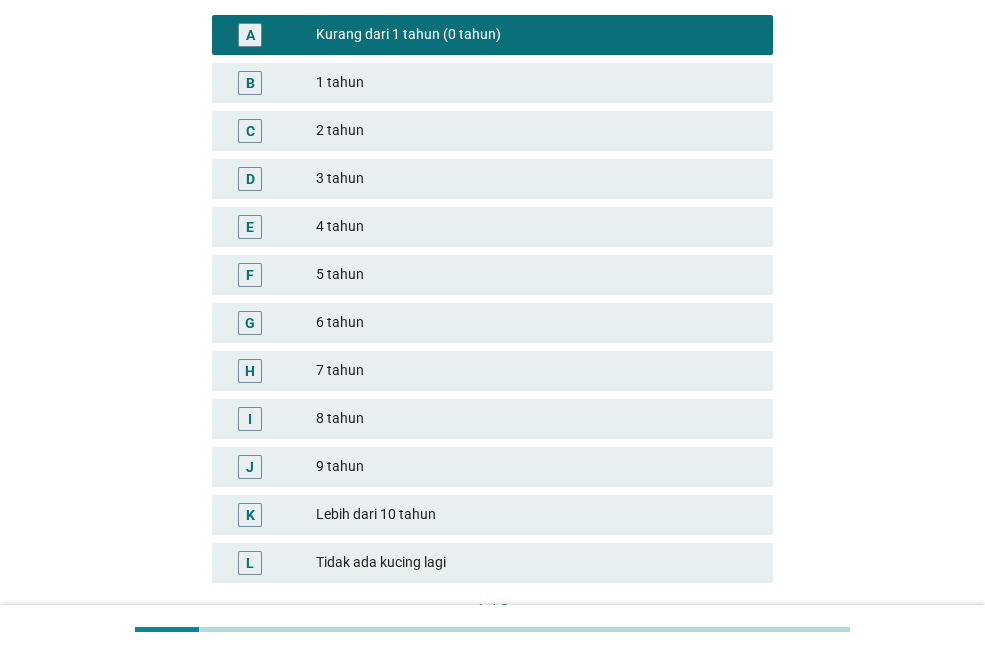 scroll, scrollTop: 423, scrollLeft: 0, axis: vertical 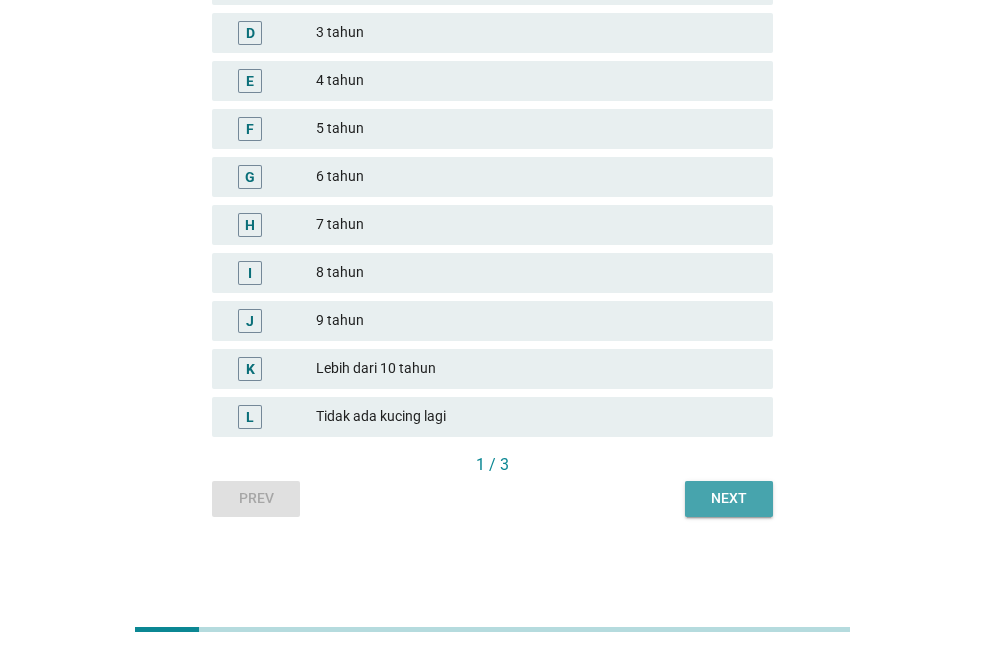 click on "Next" at bounding box center [729, 498] 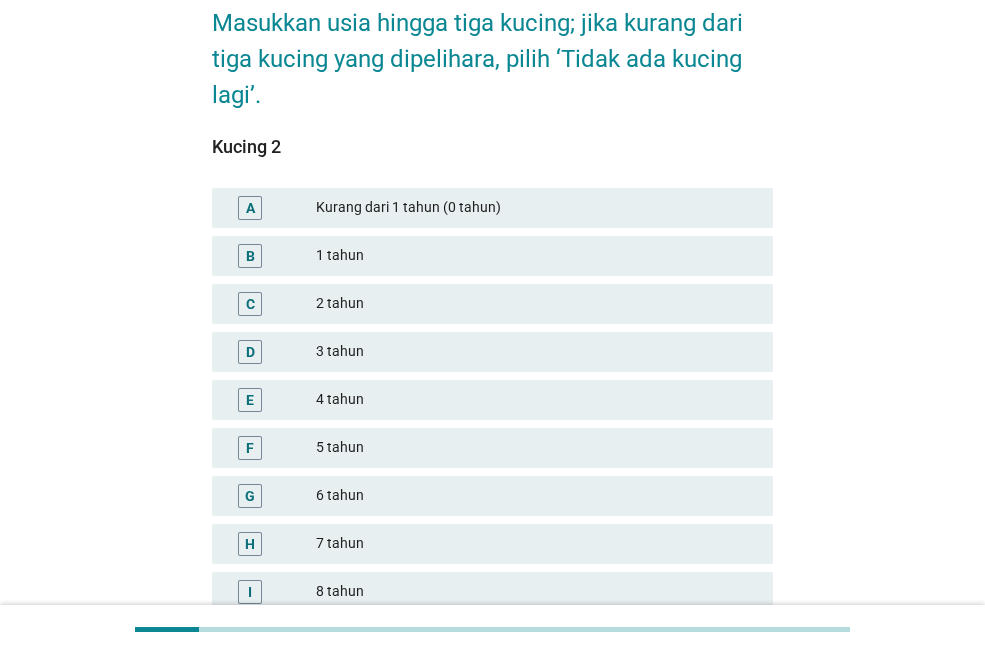 scroll, scrollTop: 108, scrollLeft: 0, axis: vertical 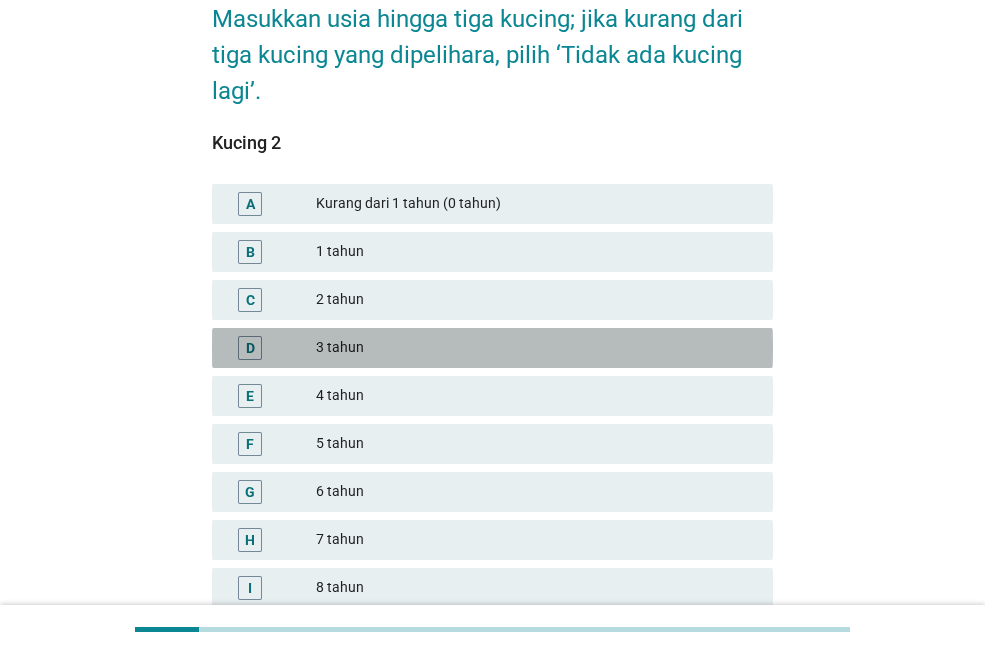 click on "3 tahun" at bounding box center (536, 348) 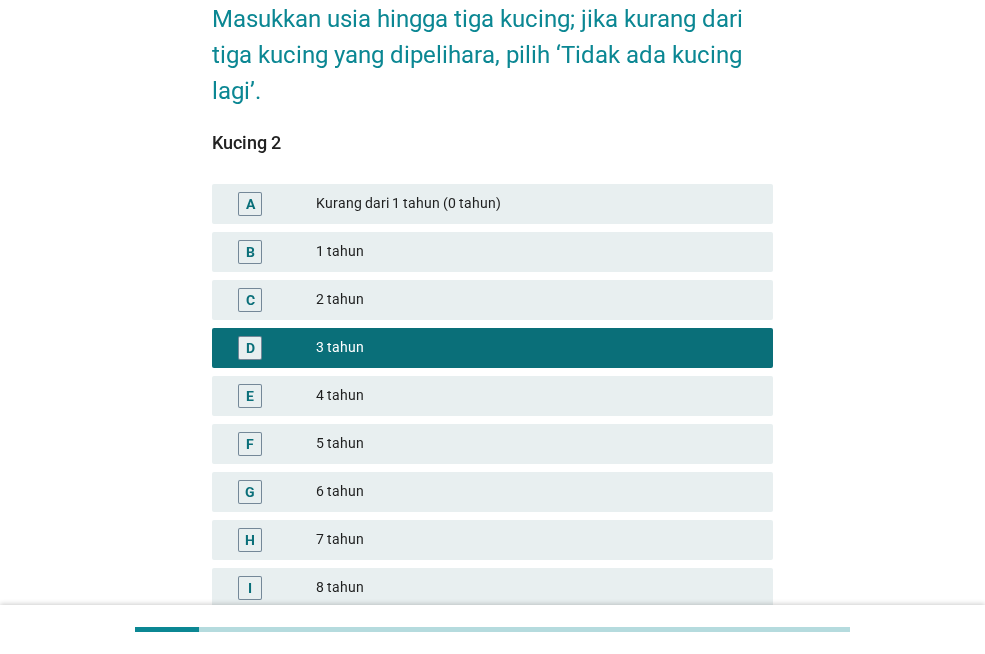 scroll, scrollTop: 423, scrollLeft: 0, axis: vertical 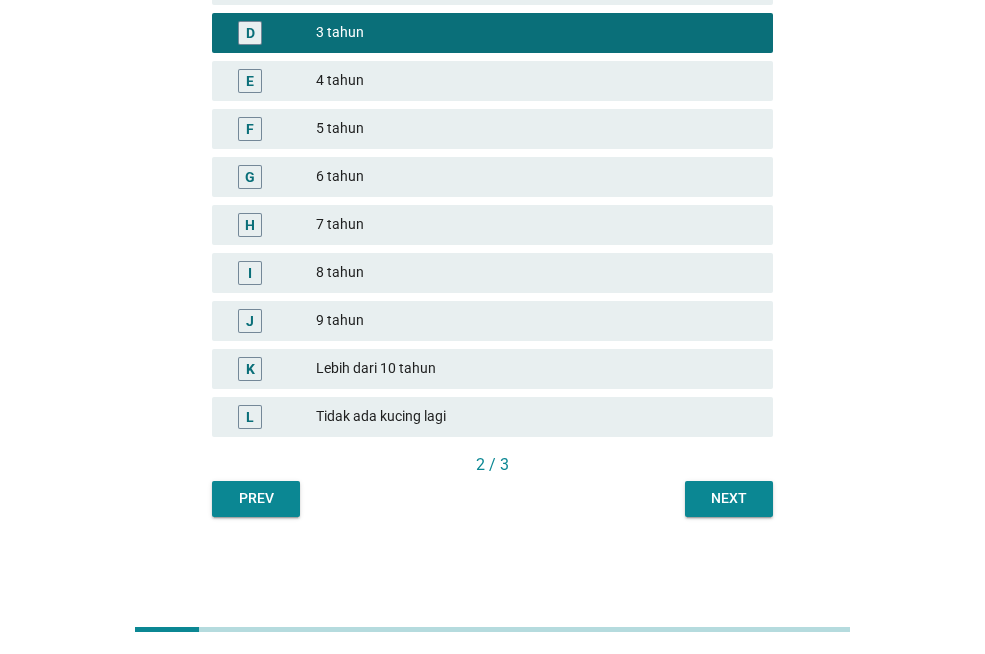 click on "Masukkan usia hingga tiga kucing; jika kurang dari tiga kucing yang dipelihara, pilih ‘Tidak ada kucing lagi’.
Kucing 2
A   Kurang dari 1 tahun (0 tahun) B   1 tahun C   2 tahun D   3 tahun E   4 tahun F   5 tahun G   6 tahun H   7 tahun I   8 tahun J   9 tahun K   Lebih dari 10 tahun L   Tidak ada kucing lagi
2 / 3
Prev   Next" at bounding box center (492, 91) 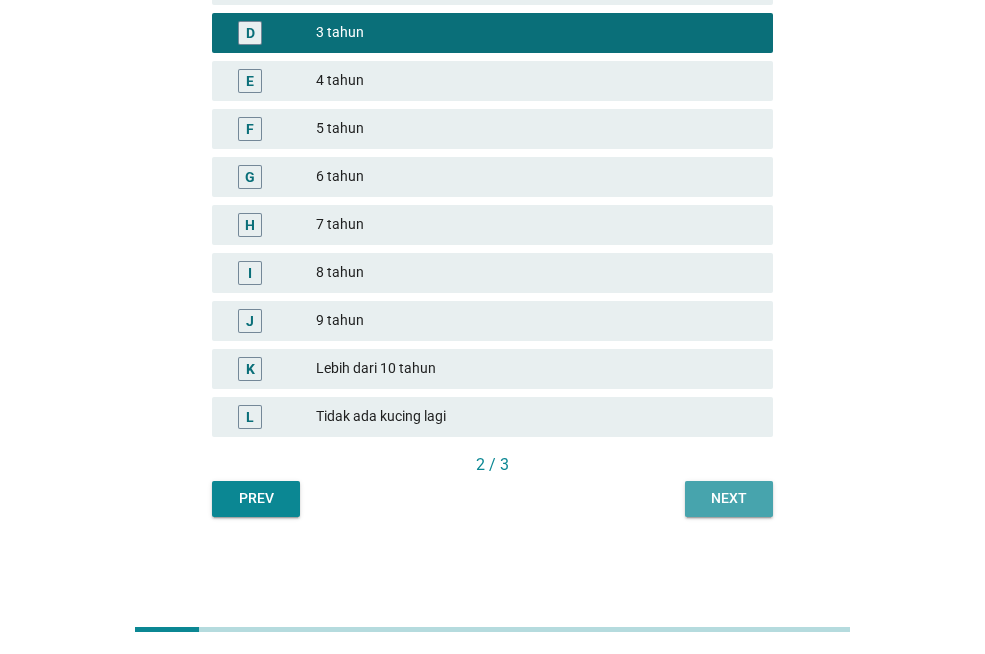 click on "Next" at bounding box center (729, 498) 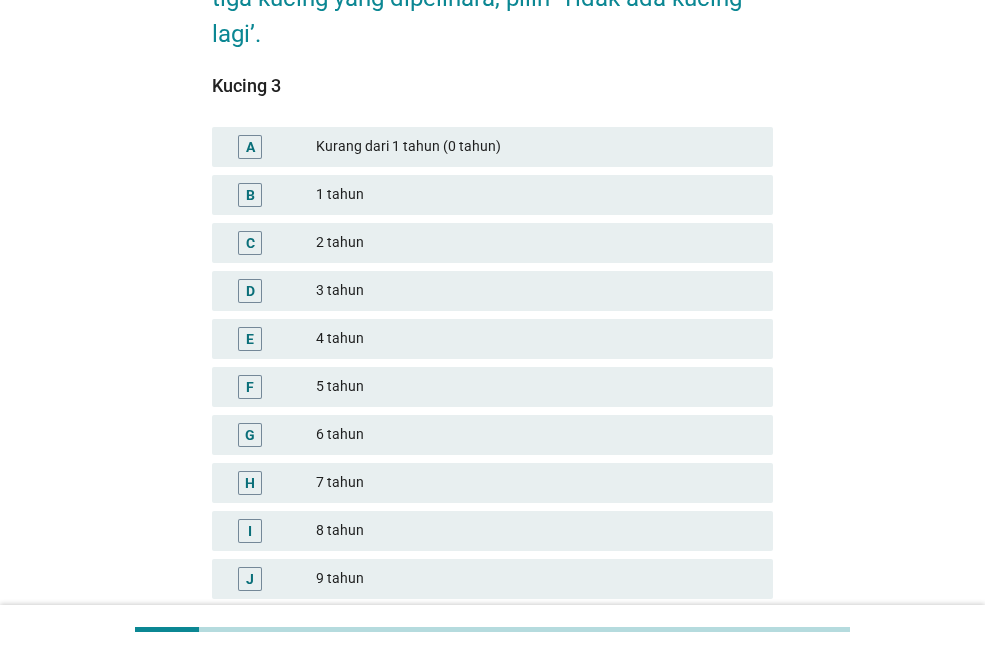 scroll, scrollTop: 170, scrollLeft: 0, axis: vertical 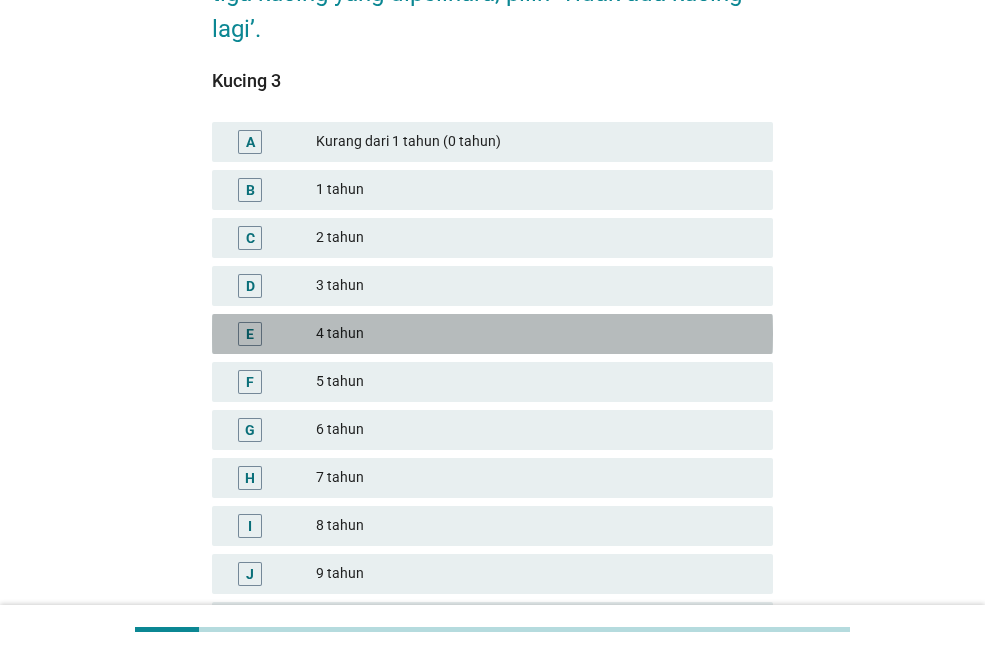 click on "4 tahun" at bounding box center [536, 334] 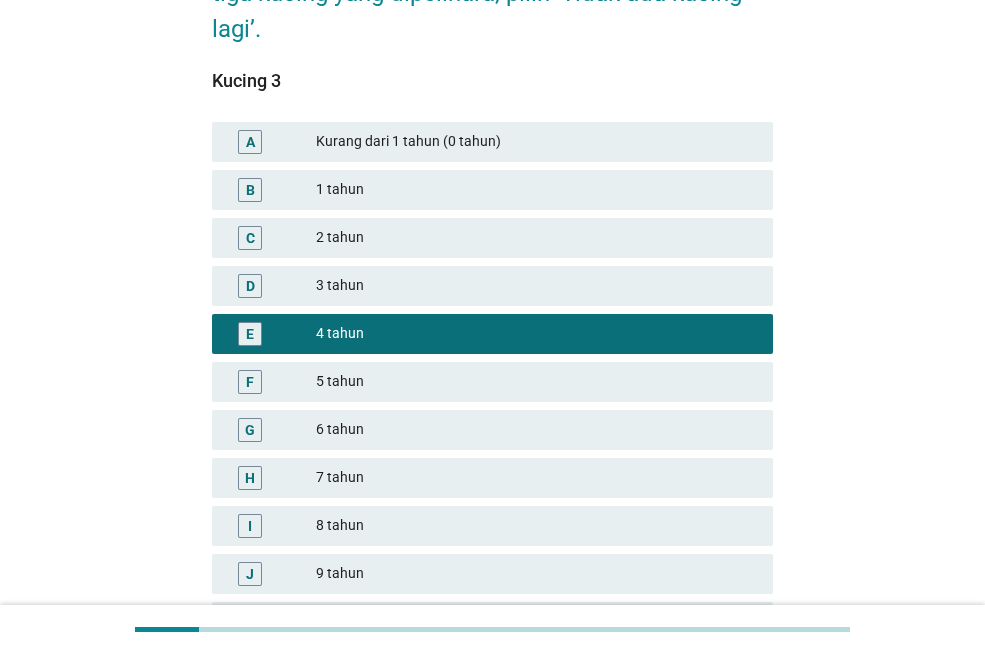 scroll, scrollTop: 423, scrollLeft: 0, axis: vertical 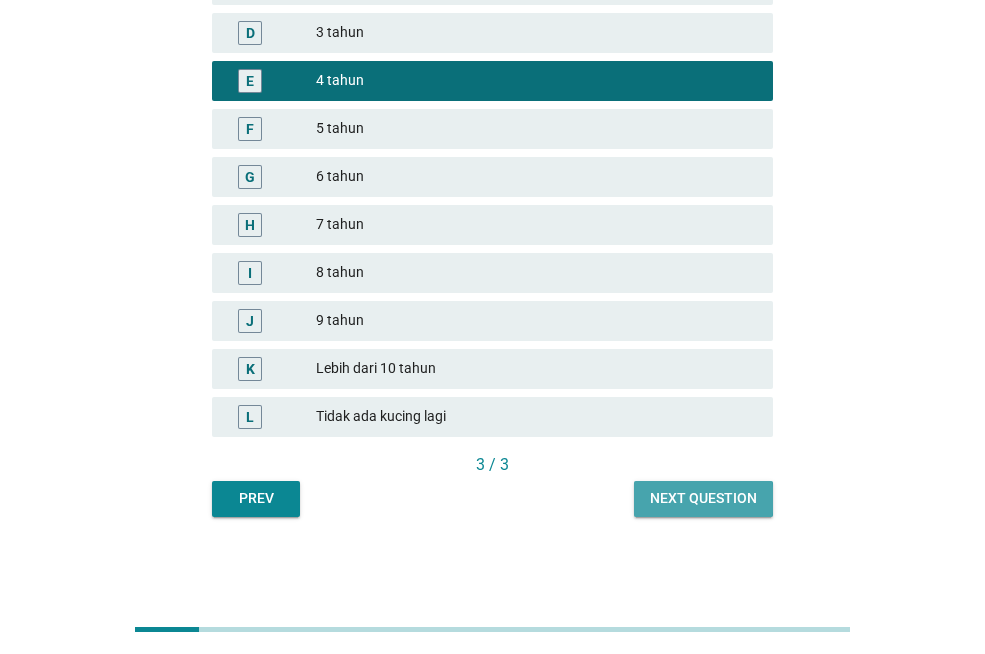 click on "Next question" at bounding box center (703, 498) 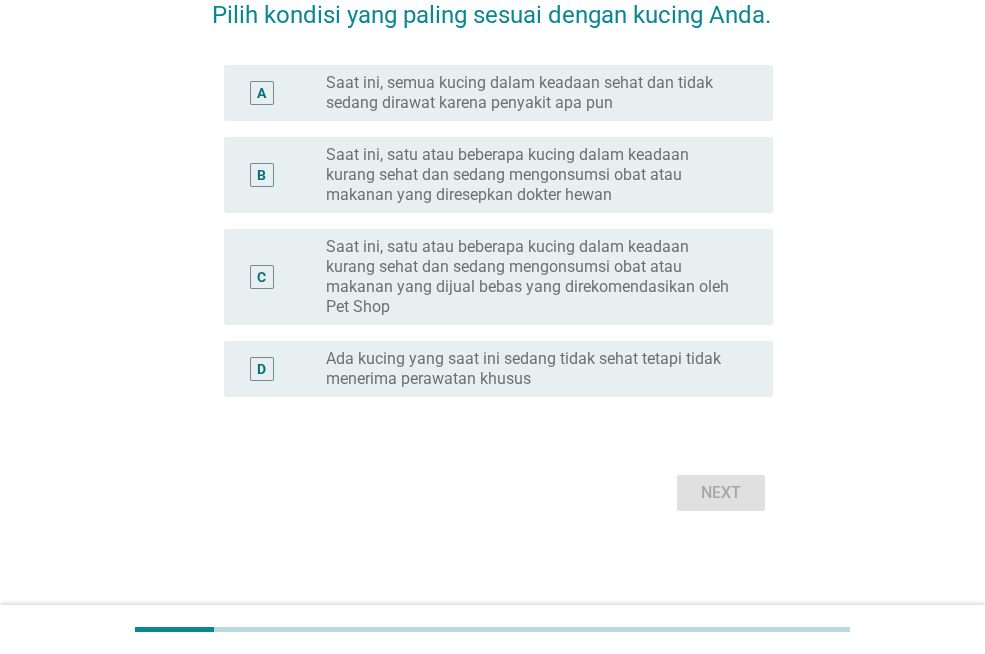 scroll, scrollTop: 0, scrollLeft: 0, axis: both 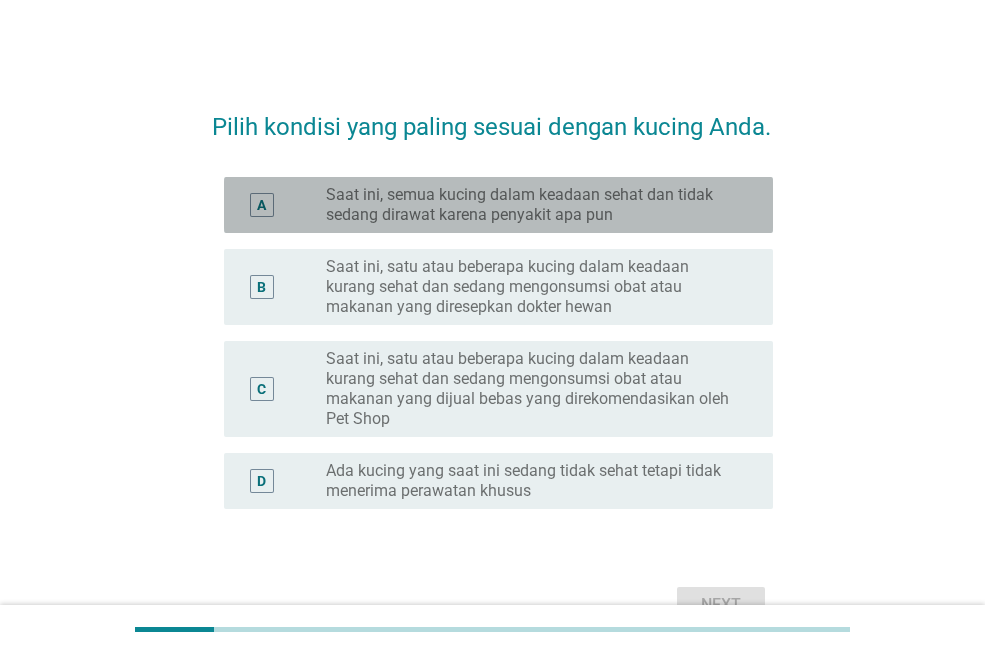 click on "Saat ini, semua kucing dalam keadaan sehat dan tidak sedang dirawat karena penyakit apa pun" at bounding box center [533, 205] 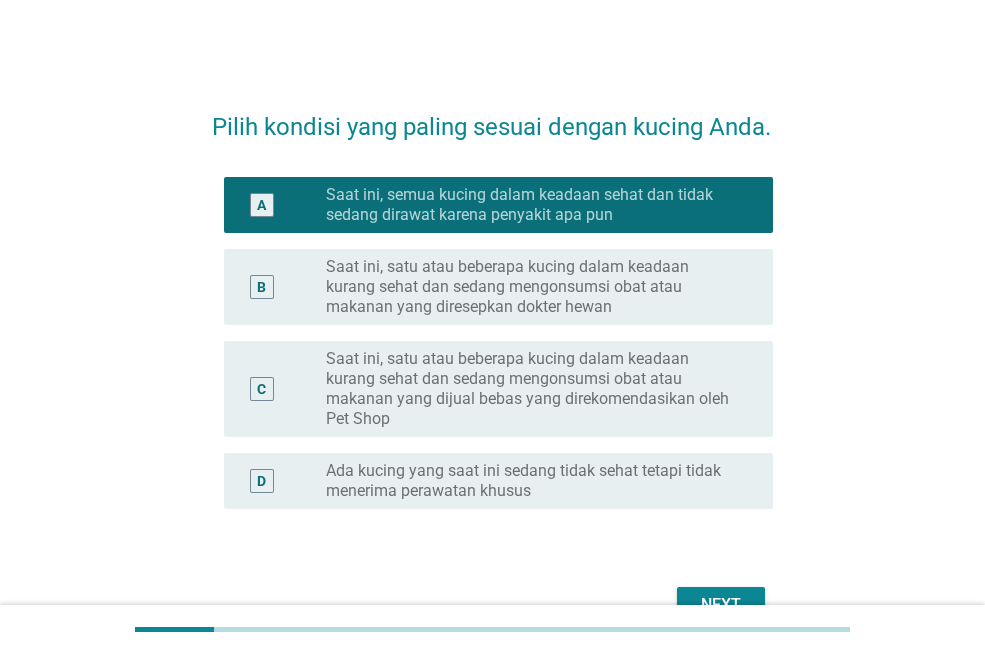 scroll, scrollTop: 128, scrollLeft: 0, axis: vertical 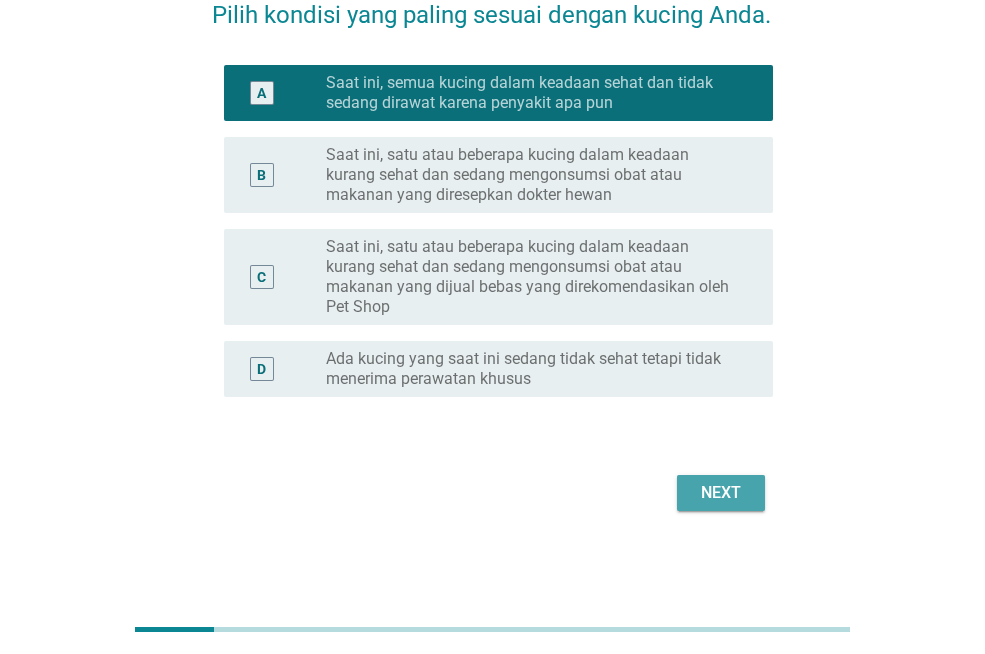 click on "Next" at bounding box center [721, 493] 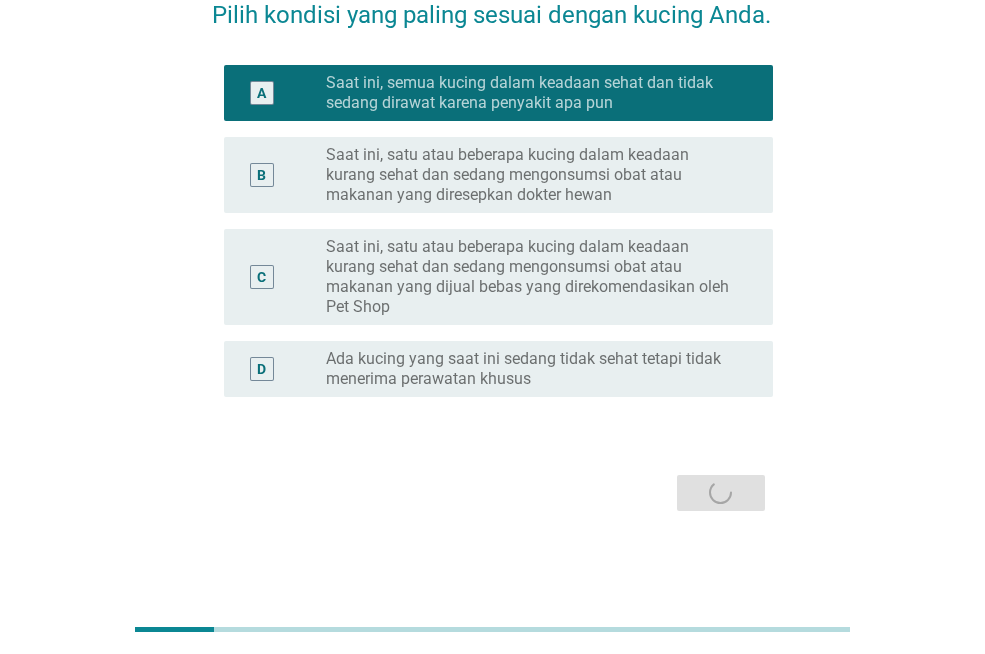 scroll, scrollTop: 0, scrollLeft: 0, axis: both 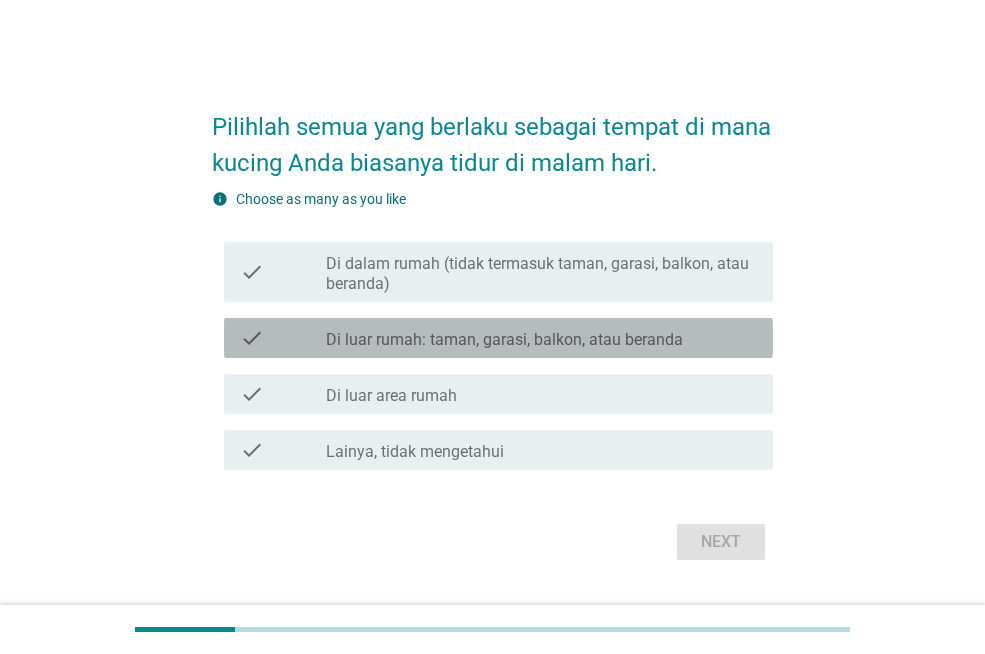 click on "Di luar rumah: taman, garasi, balkon, atau beranda" at bounding box center [504, 340] 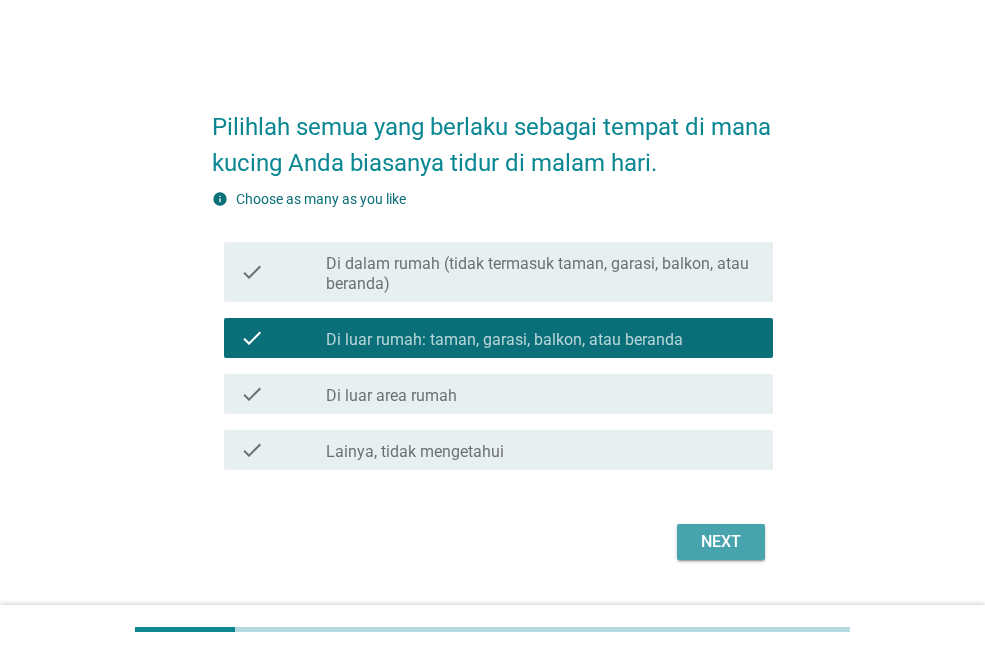 click on "Next" at bounding box center (721, 542) 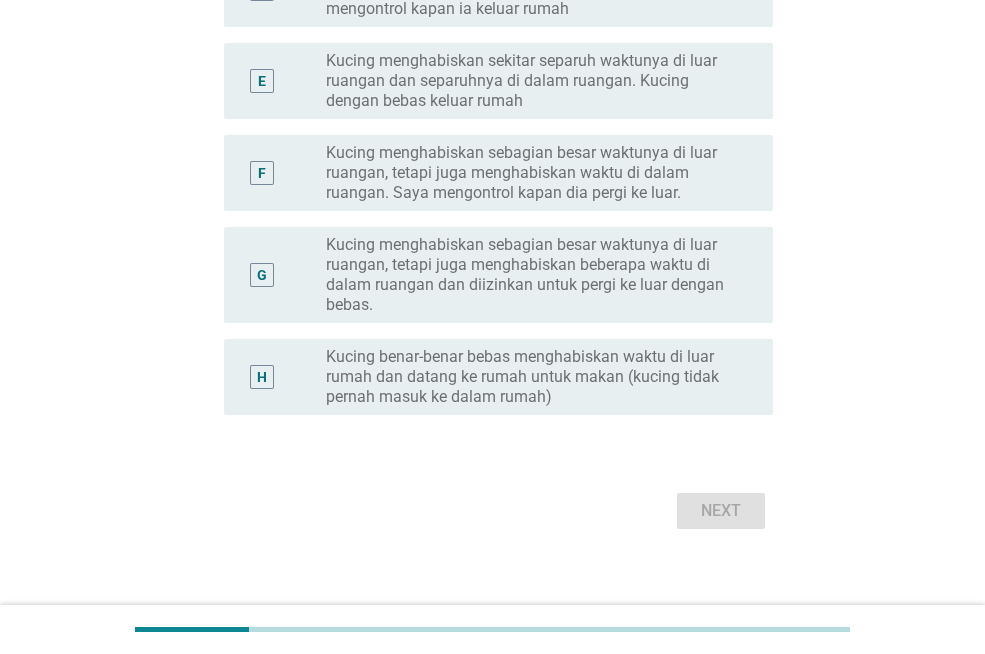 scroll, scrollTop: 724, scrollLeft: 0, axis: vertical 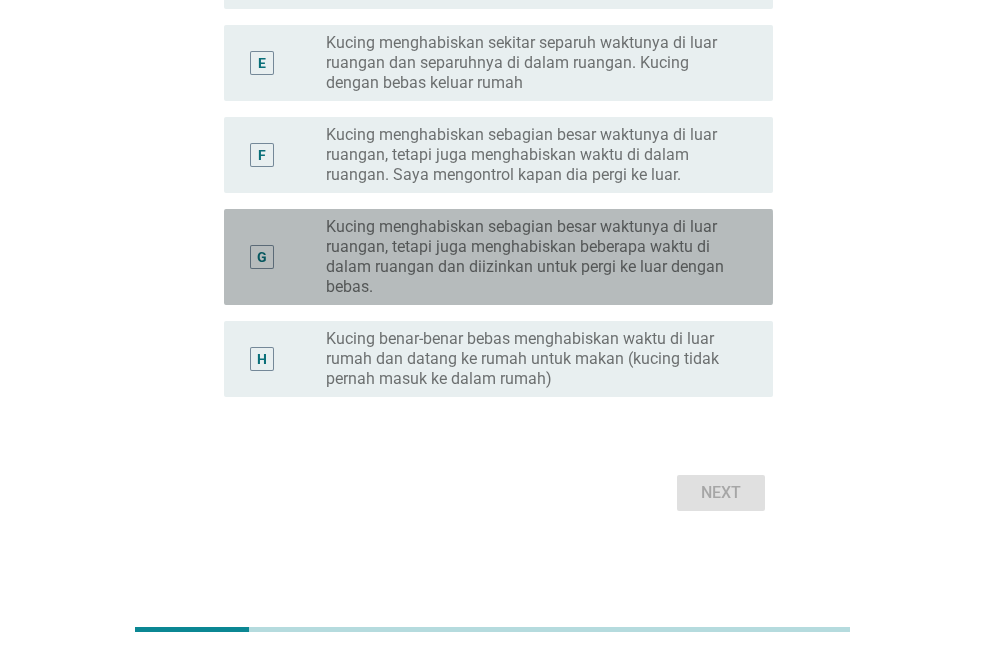 click on "Kucing menghabiskan sebagian besar waktunya di luar ruangan, tetapi juga menghabiskan beberapa waktu di dalam ruangan dan diizinkan untuk pergi ke luar dengan bebas." at bounding box center [533, 257] 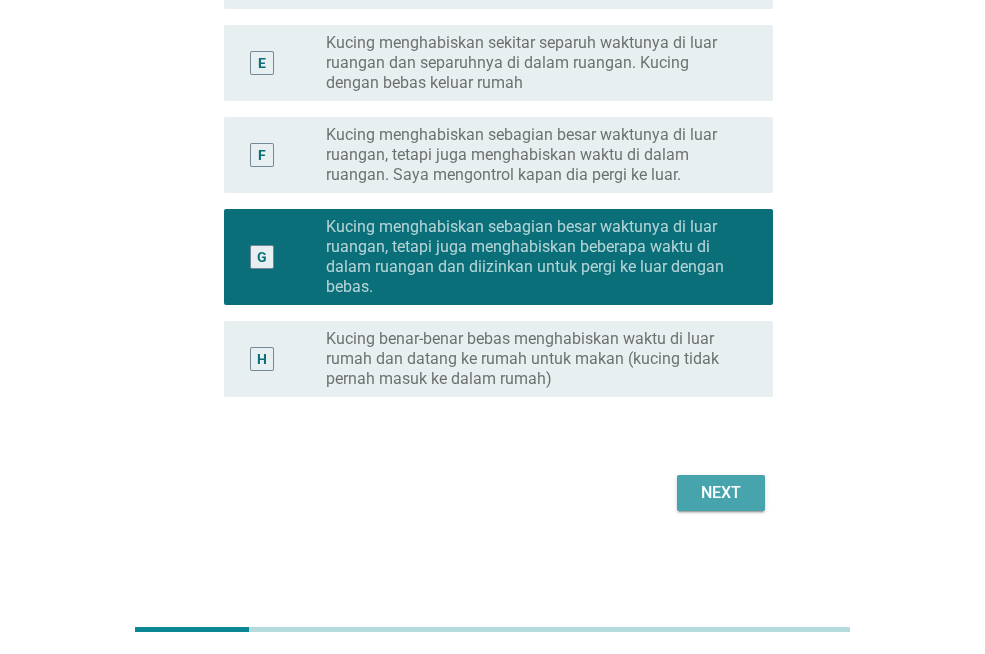 click on "Next" at bounding box center [721, 493] 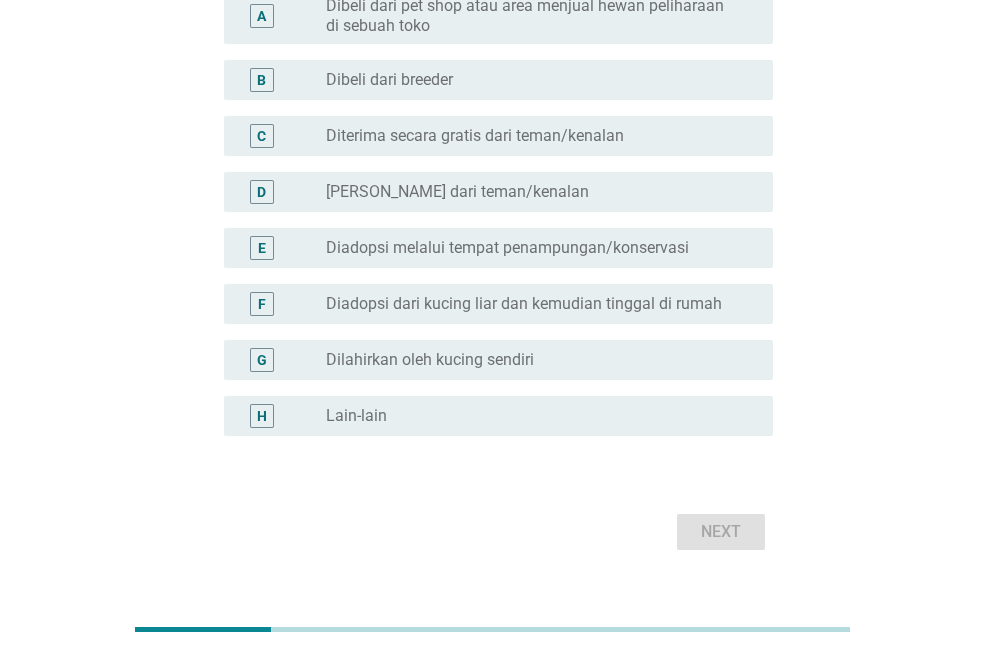 scroll, scrollTop: 268, scrollLeft: 0, axis: vertical 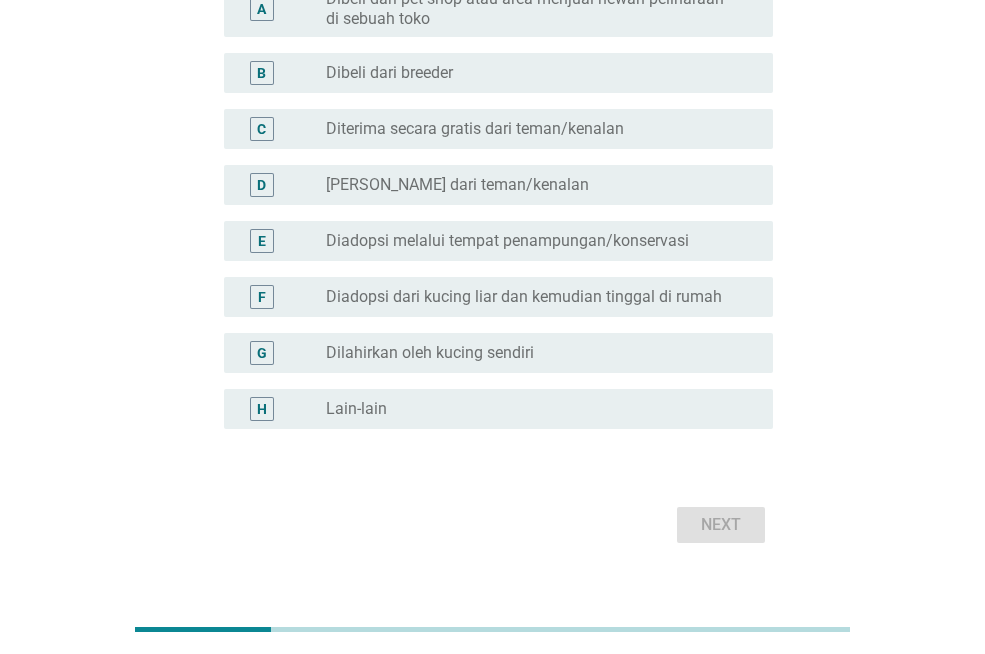 click on "Diadopsi dari kucing liar dan kemudian tinggal di rumah" at bounding box center (524, 297) 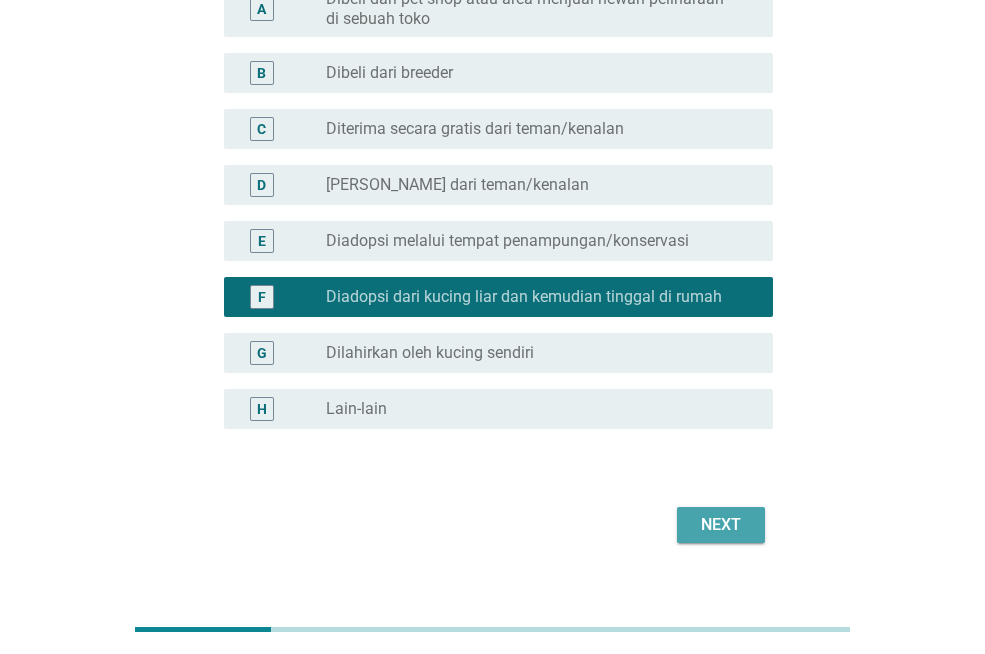 click on "Next" at bounding box center (721, 525) 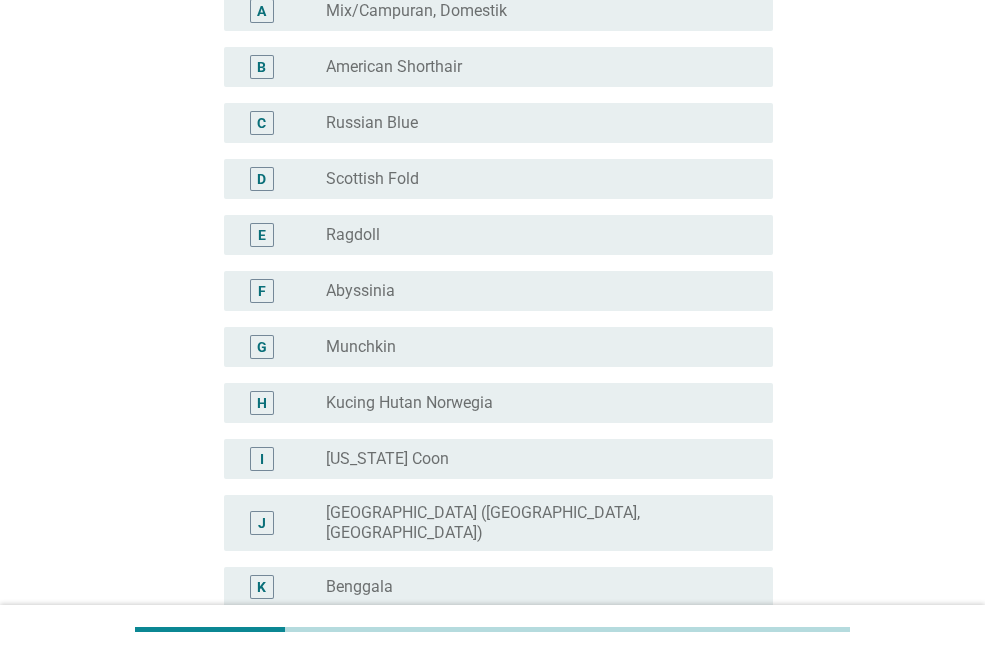 scroll, scrollTop: 0, scrollLeft: 0, axis: both 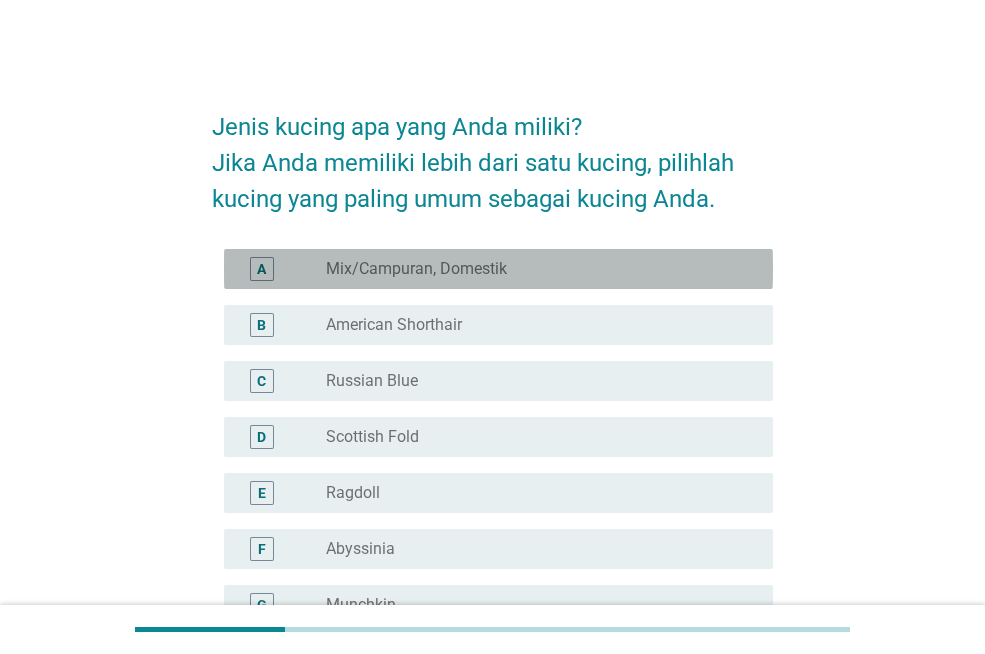 click on "radio_button_unchecked Mix/Campuran, Domestik" at bounding box center (533, 269) 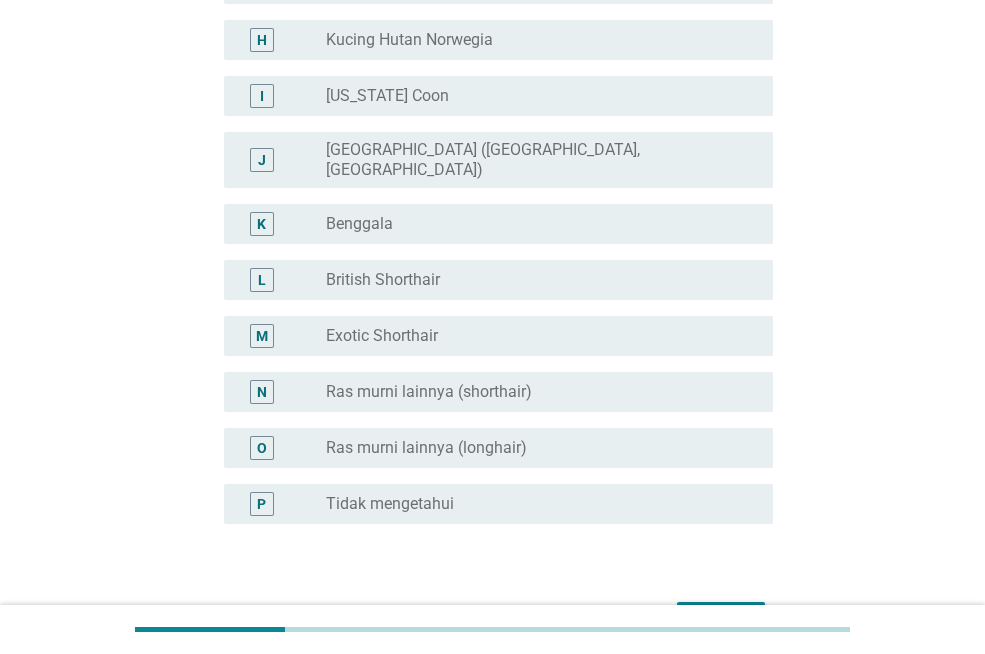 scroll, scrollTop: 732, scrollLeft: 0, axis: vertical 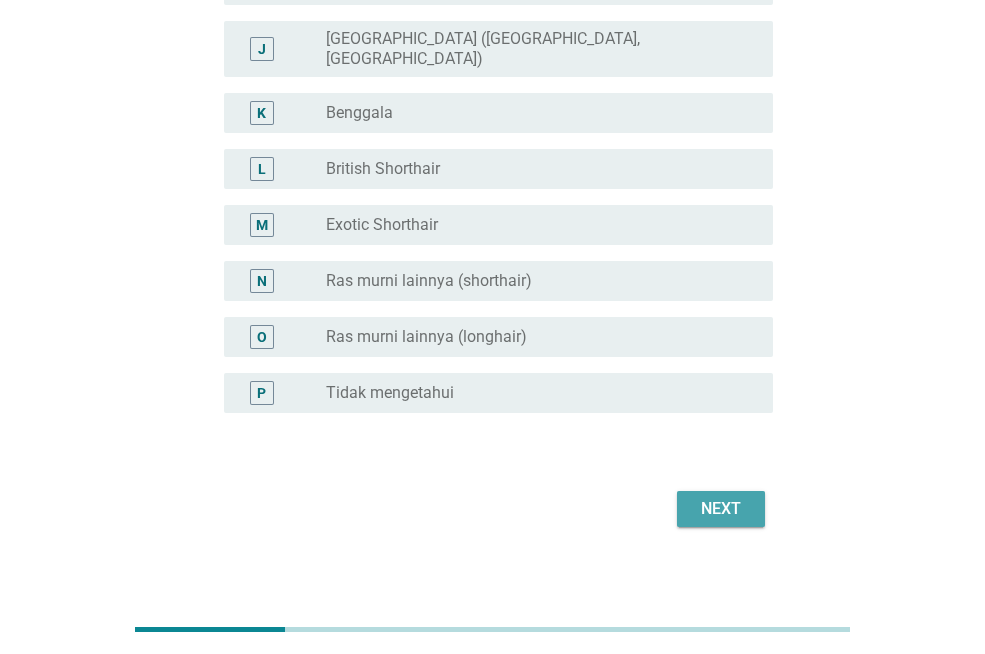 click on "Next" at bounding box center (721, 509) 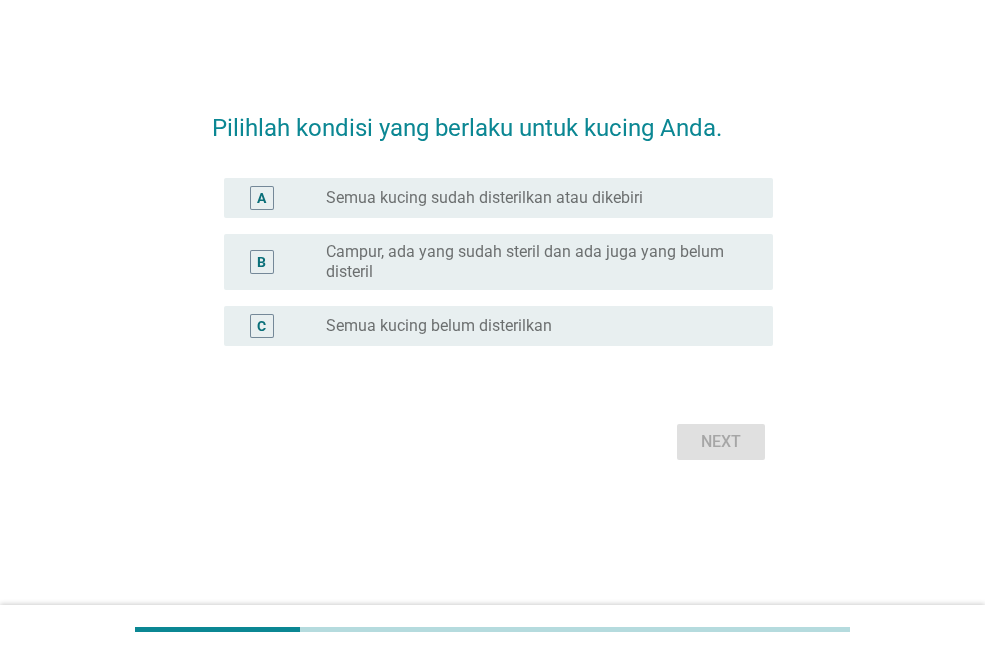 scroll, scrollTop: 0, scrollLeft: 0, axis: both 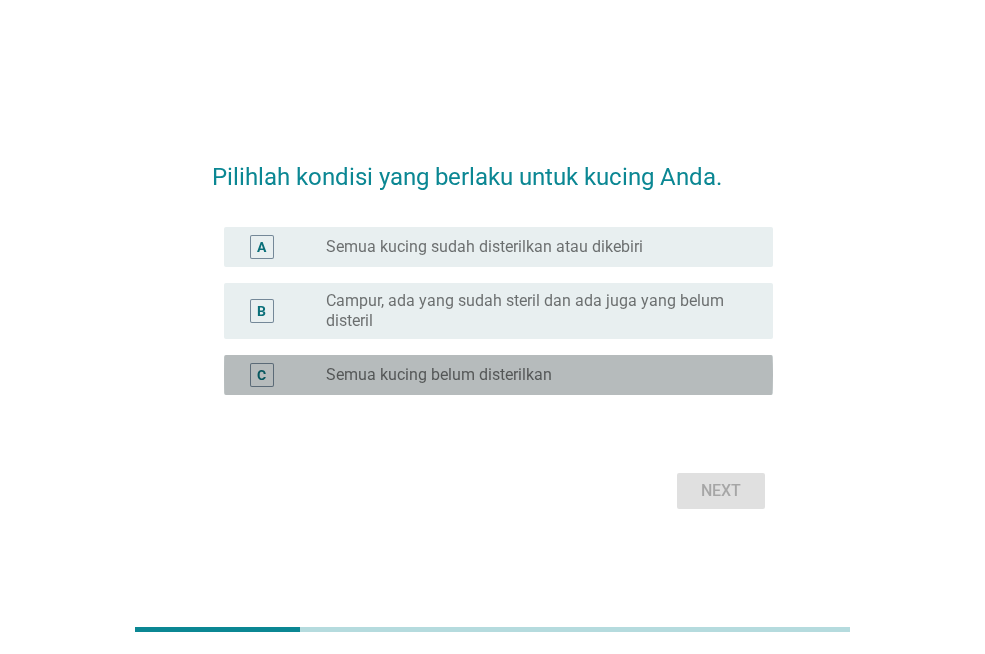 click on "radio_button_unchecked Semua kucing belum disterilkan" at bounding box center [533, 375] 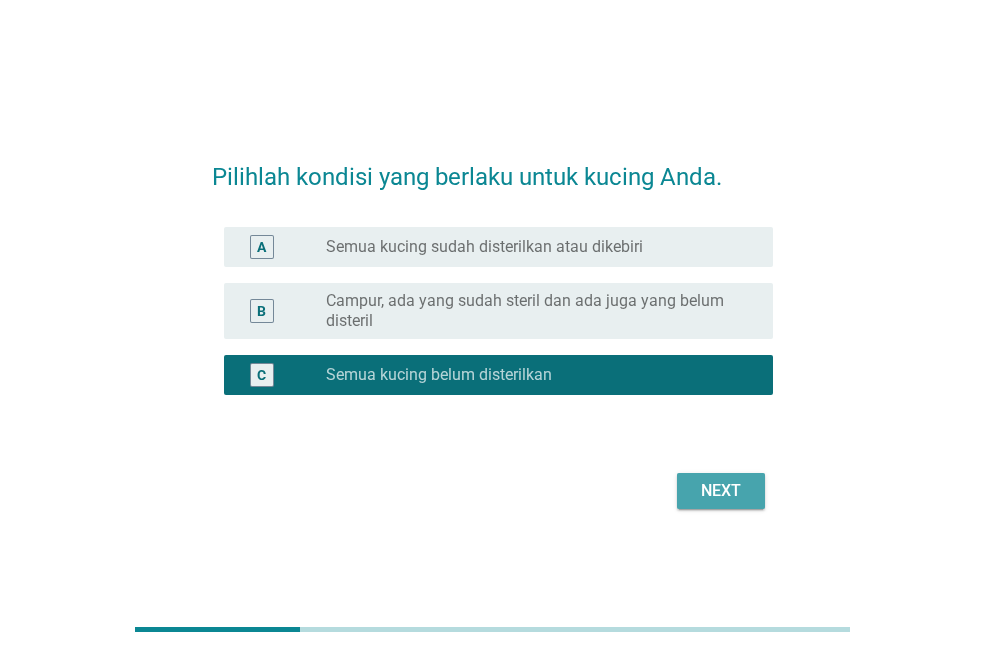 click on "Next" at bounding box center [721, 491] 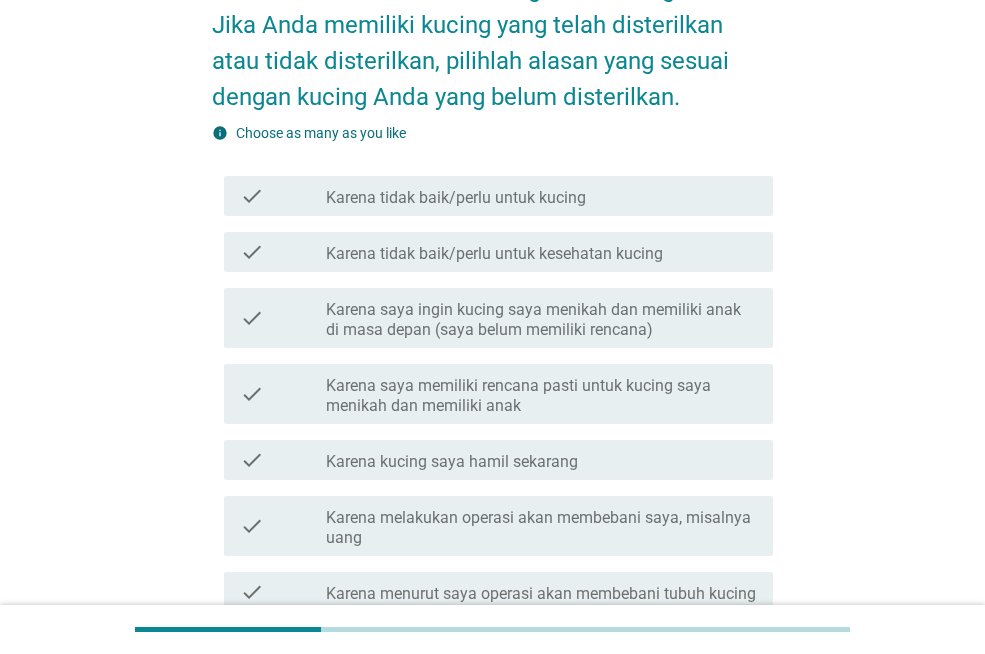 scroll, scrollTop: 178, scrollLeft: 0, axis: vertical 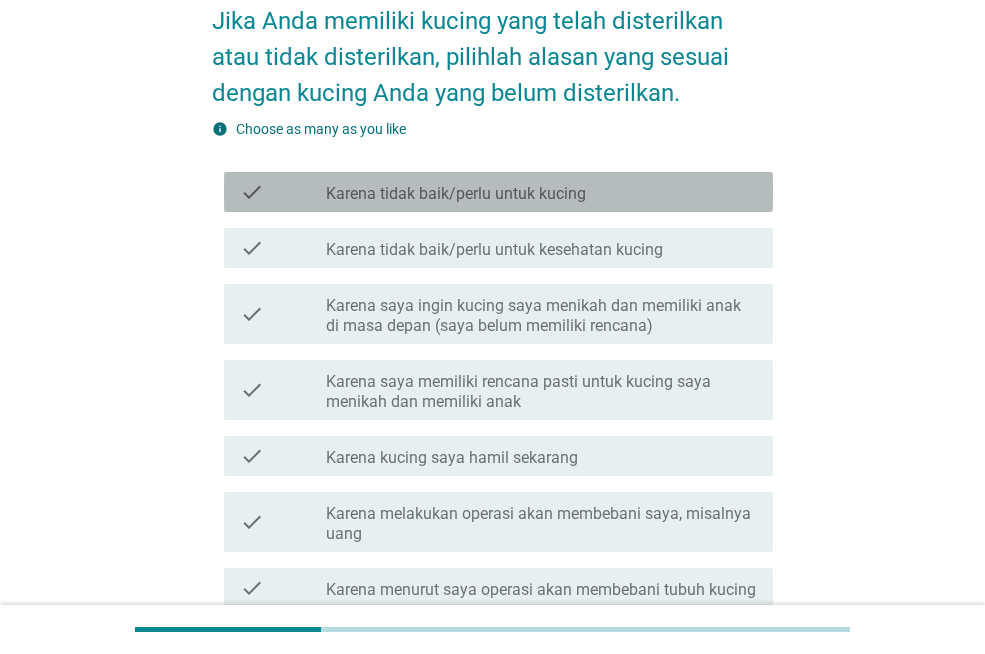 click on "check_box_outline_blank Karena tidak baik/perlu untuk kucing" at bounding box center [541, 192] 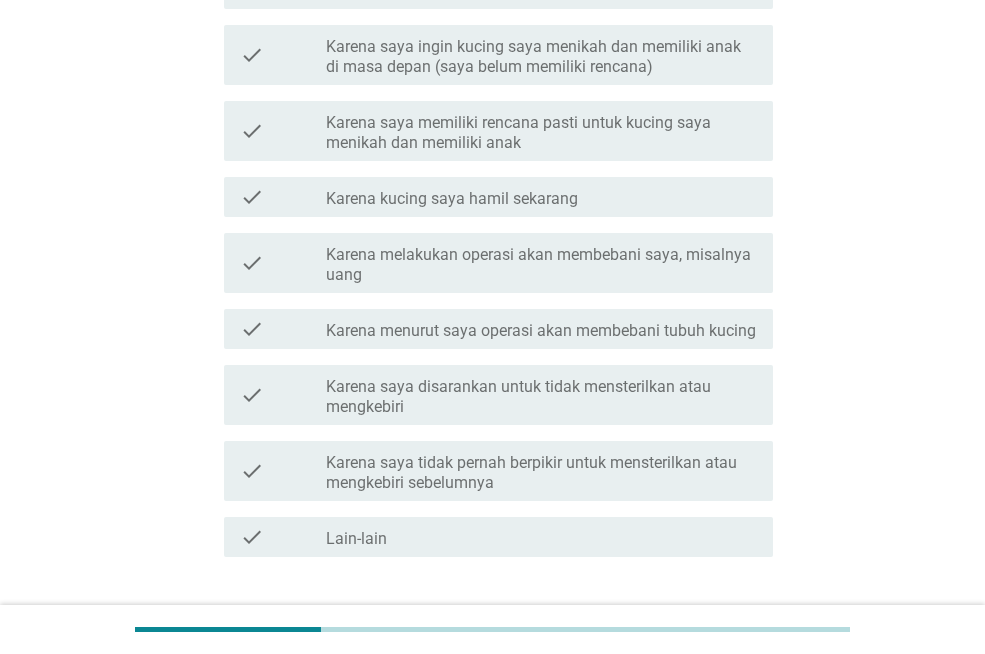 scroll, scrollTop: 439, scrollLeft: 0, axis: vertical 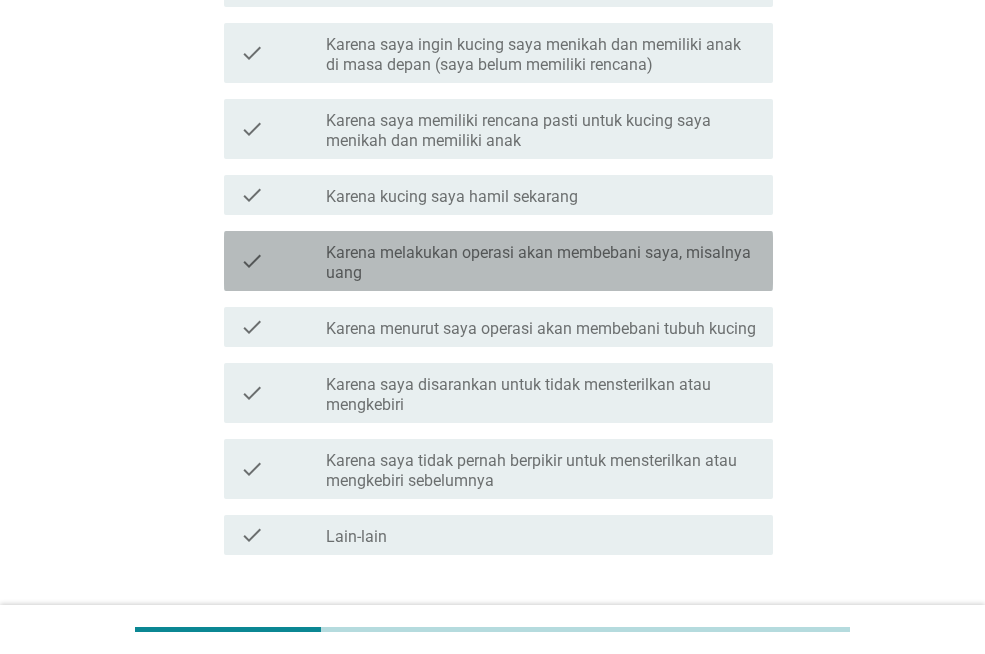 click on "Karena melakukan operasi akan membebani saya, misalnya uang" at bounding box center [541, 263] 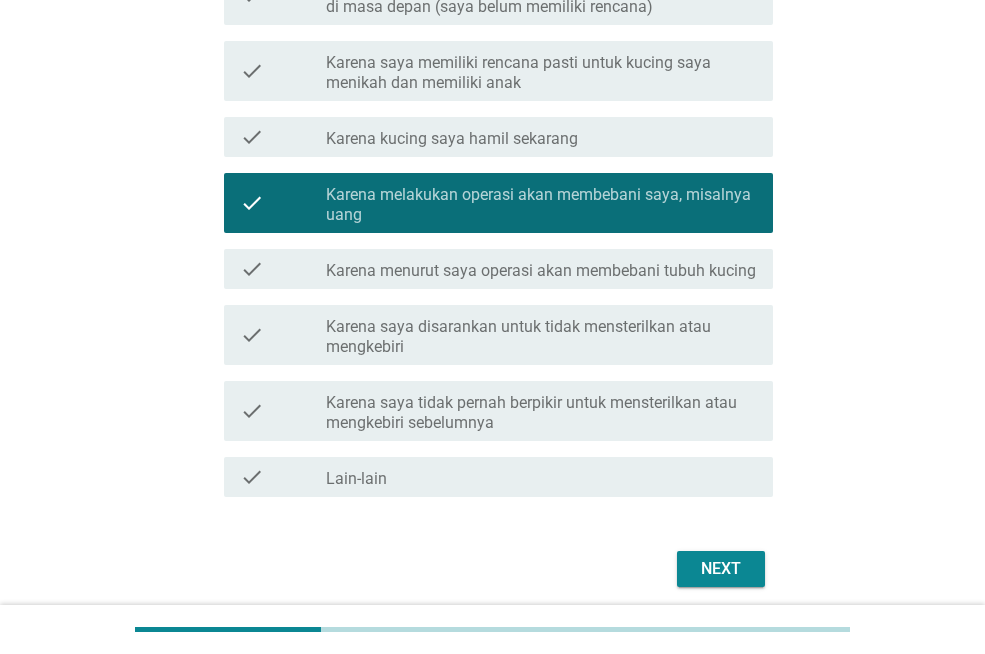 scroll, scrollTop: 573, scrollLeft: 0, axis: vertical 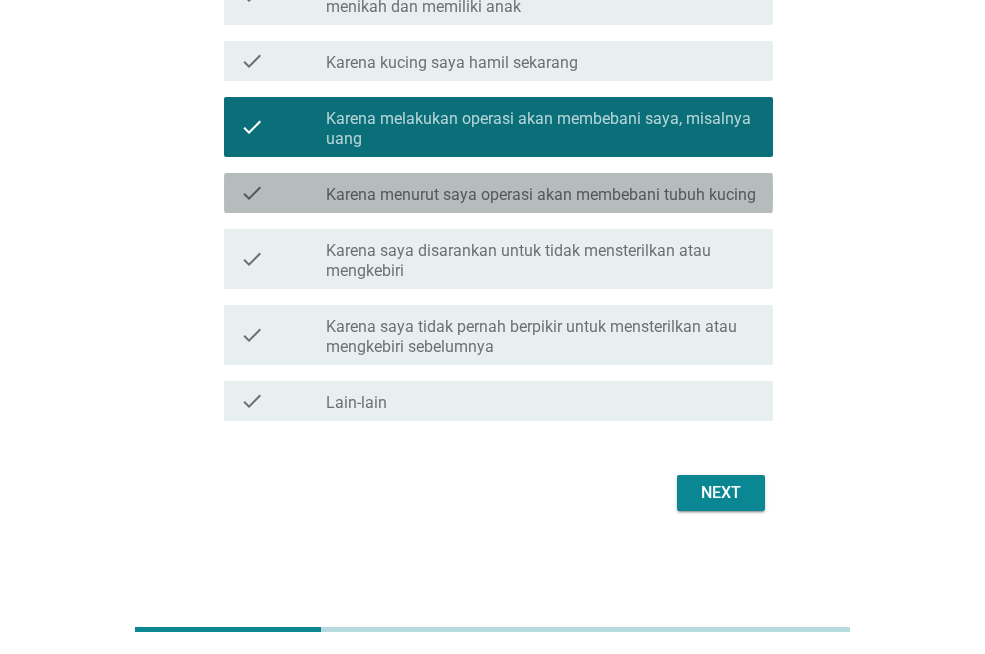 click on "check     check_box_outline_blank Karena menurut saya operasi akan membebani tubuh kucing" at bounding box center [498, 193] 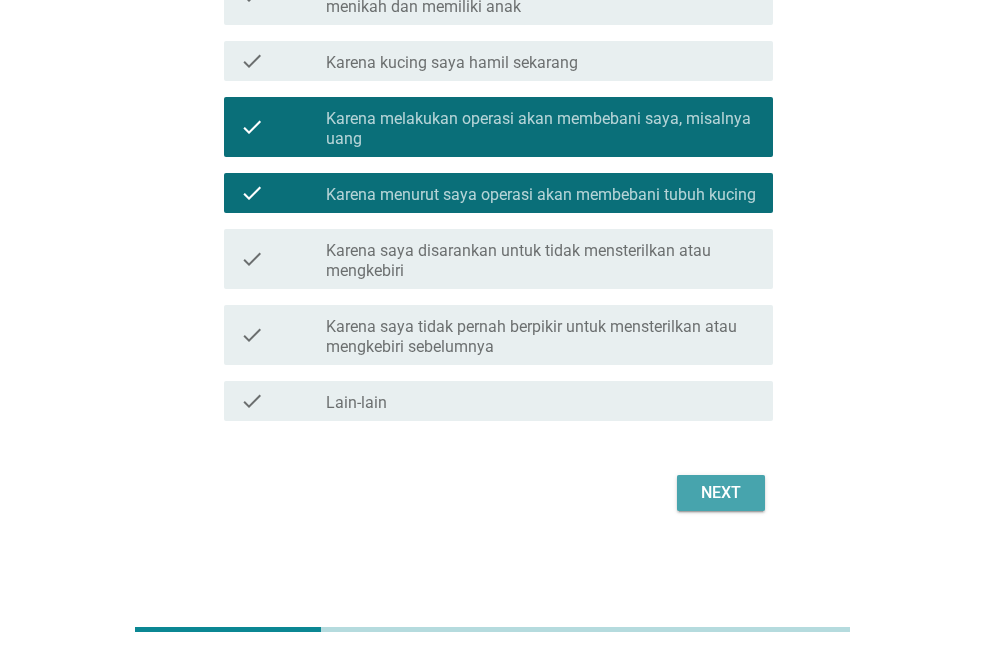 click on "Next" at bounding box center (721, 493) 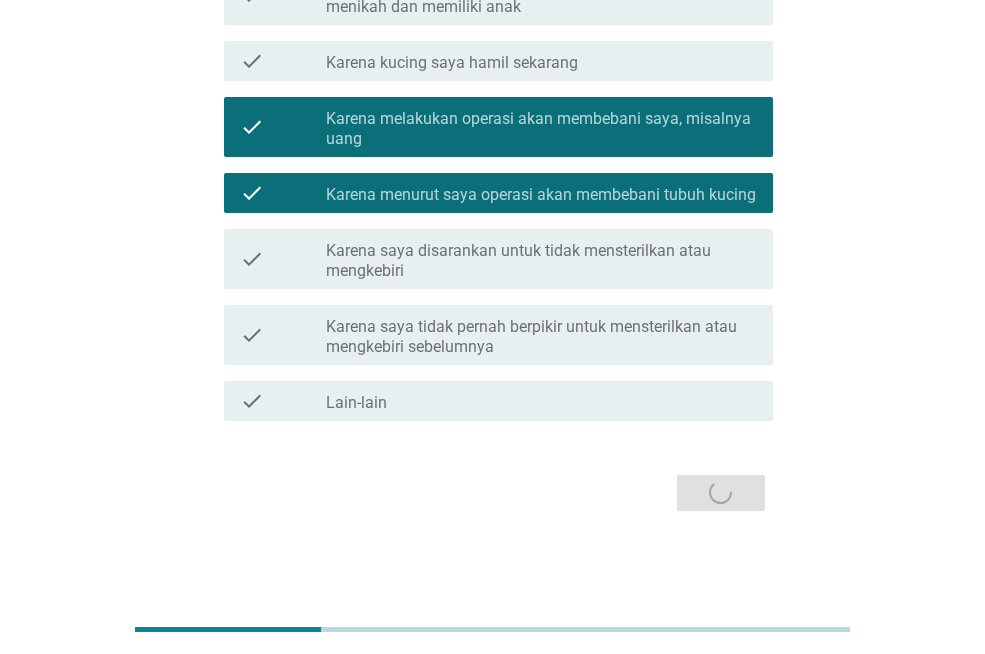 scroll, scrollTop: 0, scrollLeft: 0, axis: both 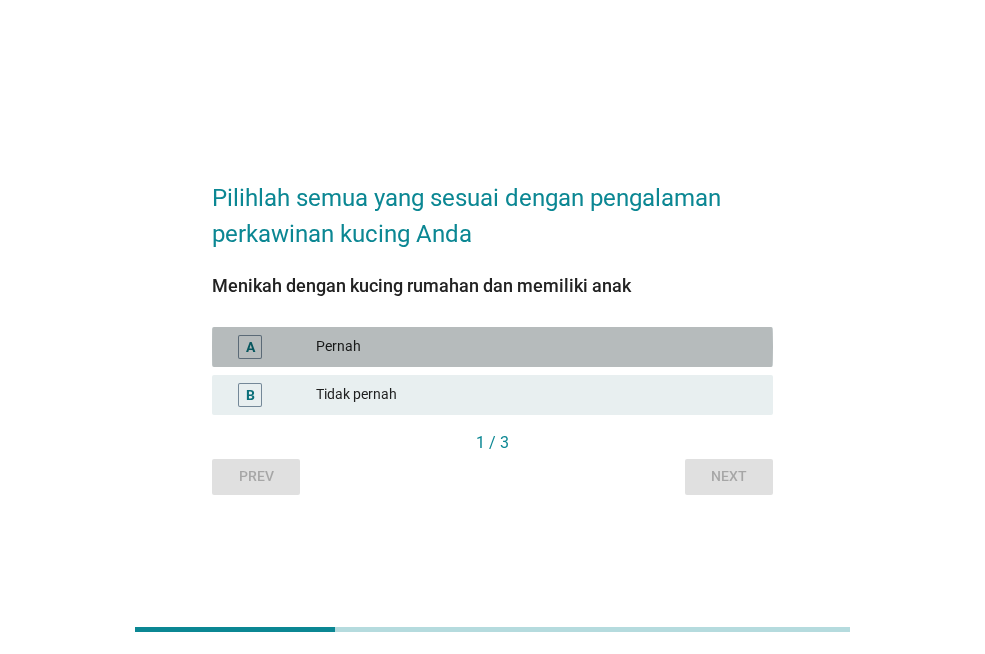 click on "Pernah" at bounding box center (536, 347) 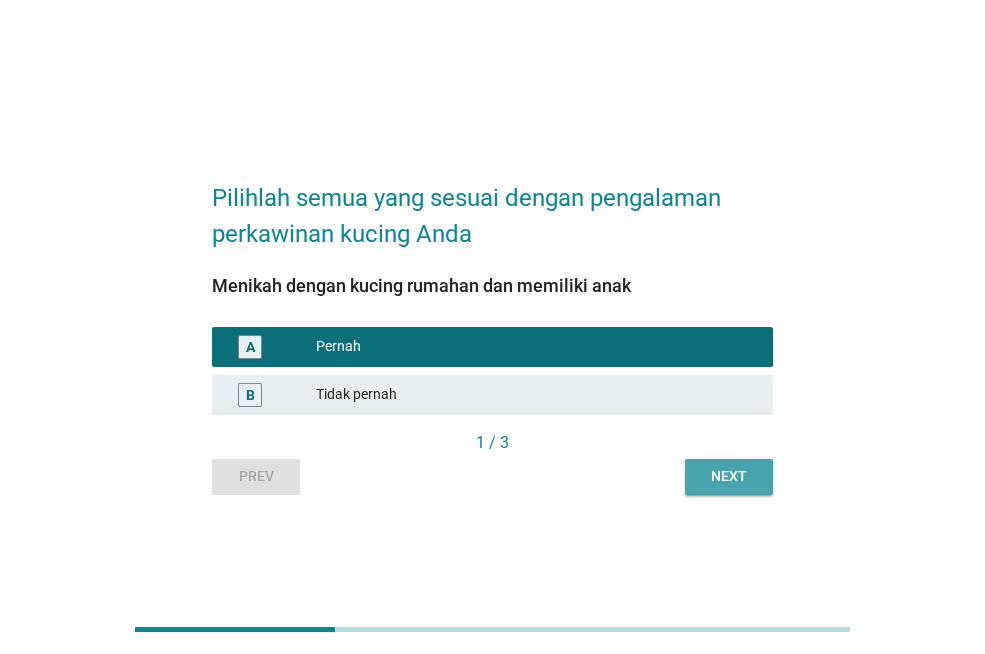 click on "Next" at bounding box center (729, 476) 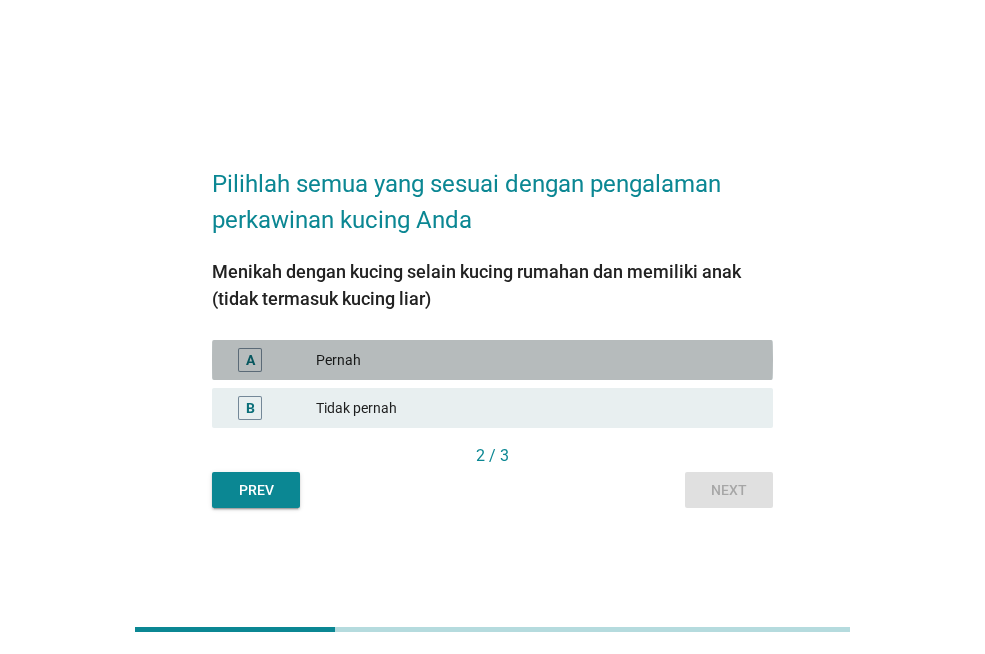 click on "Pernah" at bounding box center (536, 360) 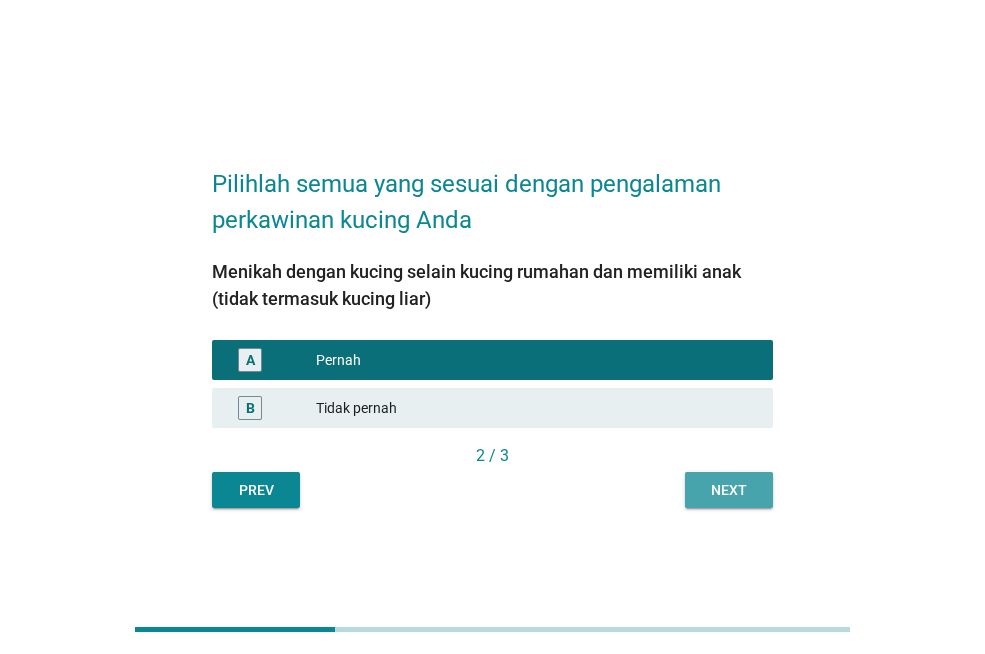 click on "Next" at bounding box center [729, 490] 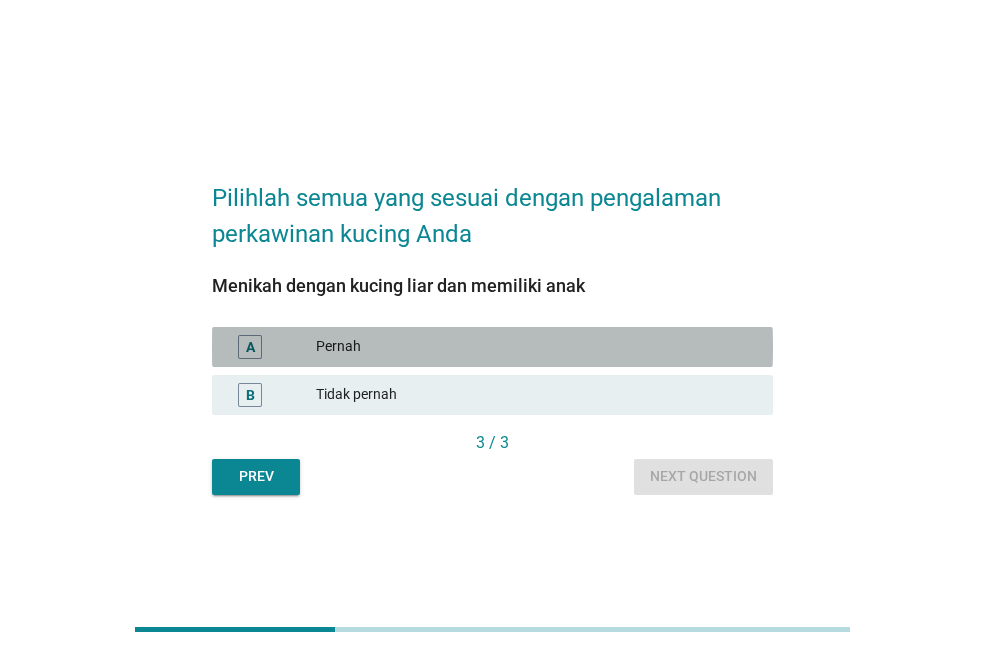 click on "Pernah" at bounding box center [536, 347] 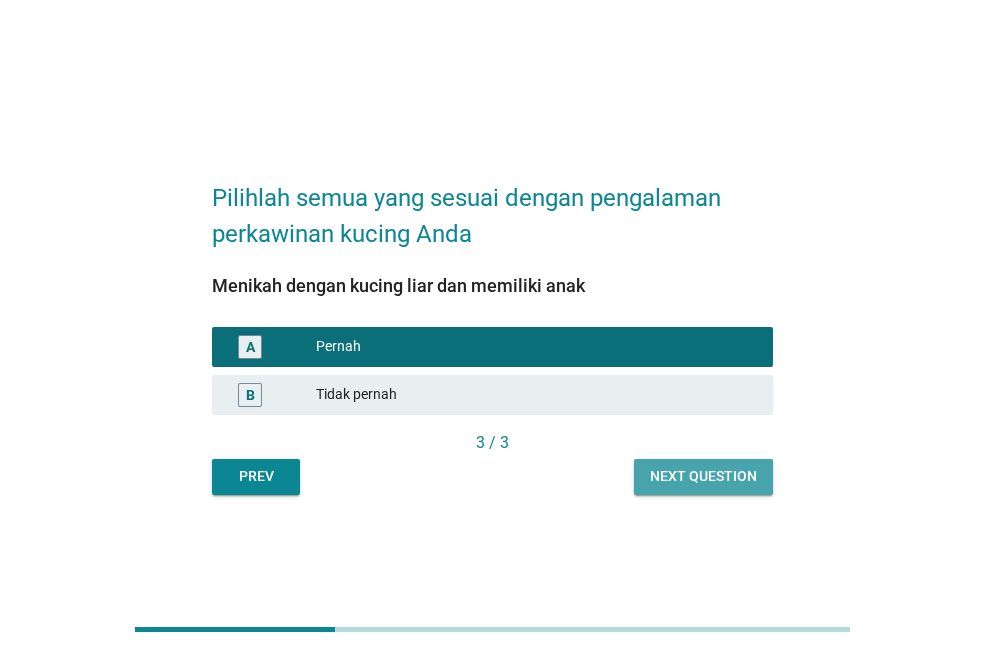 click on "Next question" at bounding box center [703, 476] 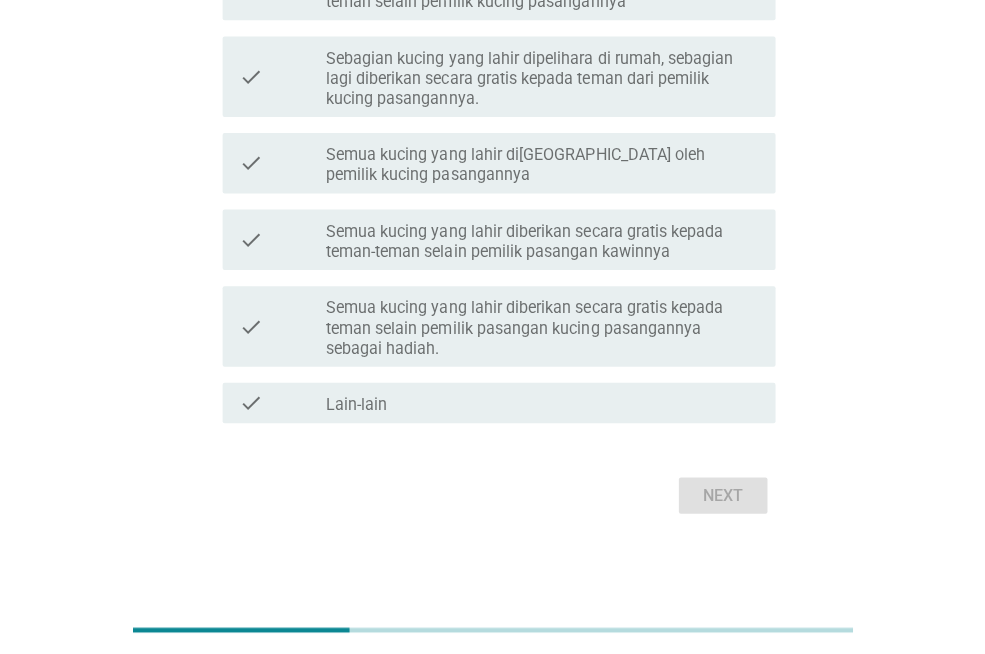 scroll, scrollTop: 432, scrollLeft: 0, axis: vertical 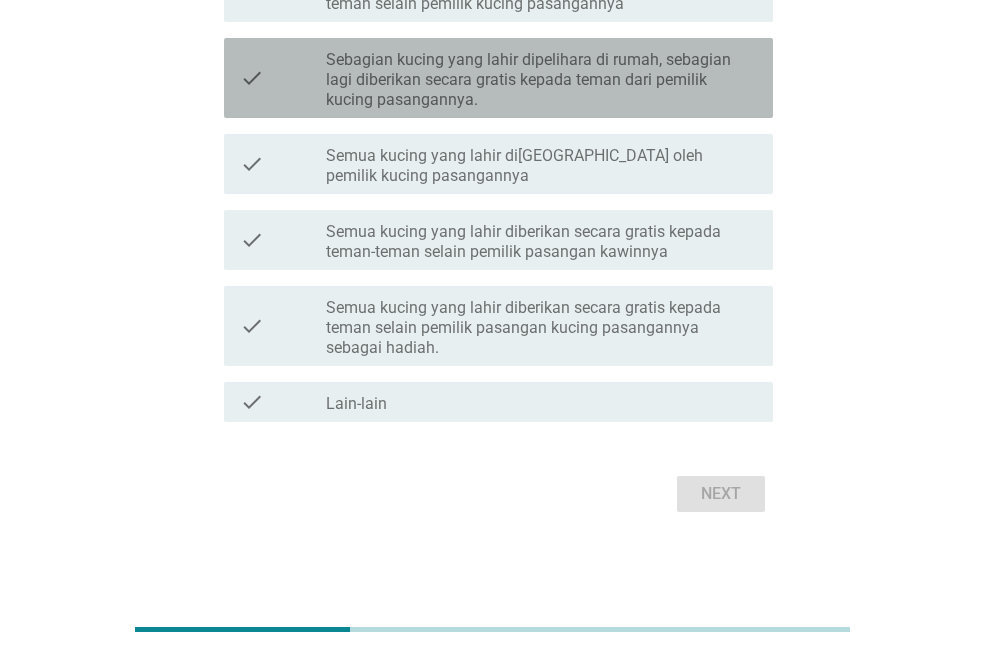 click on "Sebagian kucing yang lahir dipelihara di rumah, sebagian lagi diberikan secara gratis kepada teman dari pemilik kucing pasangannya." at bounding box center (541, 80) 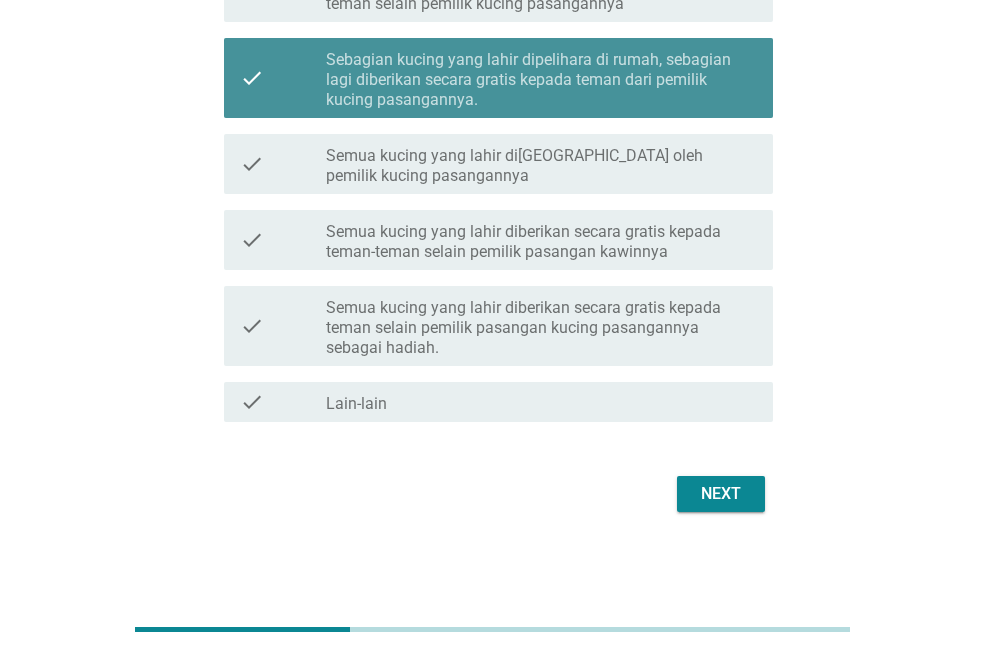 click on "Sebagian kucing yang lahir dipelihara di rumah, sebagian lagi diberikan secara gratis kepada teman dari pemilik kucing pasangannya." at bounding box center (541, 80) 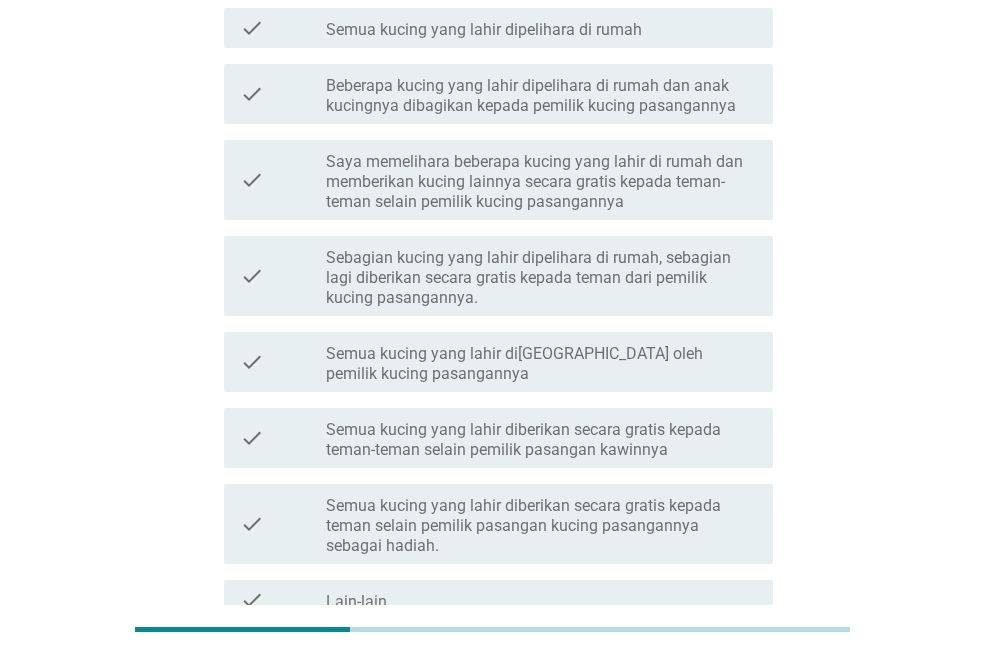 scroll, scrollTop: 222, scrollLeft: 0, axis: vertical 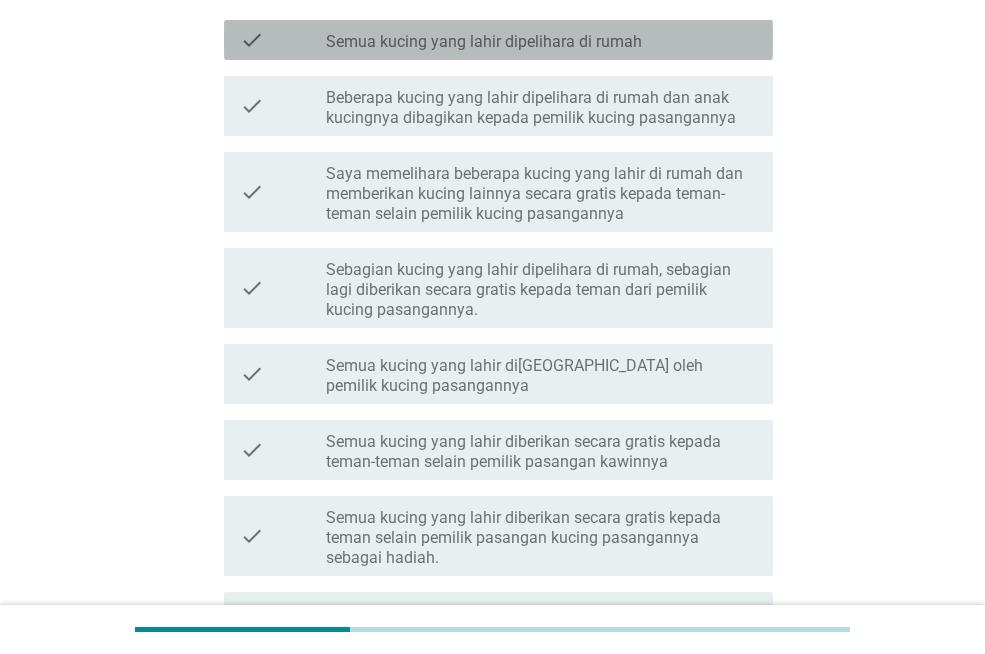click on "Semua kucing yang lahir dipelihara di rumah" at bounding box center [484, 42] 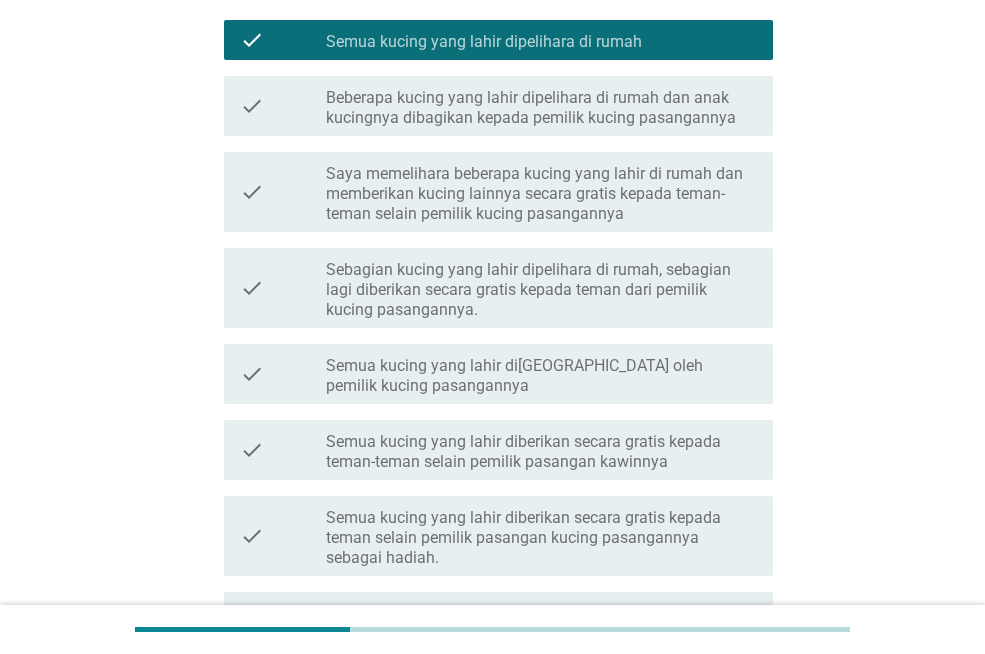 scroll, scrollTop: 433, scrollLeft: 0, axis: vertical 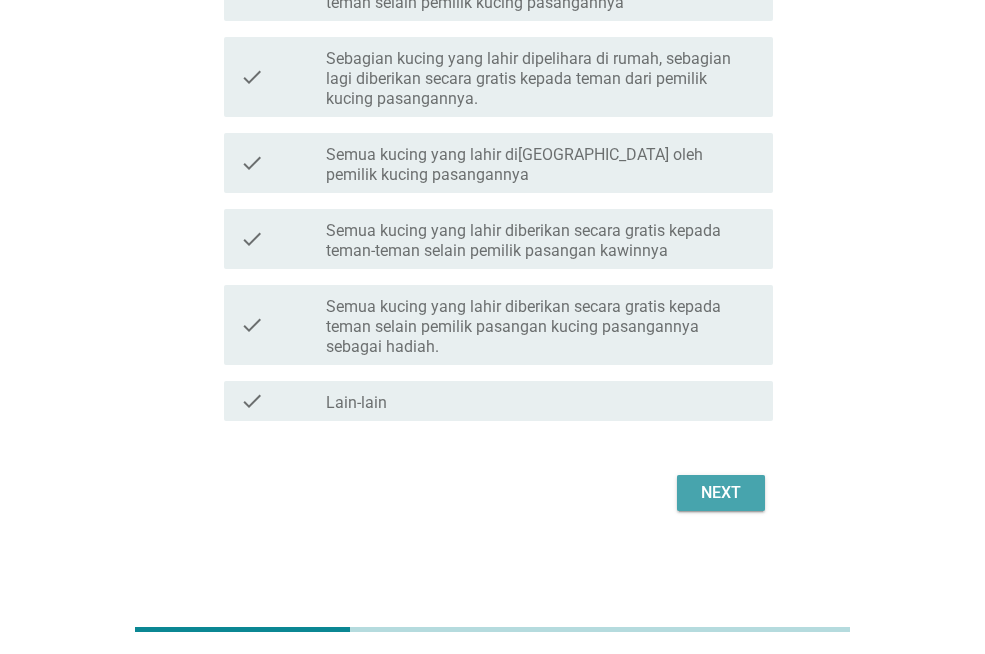 click on "Next" at bounding box center [721, 493] 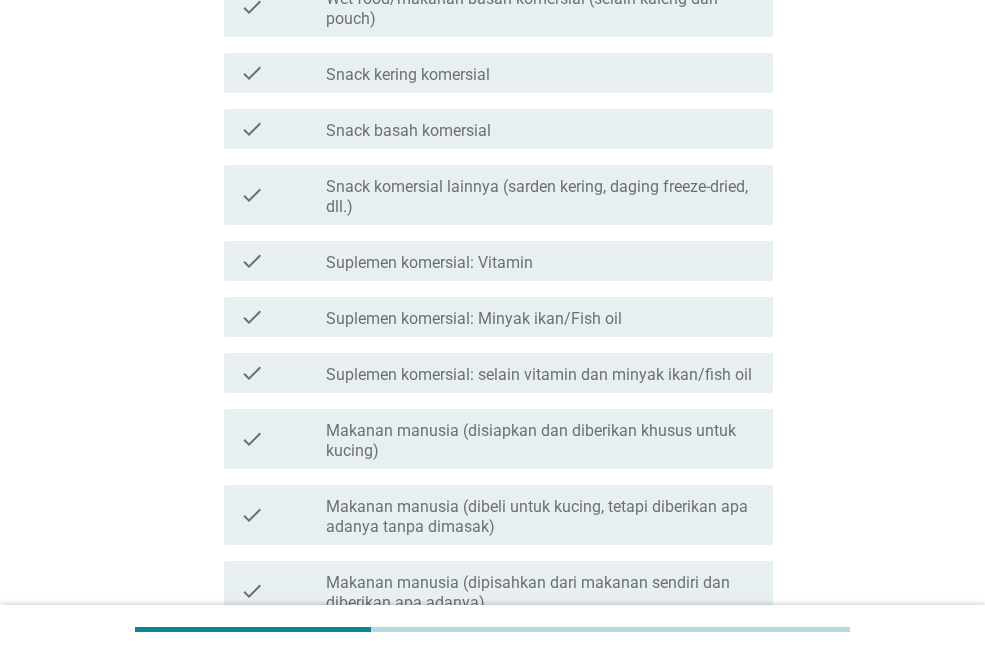 scroll, scrollTop: 0, scrollLeft: 0, axis: both 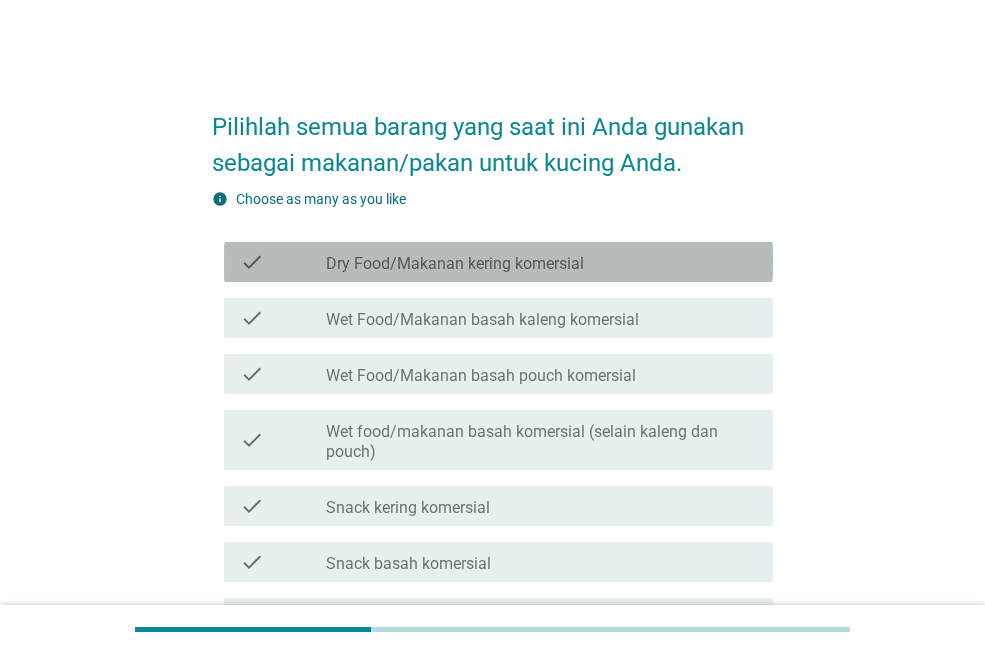 click on "check_box_outline_blank Dry Food/Makanan kering komersial" at bounding box center [541, 262] 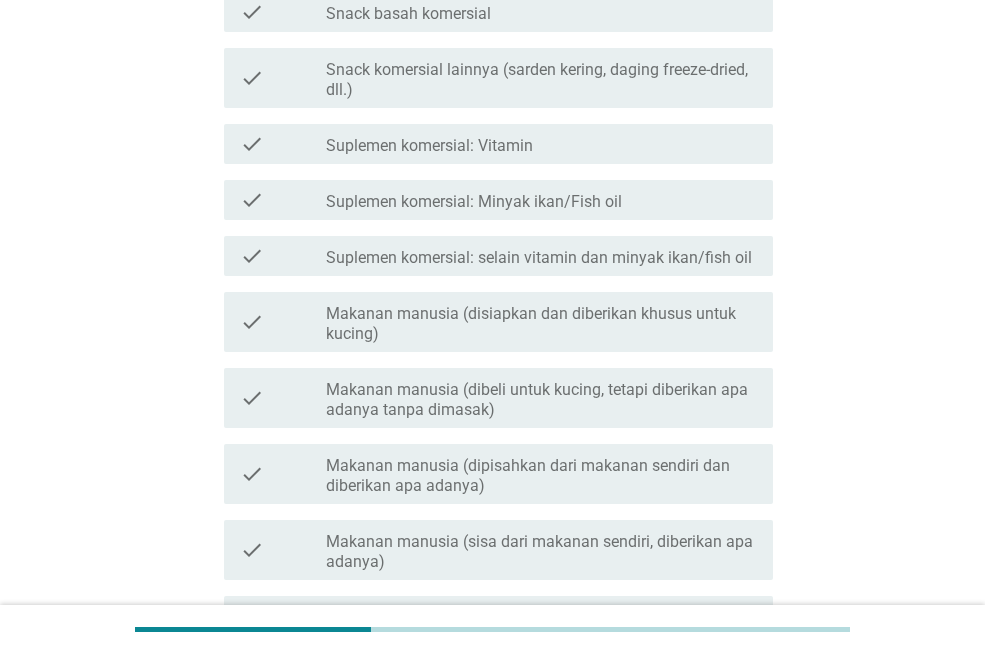 scroll, scrollTop: 551, scrollLeft: 0, axis: vertical 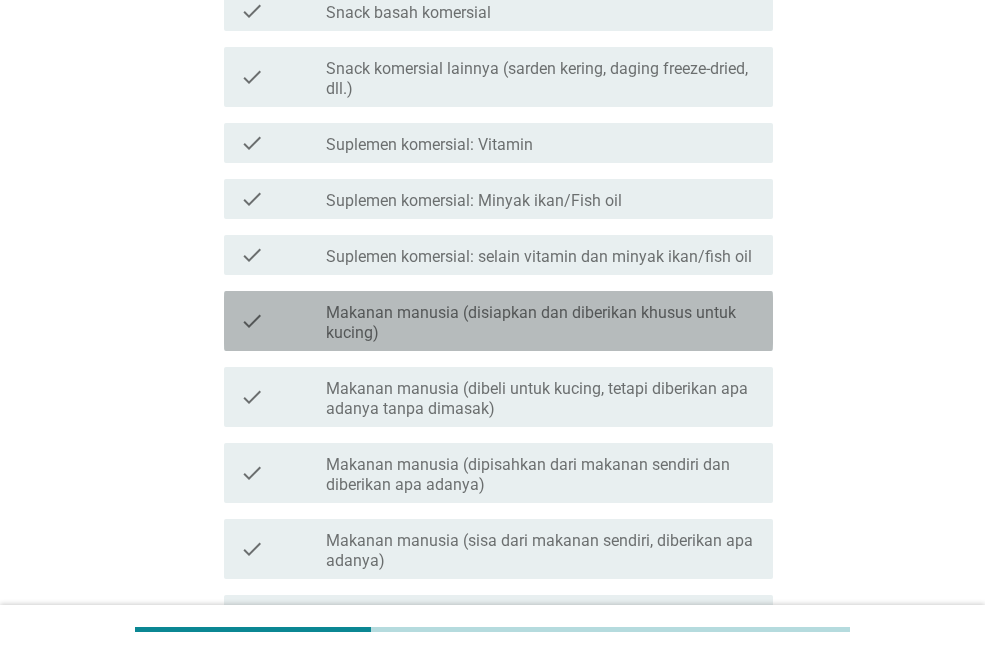 click on "Makanan manusia (disiapkan dan diberikan khusus untuk kucing)" at bounding box center (541, 323) 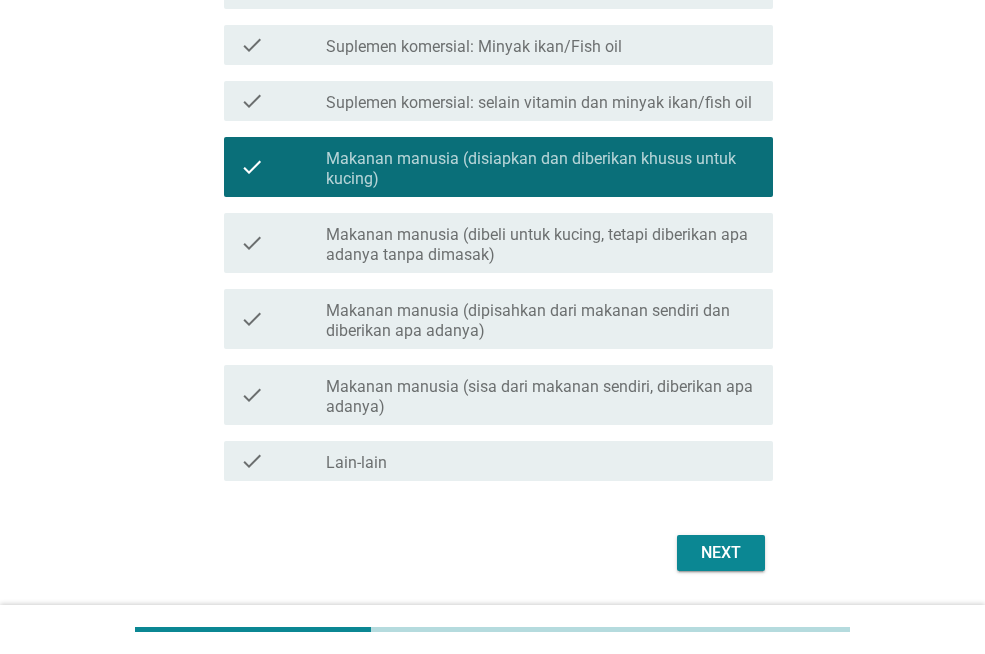 scroll, scrollTop: 718, scrollLeft: 0, axis: vertical 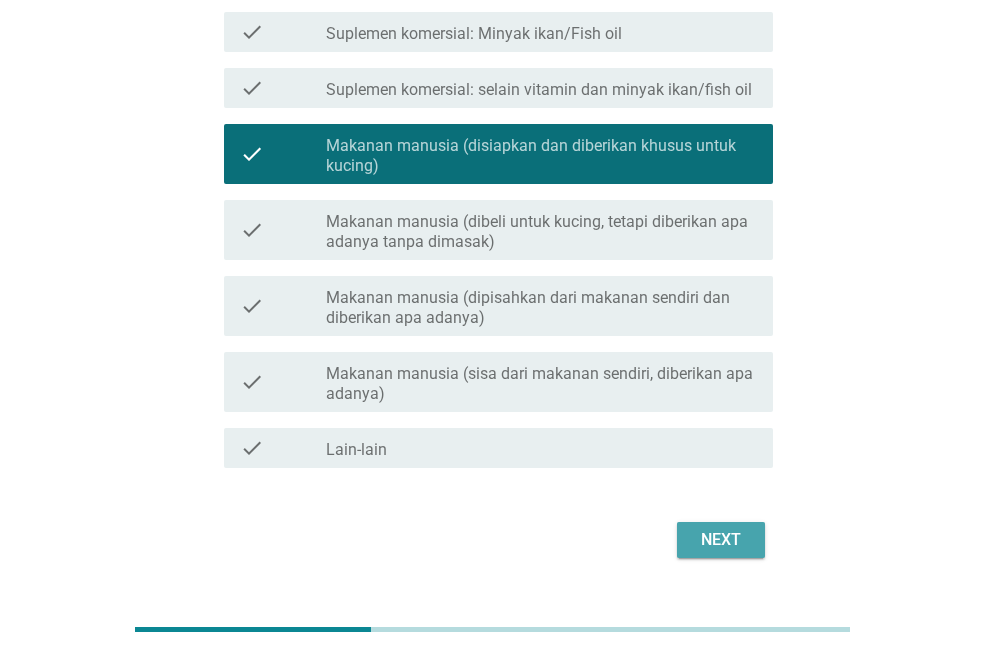 click on "Next" at bounding box center [721, 540] 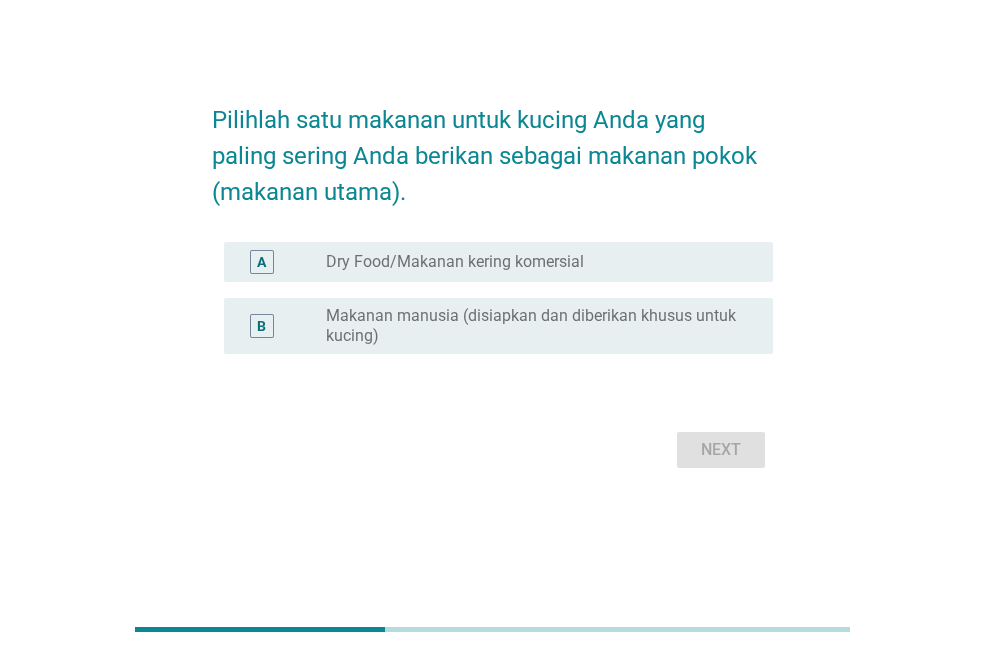 scroll, scrollTop: 0, scrollLeft: 0, axis: both 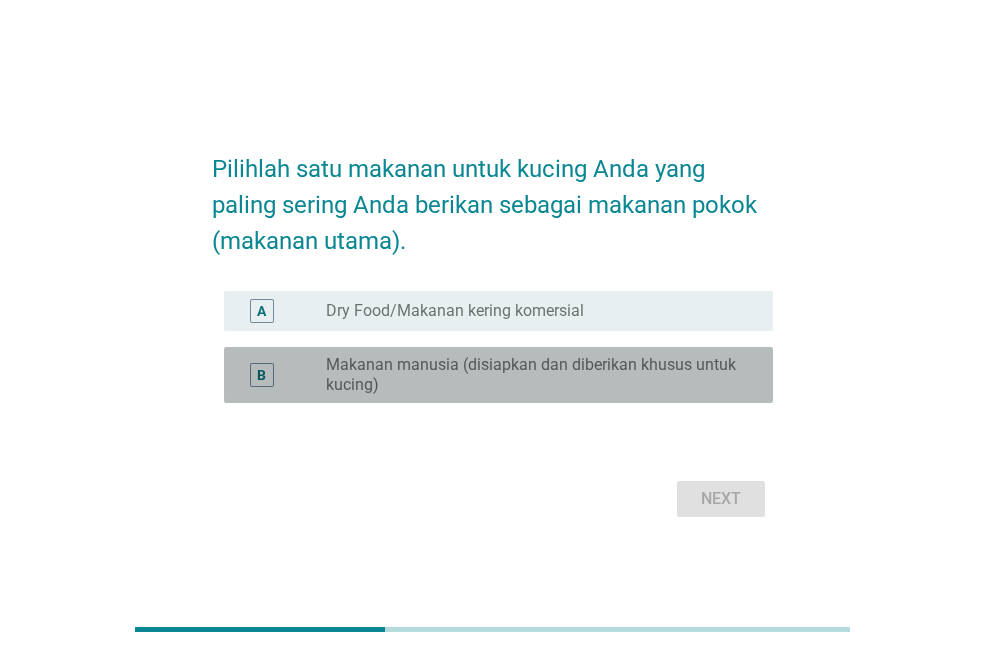 click on "Makanan manusia (disiapkan dan diberikan khusus untuk kucing)" at bounding box center (533, 375) 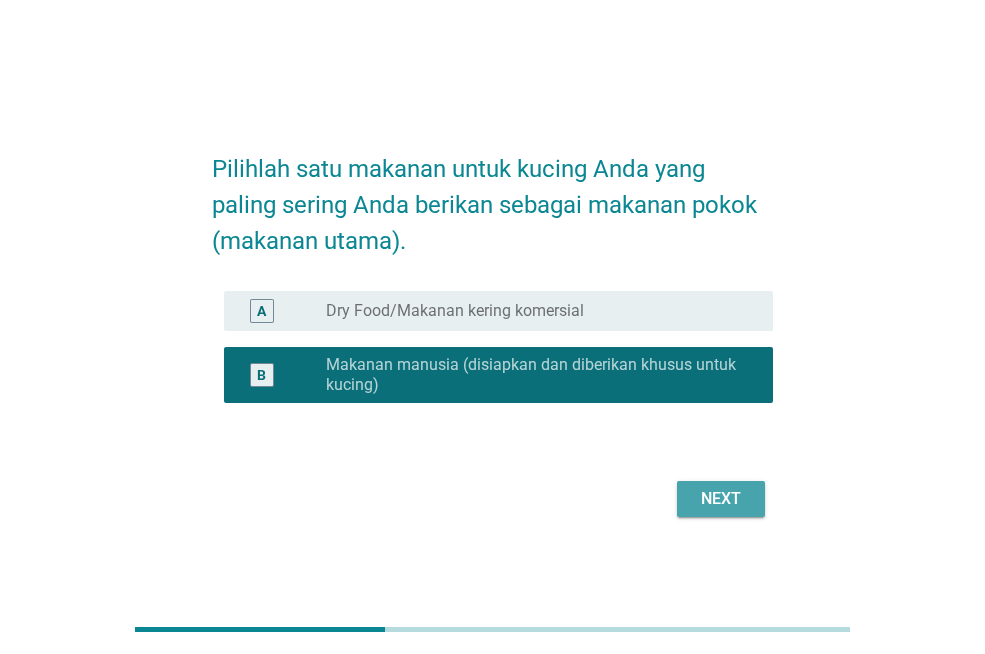 click on "Next" at bounding box center (721, 499) 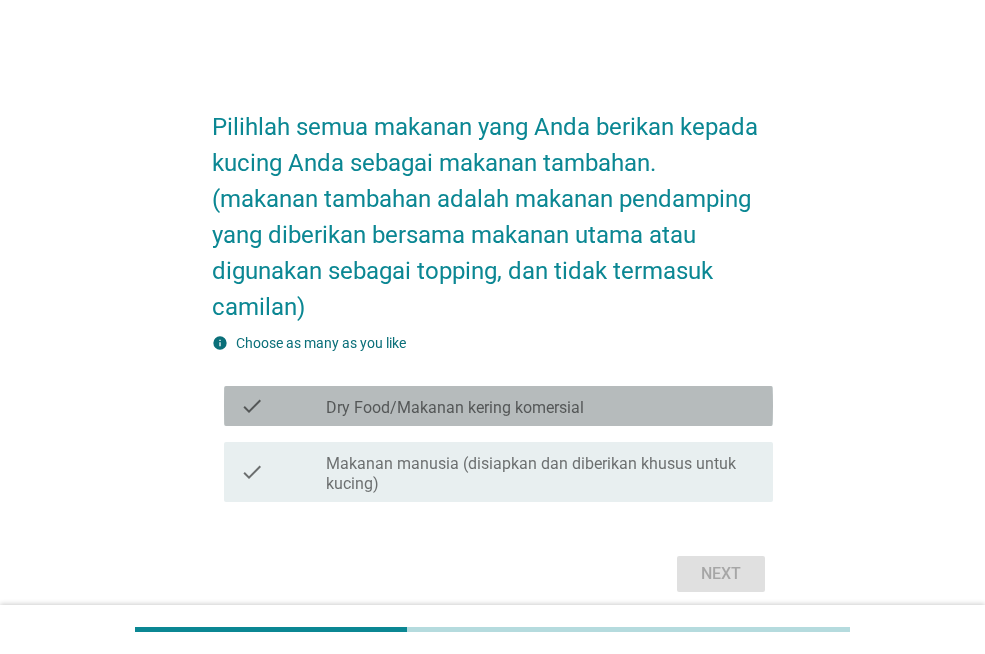 click on "check_box_outline_blank Dry Food/Makanan kering komersial" at bounding box center [541, 406] 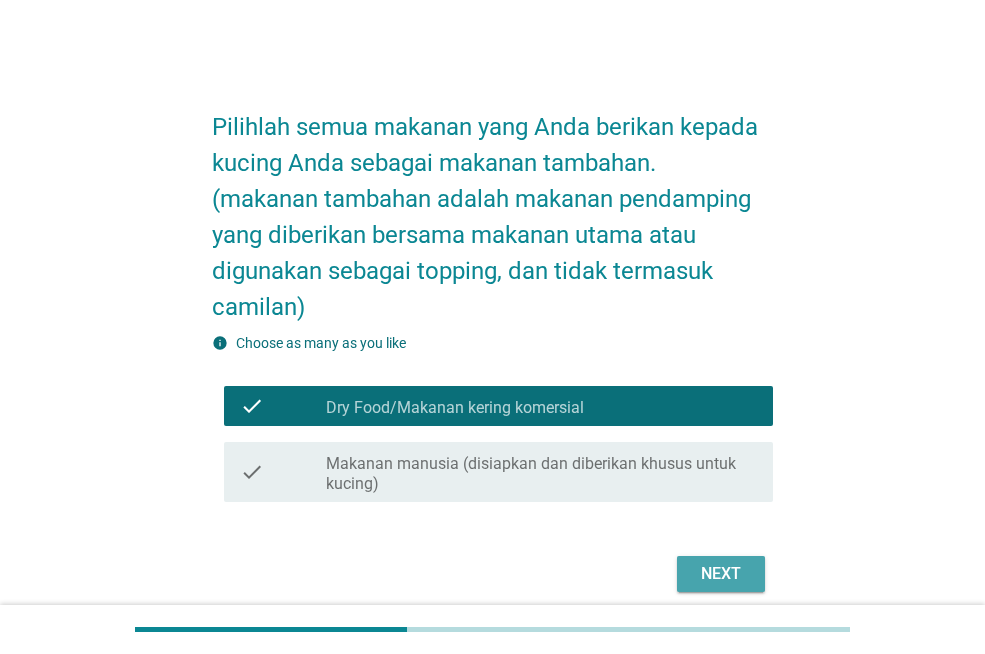 click on "Next" at bounding box center [721, 574] 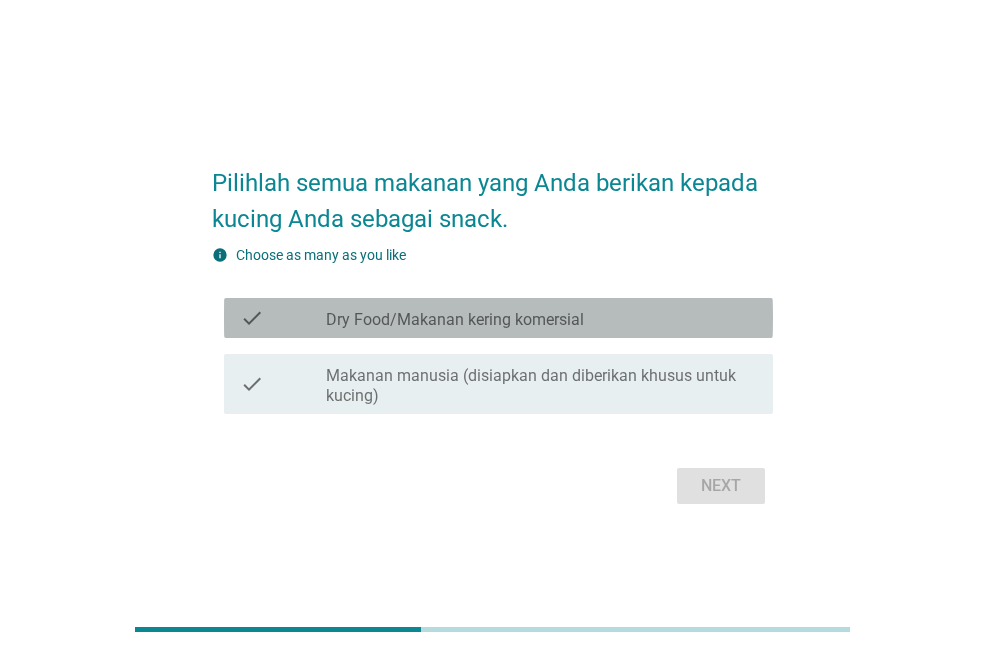 click on "check_box_outline_blank Dry Food/Makanan kering komersial" at bounding box center [541, 318] 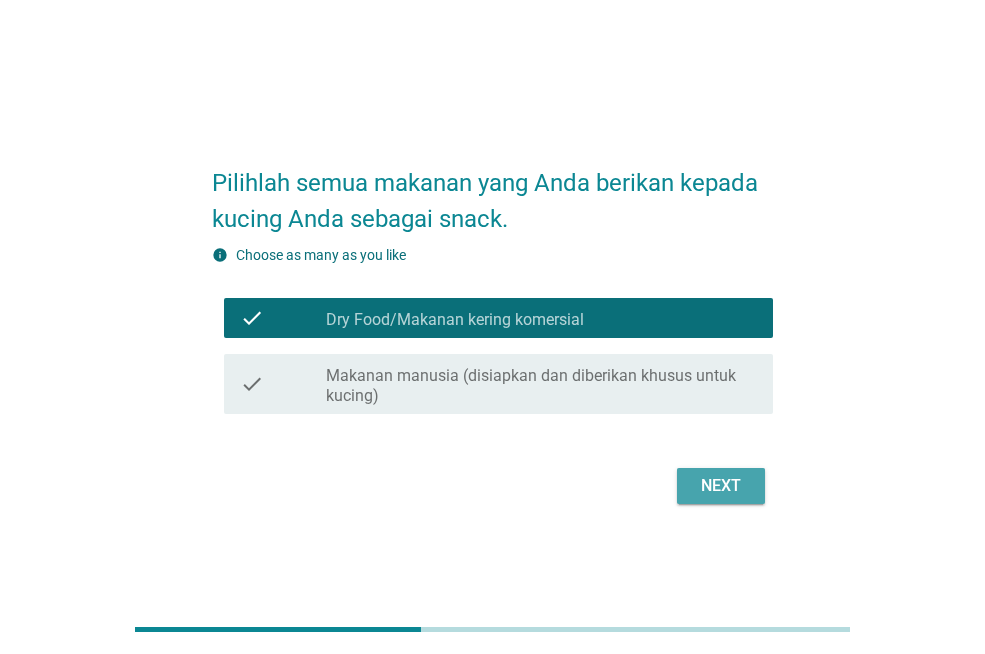 click on "Next" at bounding box center (721, 486) 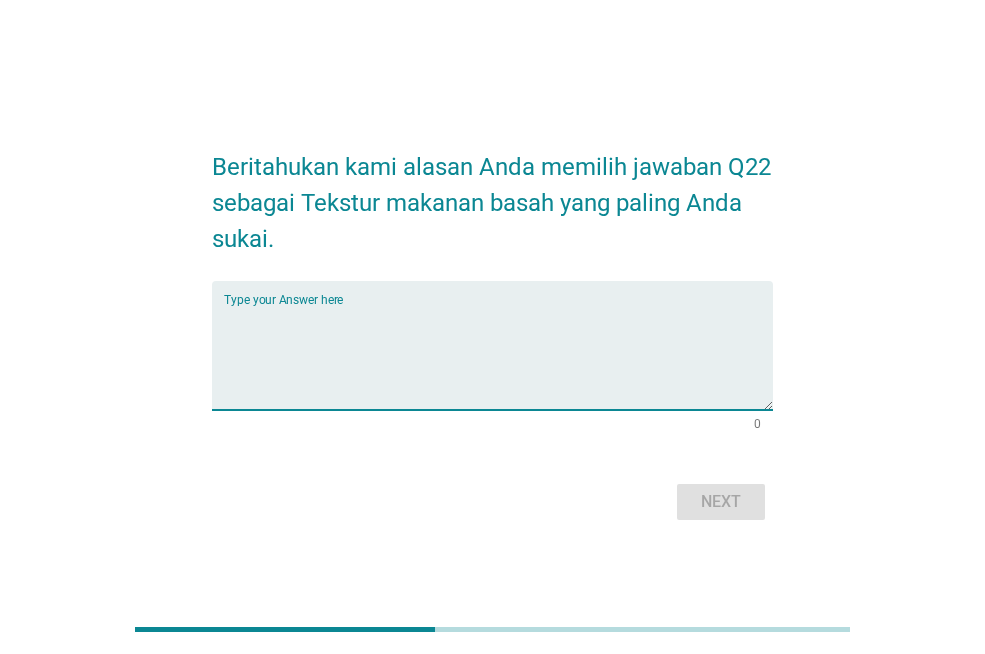 click at bounding box center [498, 357] 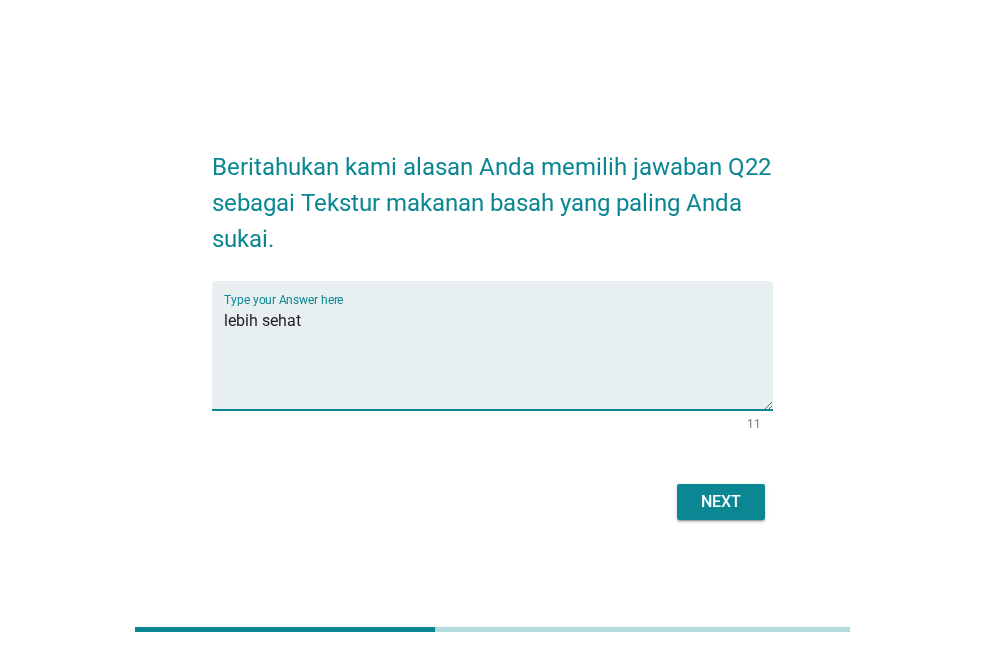 type on "lebih sehat" 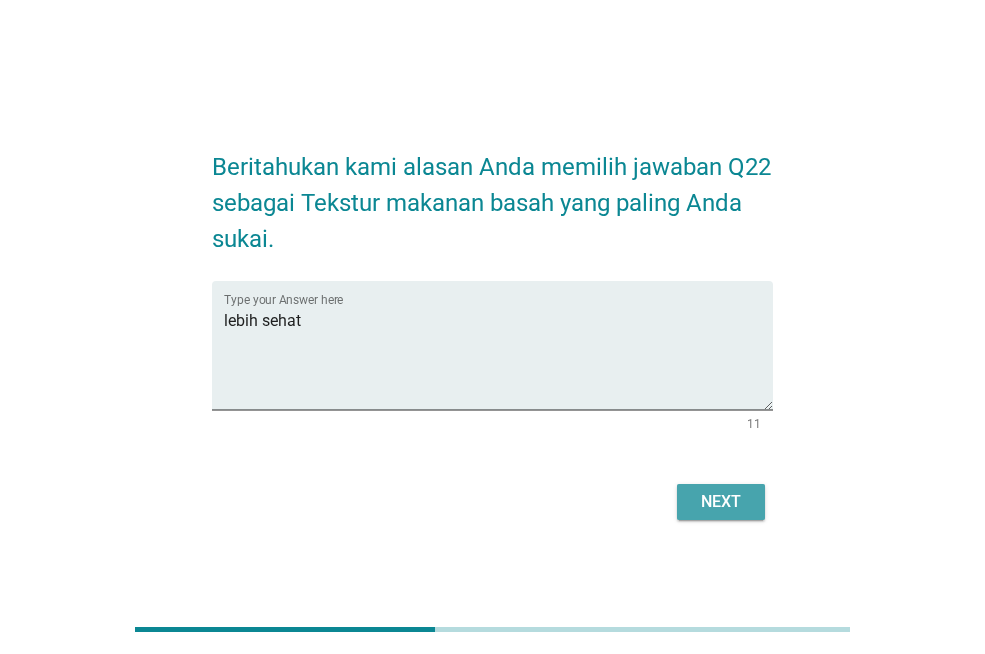 click on "Next" at bounding box center [721, 502] 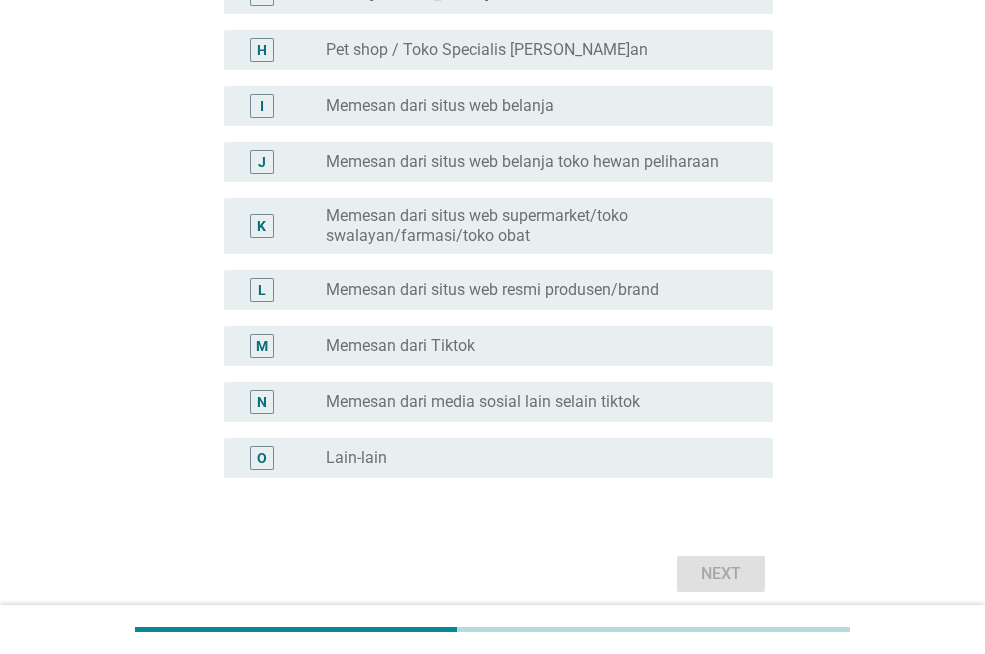 scroll, scrollTop: 610, scrollLeft: 0, axis: vertical 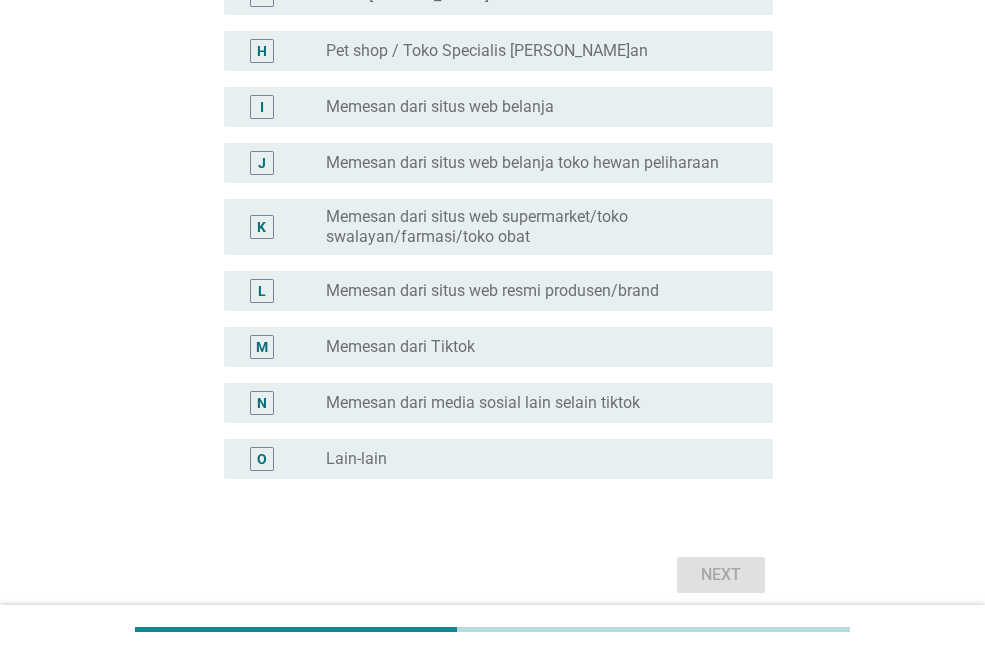 click on "Memesan dari media sosial lain selain tiktok" at bounding box center (483, 403) 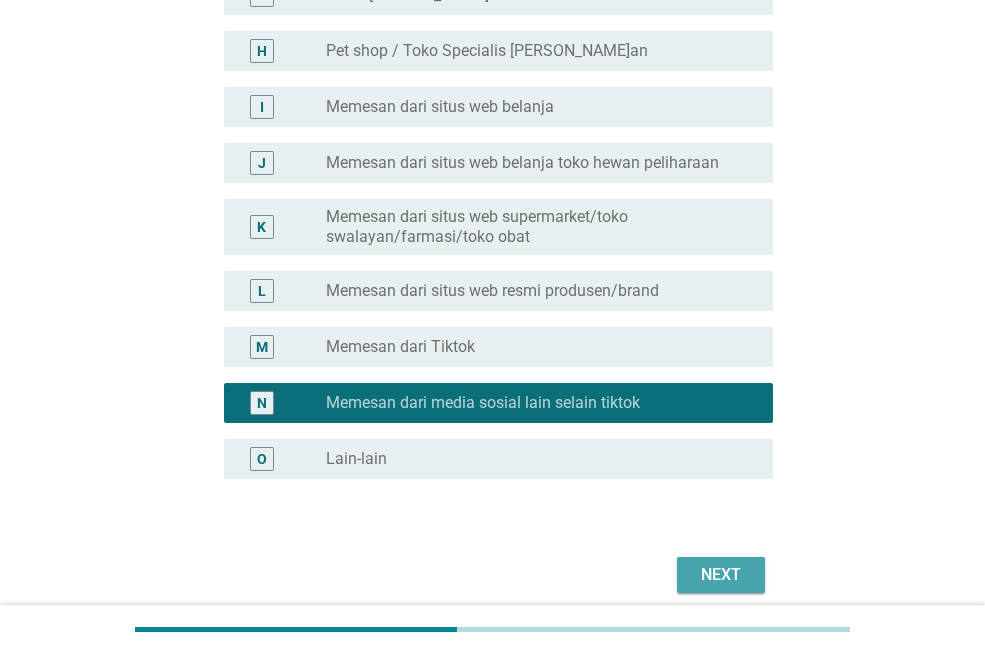 click on "Next" at bounding box center (721, 575) 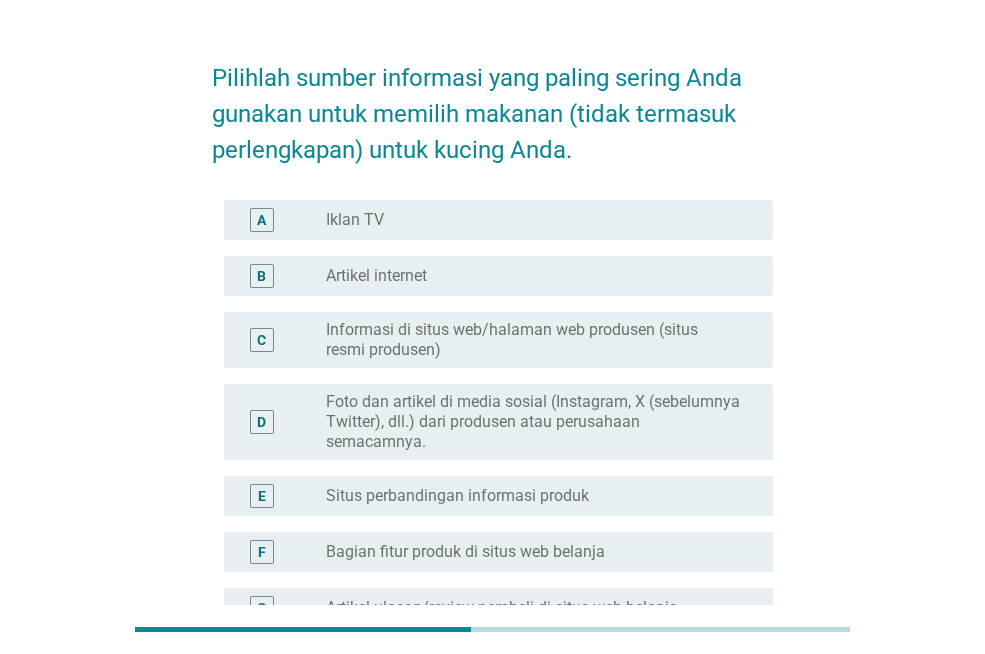 scroll, scrollTop: 0, scrollLeft: 0, axis: both 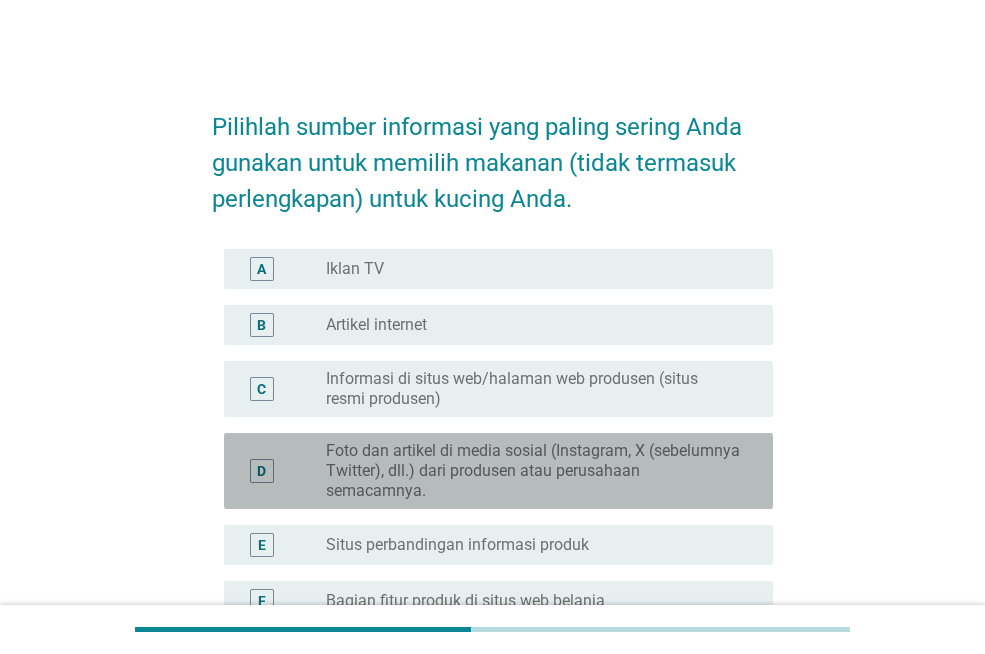 click on "Foto dan artikel di media sosial (Instagram, X (sebelumnya Twitter), dll.) dari produsen atau perusahaan semacamnya." at bounding box center [533, 471] 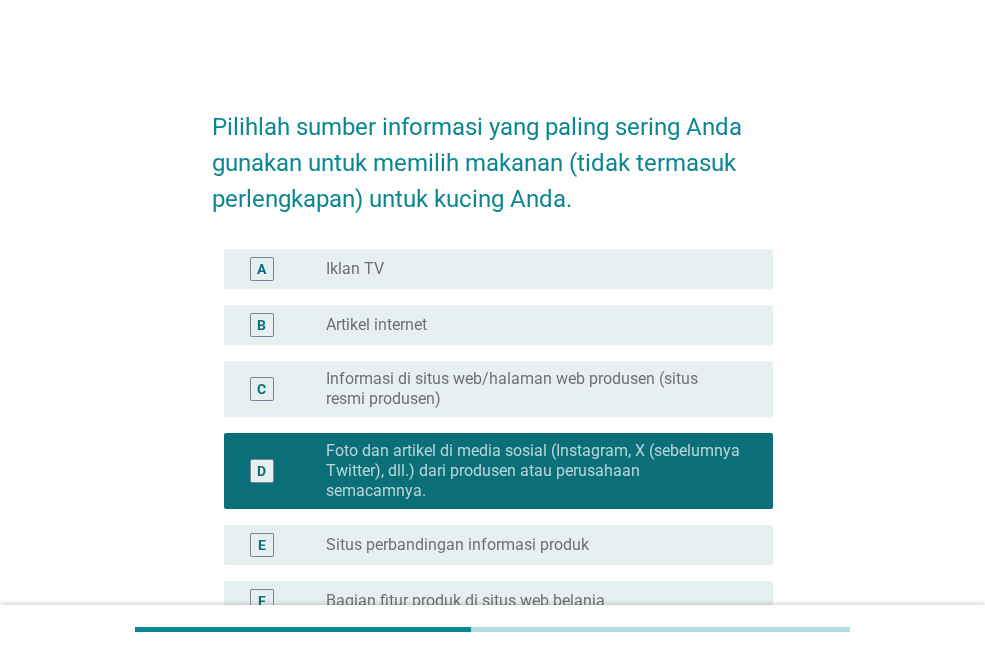 scroll, scrollTop: 872, scrollLeft: 0, axis: vertical 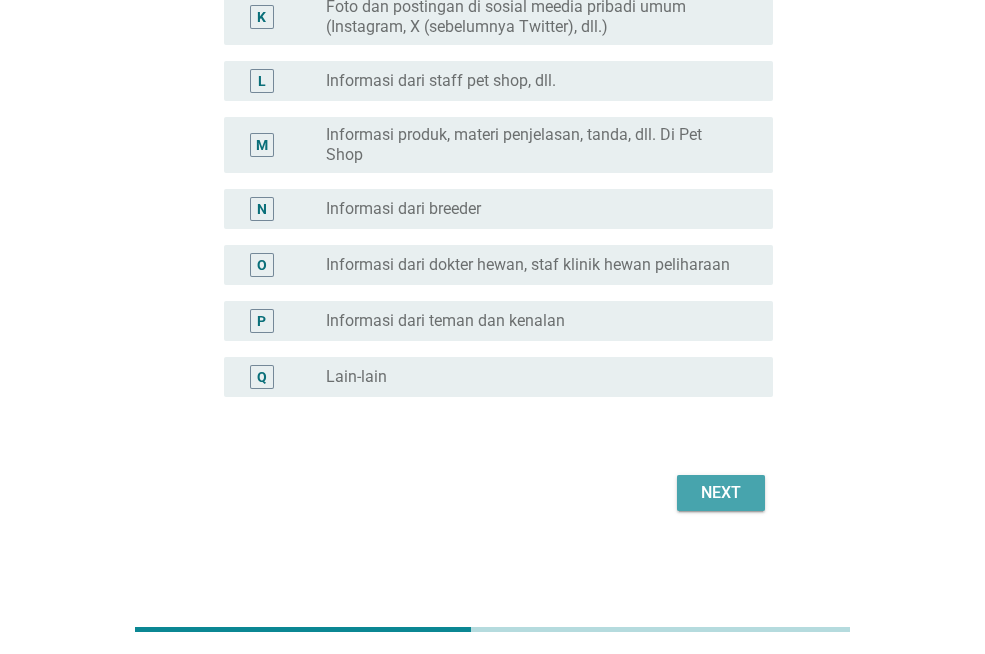 click on "Next" at bounding box center [721, 493] 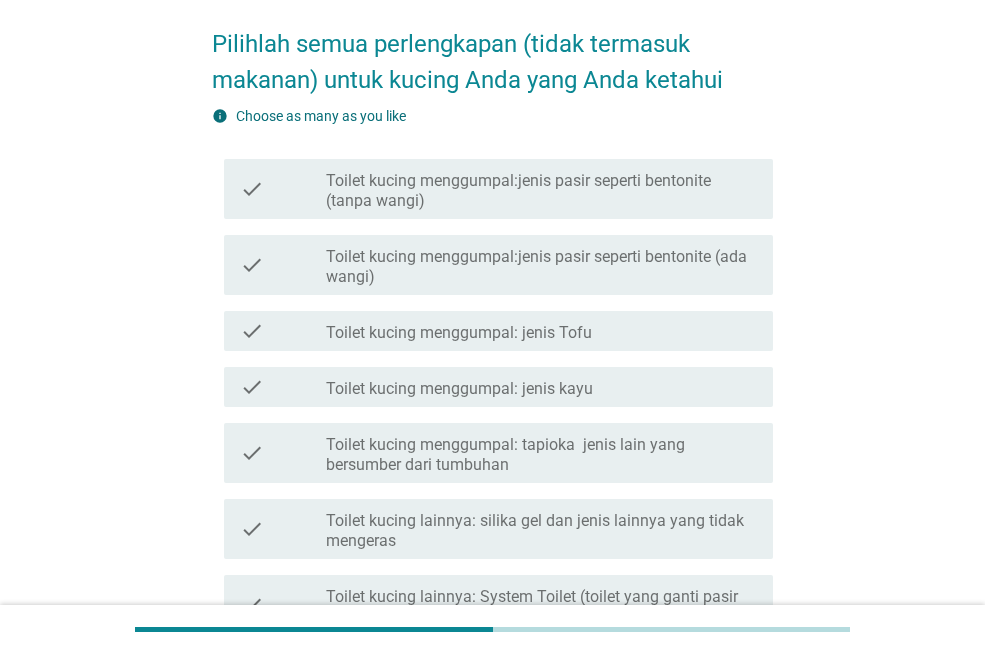 scroll, scrollTop: 87, scrollLeft: 0, axis: vertical 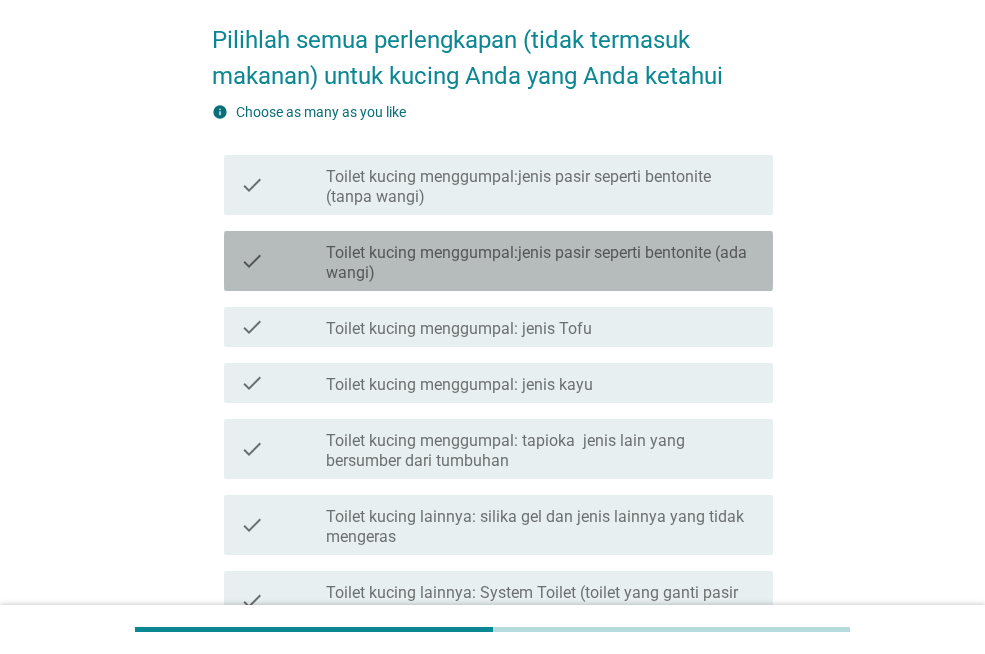click on "check     check_box_outline_blank Toilet kucing menggumpal:jenis pasir seperti bentonite (ada wangi)" at bounding box center (498, 261) 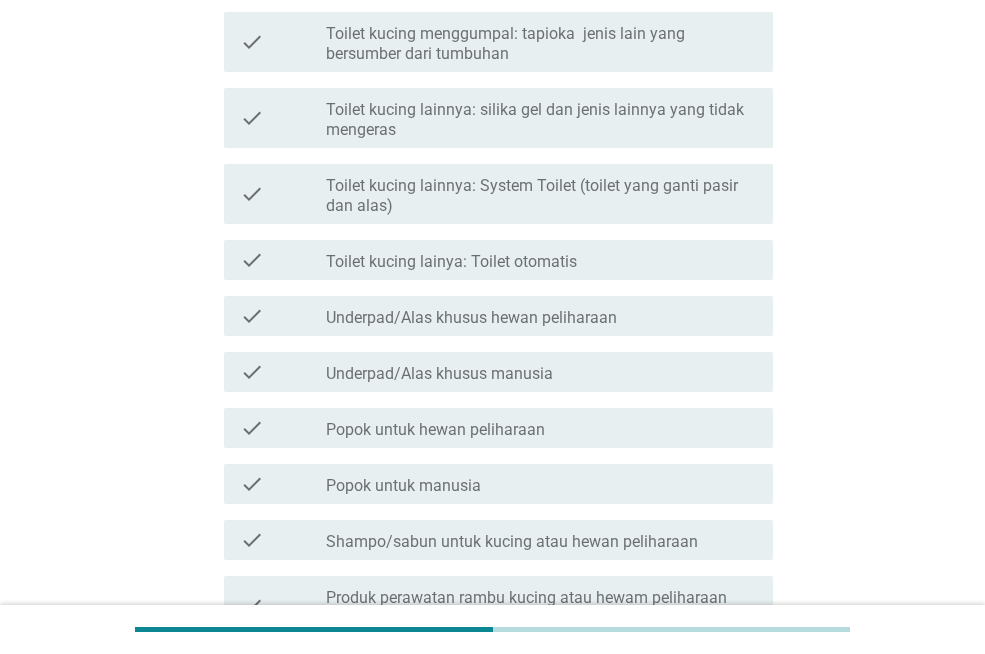 scroll, scrollTop: 917, scrollLeft: 0, axis: vertical 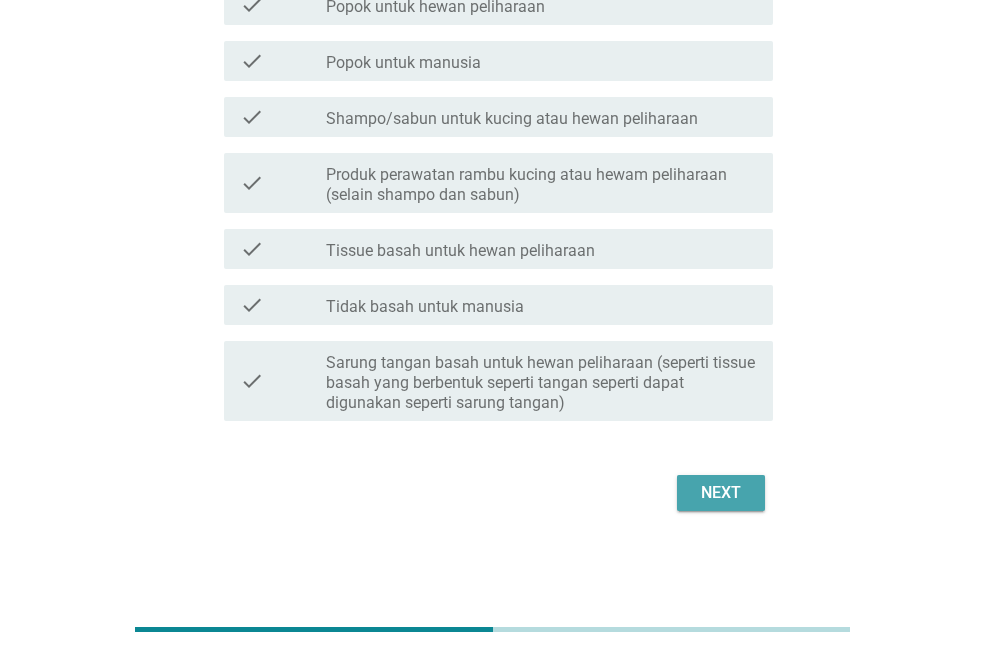click on "Next" at bounding box center [721, 493] 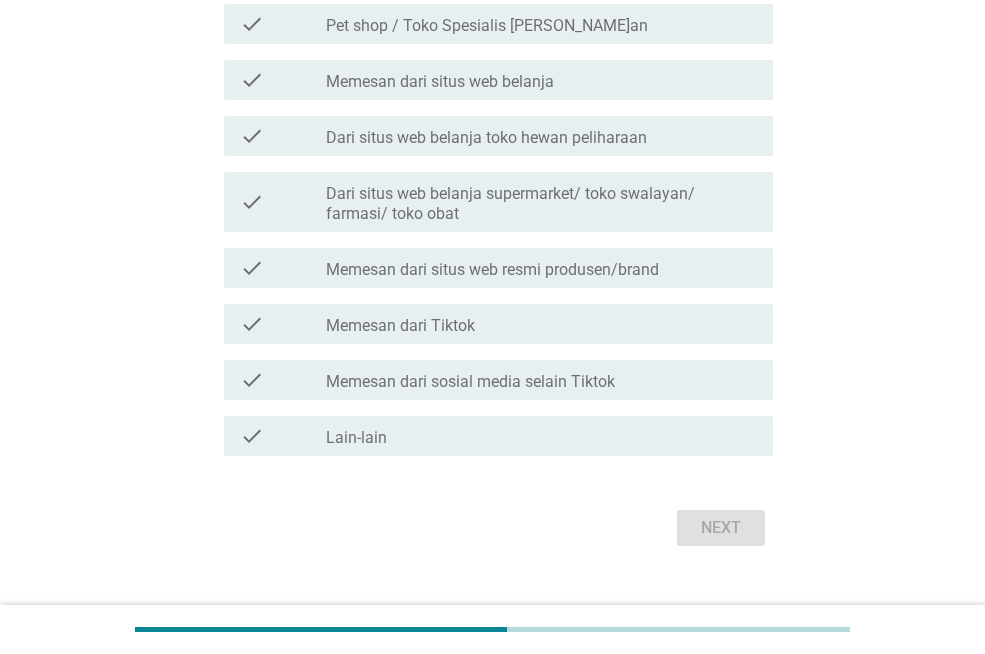 scroll, scrollTop: 667, scrollLeft: 0, axis: vertical 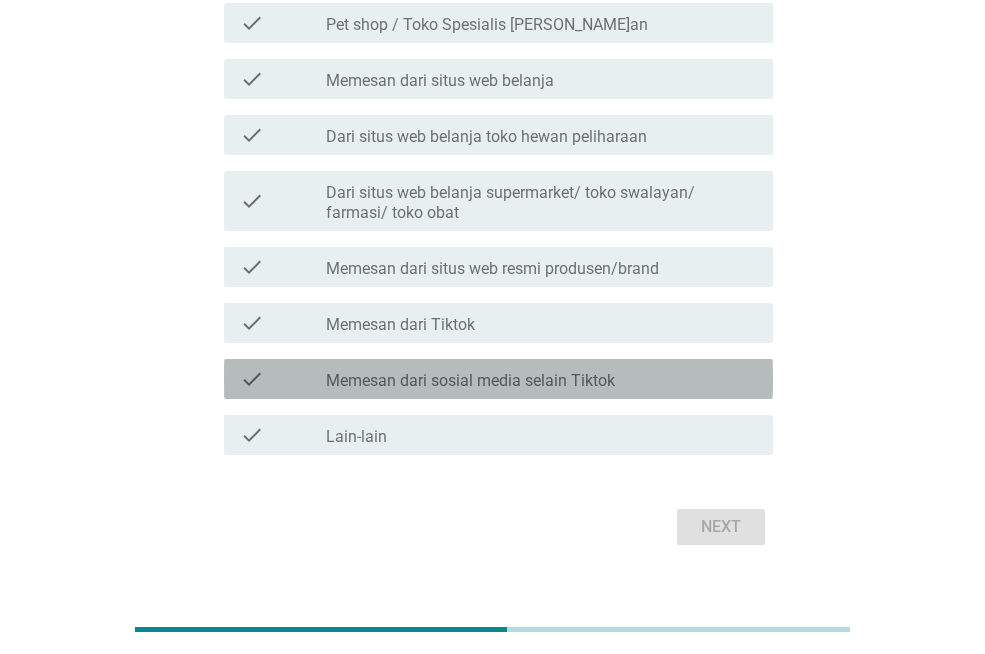 click on "Memesan dari sosial media selain Tiktok" at bounding box center [470, 381] 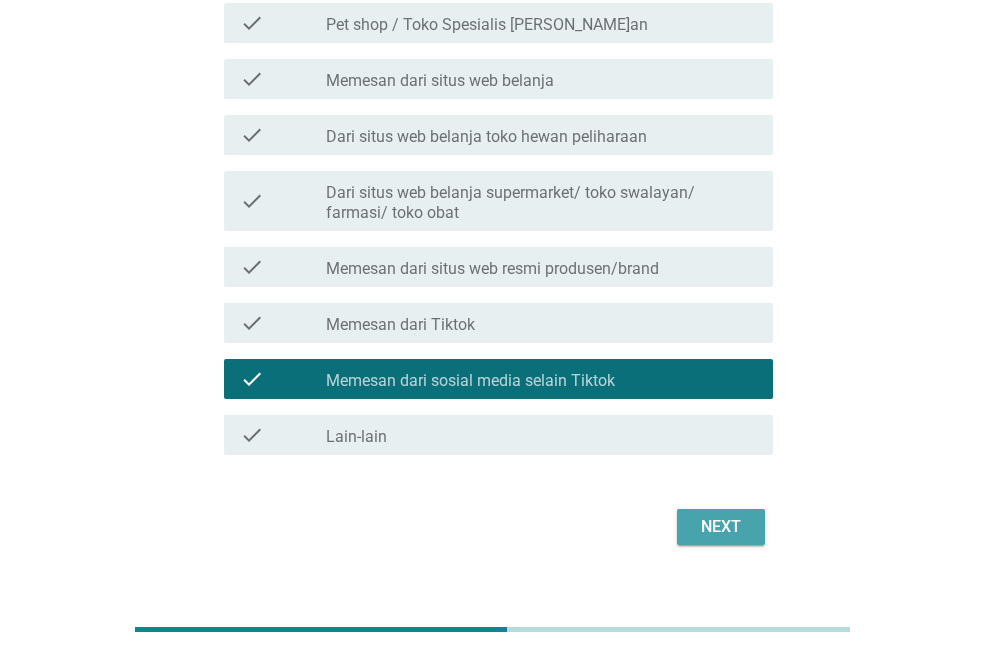 click on "Next" at bounding box center (721, 527) 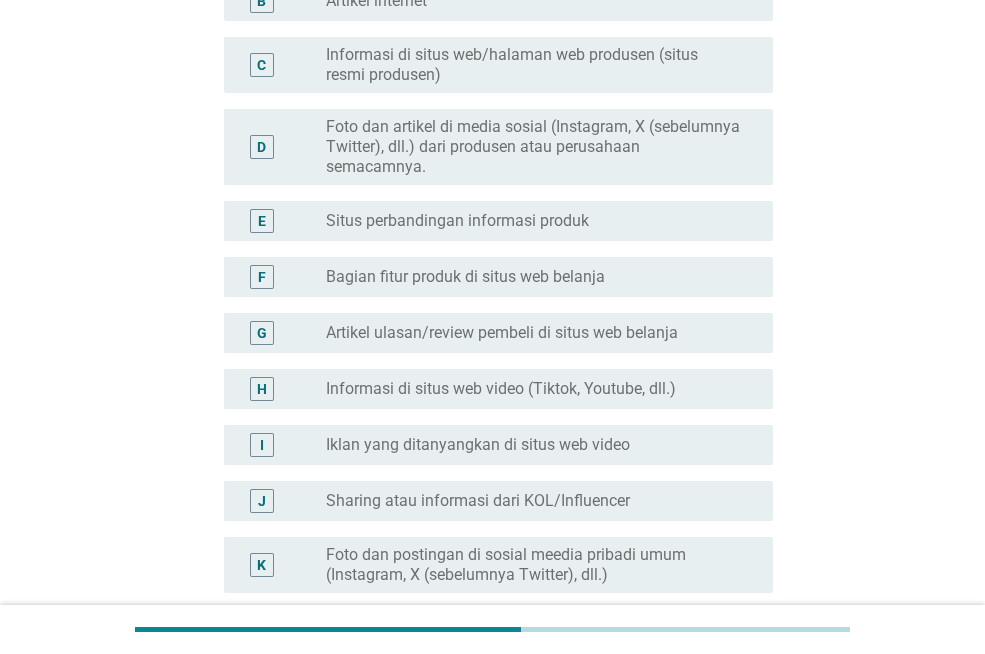 scroll, scrollTop: 325, scrollLeft: 0, axis: vertical 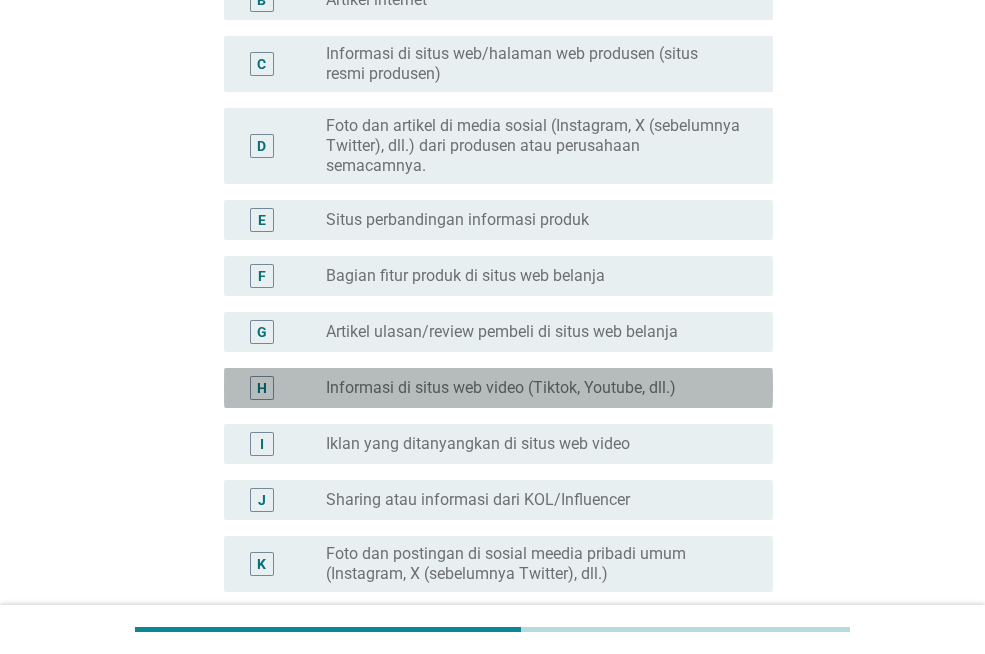 click on "Informasi di situs web video (Tiktok, Youtube, dll.)" at bounding box center [501, 388] 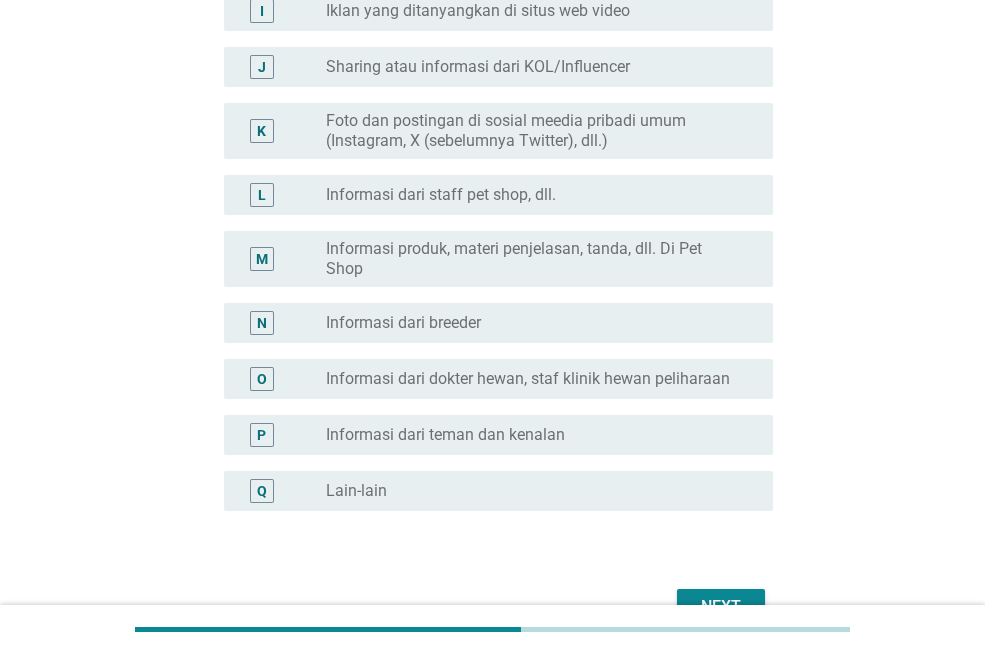 scroll, scrollTop: 872, scrollLeft: 0, axis: vertical 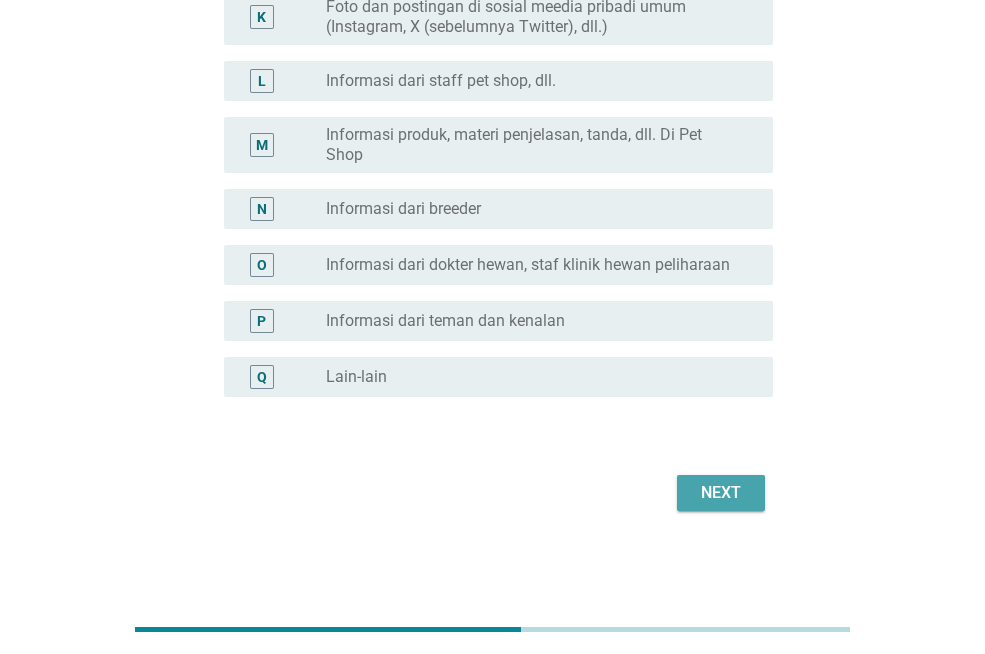 click on "Next" at bounding box center (721, 493) 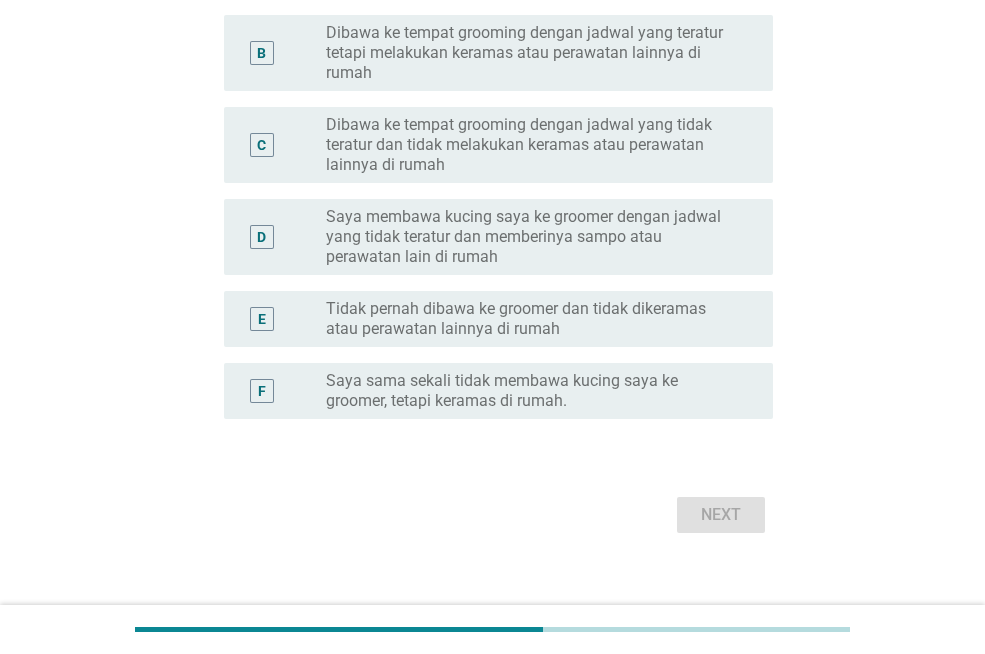scroll, scrollTop: 528, scrollLeft: 0, axis: vertical 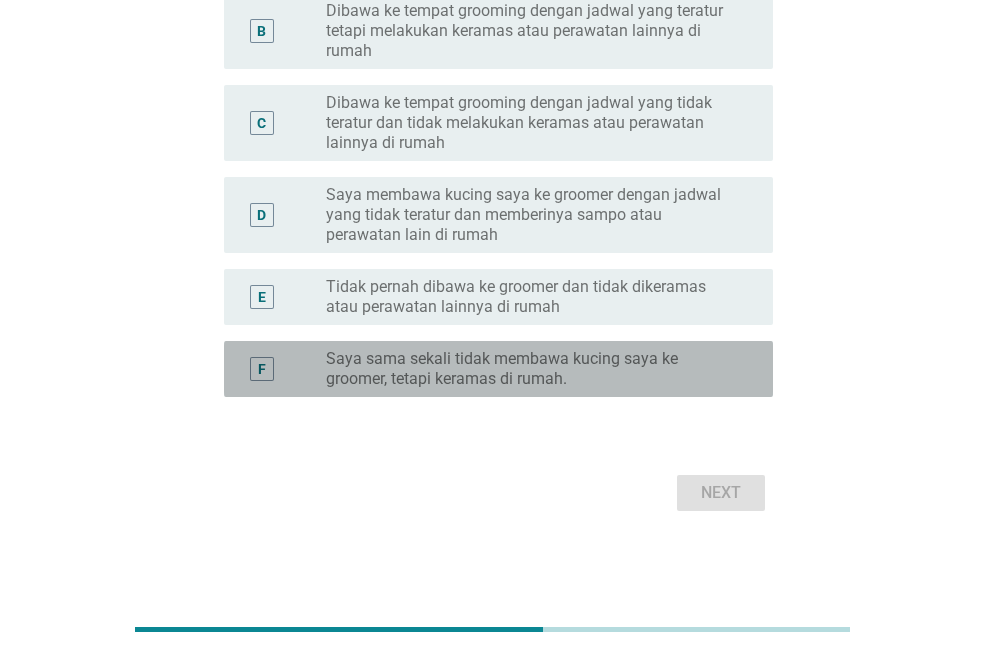 click on "Saya sama sekali tidak membawa kucing saya ke groomer, tetapi keramas di rumah." at bounding box center (533, 369) 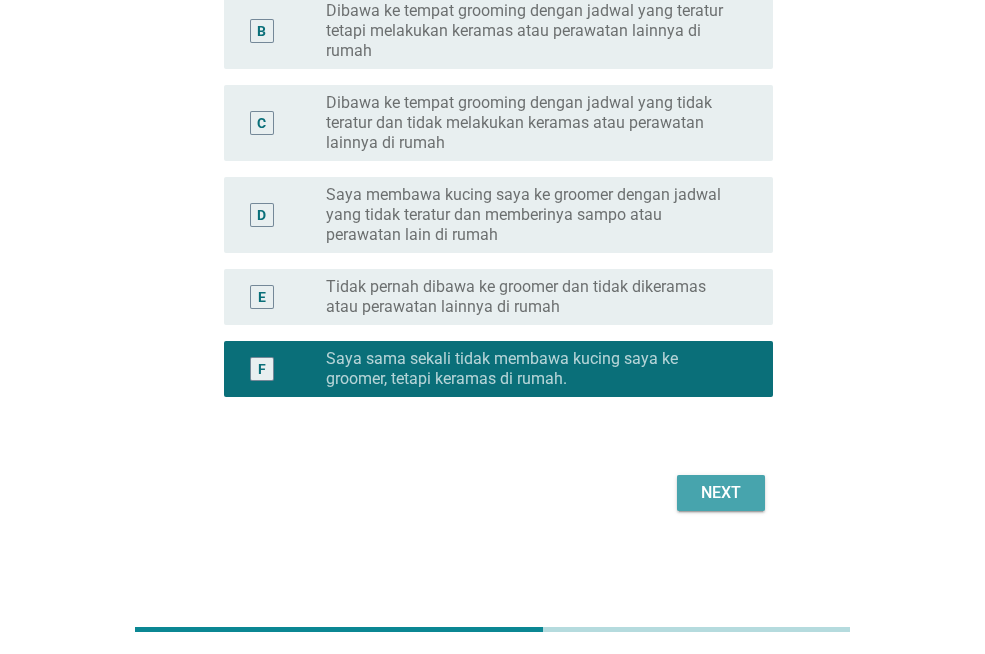 click on "Next" at bounding box center (721, 493) 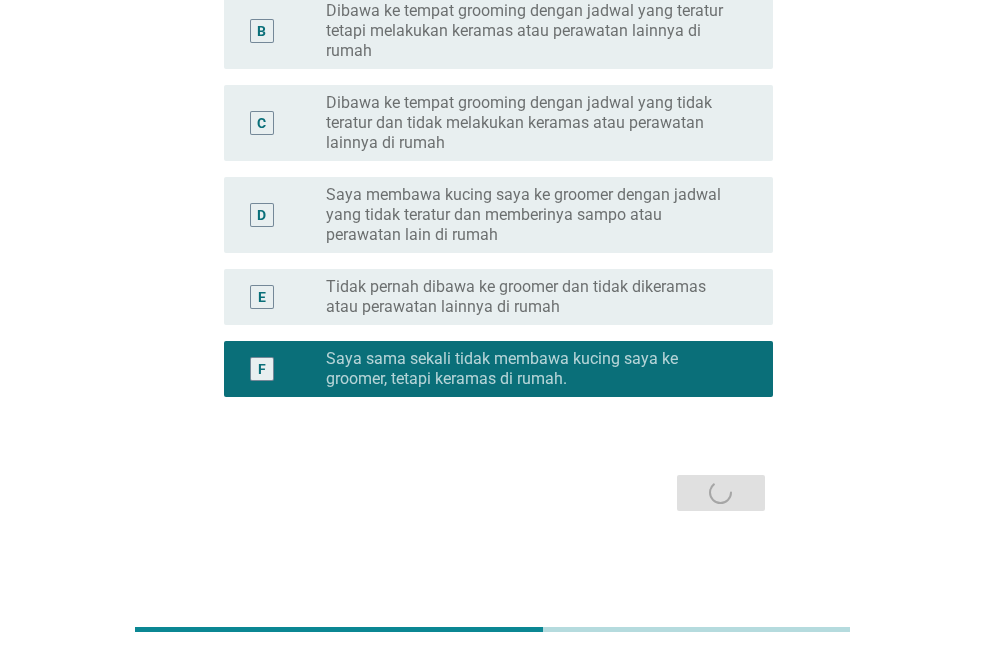 scroll, scrollTop: 0, scrollLeft: 0, axis: both 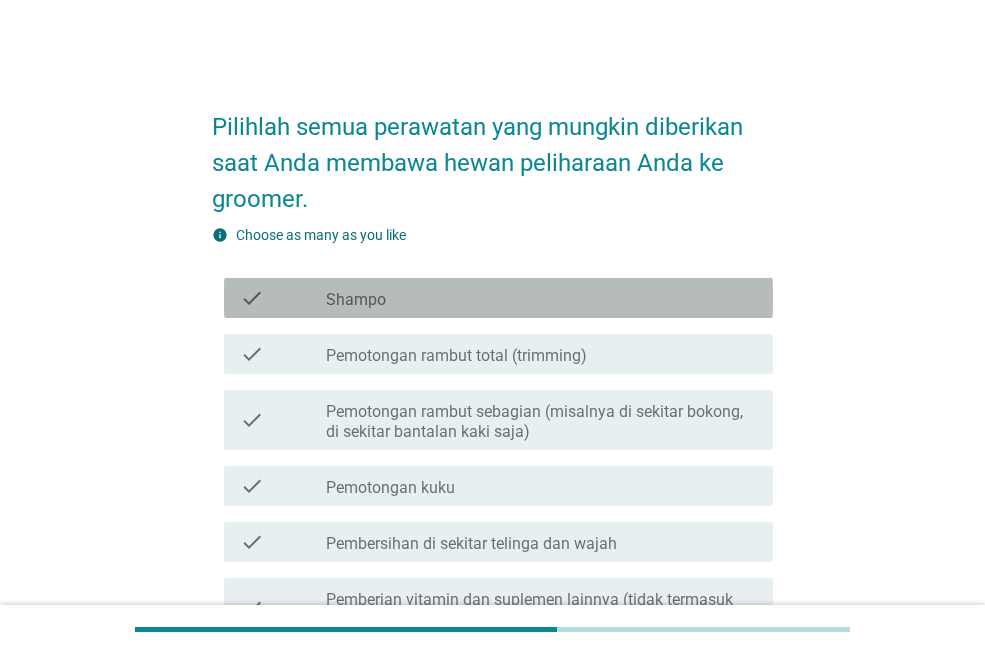 click on "check_box_outline_blank Shampo" at bounding box center (541, 298) 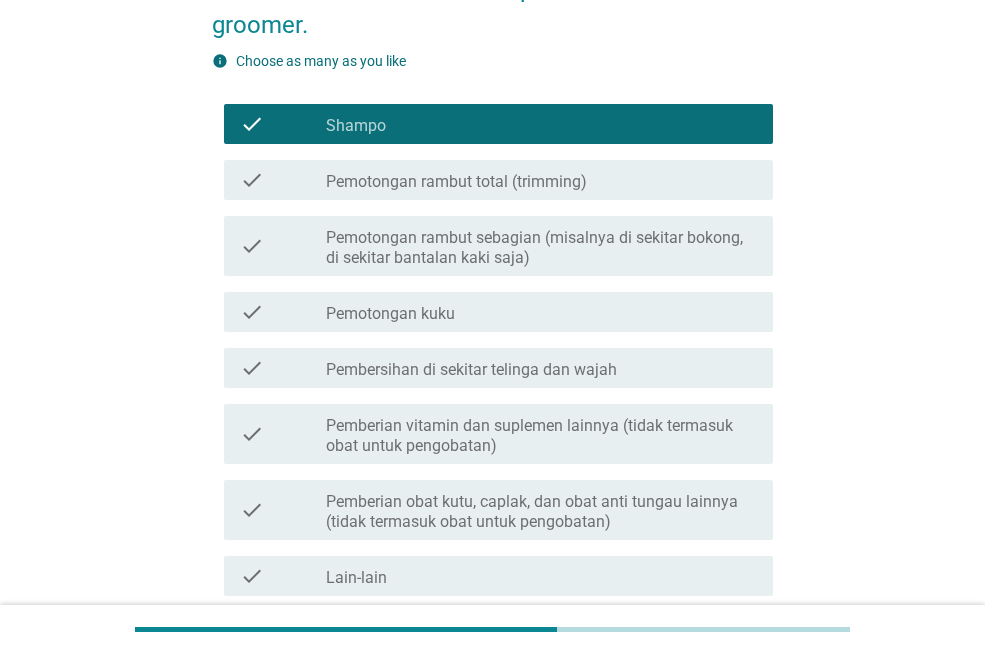 scroll, scrollTop: 175, scrollLeft: 0, axis: vertical 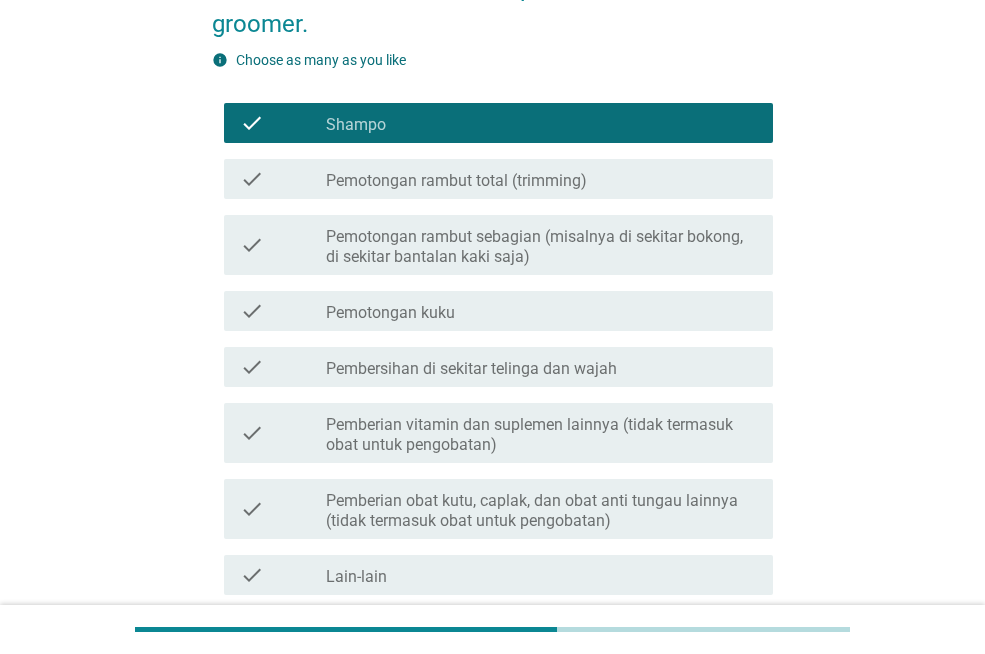 click on "Pemotongan kuku" at bounding box center [390, 313] 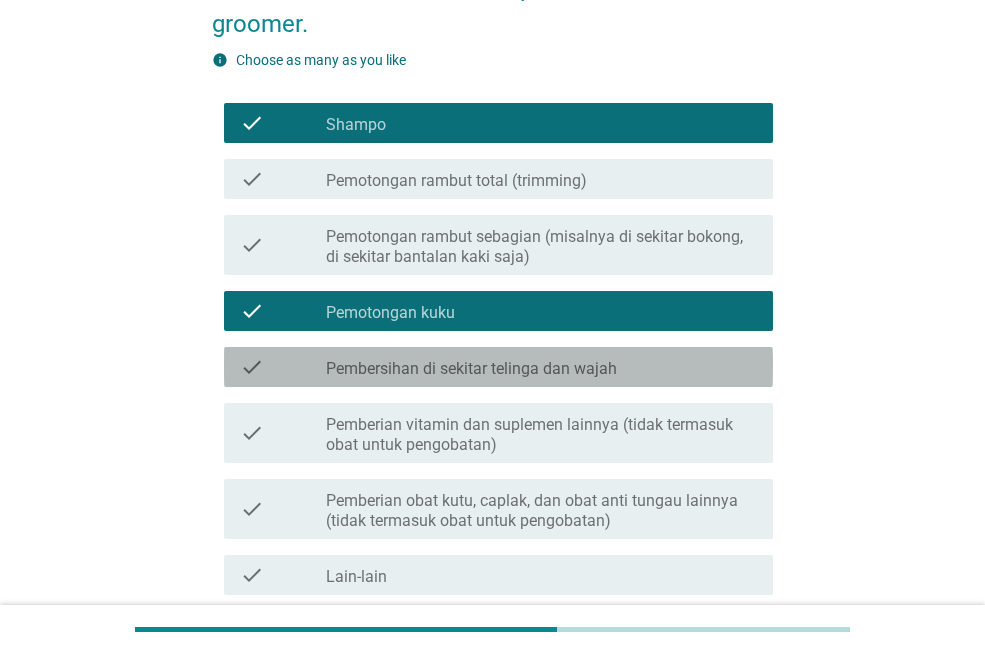 click on "Pembersihan di sekitar telinga dan wajah" at bounding box center (471, 369) 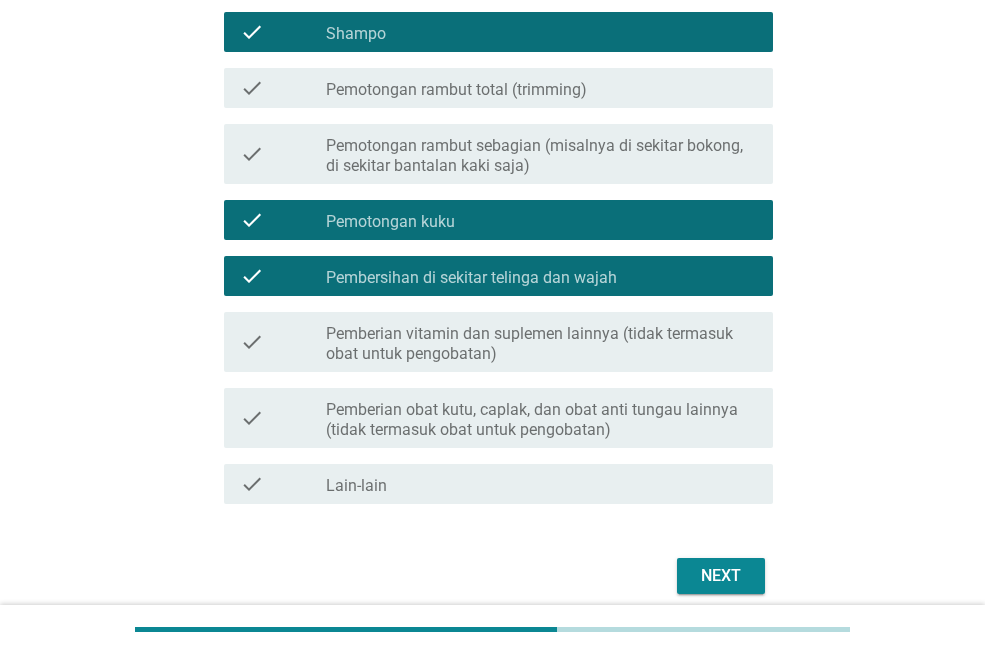 scroll, scrollTop: 267, scrollLeft: 0, axis: vertical 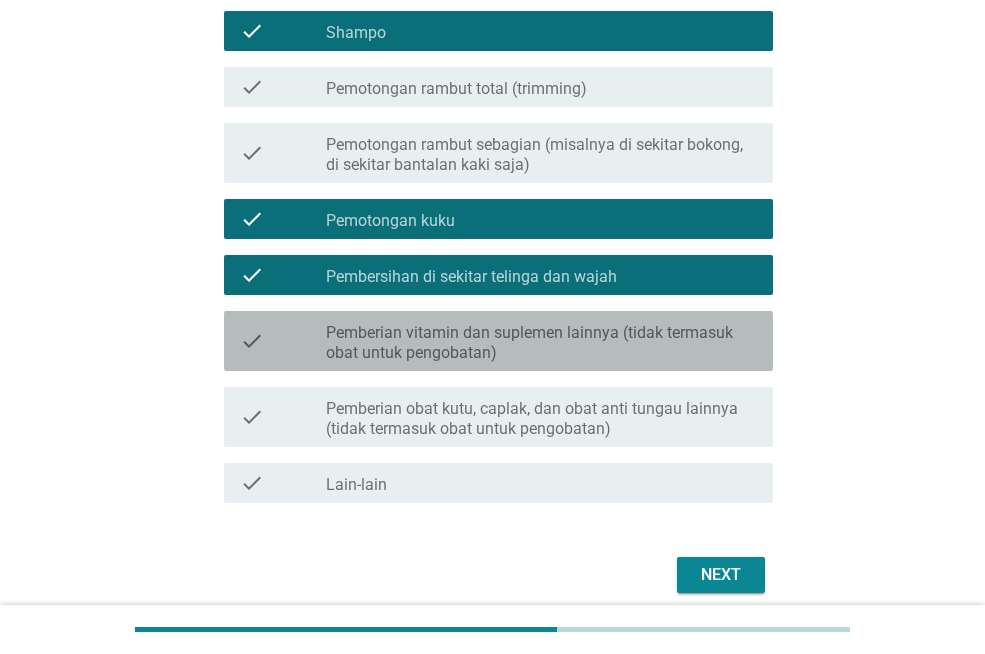 click on "check     check_box_outline_blank Pemberian vitamin dan suplemen lainnya (tidak termasuk obat untuk pengobatan)" at bounding box center [498, 341] 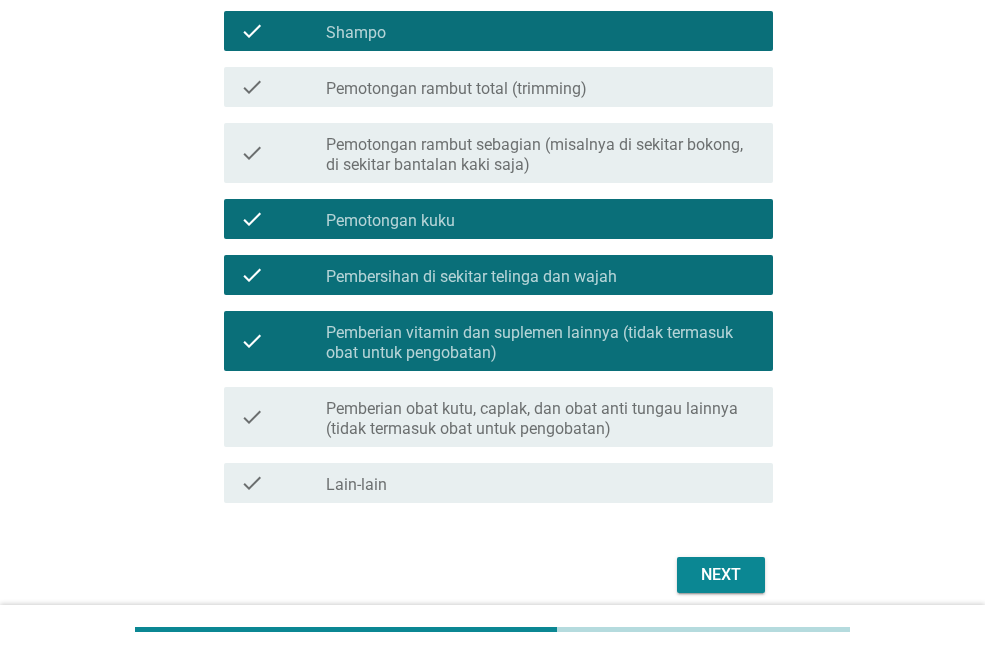 click on "Pemberian obat kutu, caplak, dan obat anti tungau lainnya (tidak termasuk obat untuk pengobatan)" at bounding box center [541, 419] 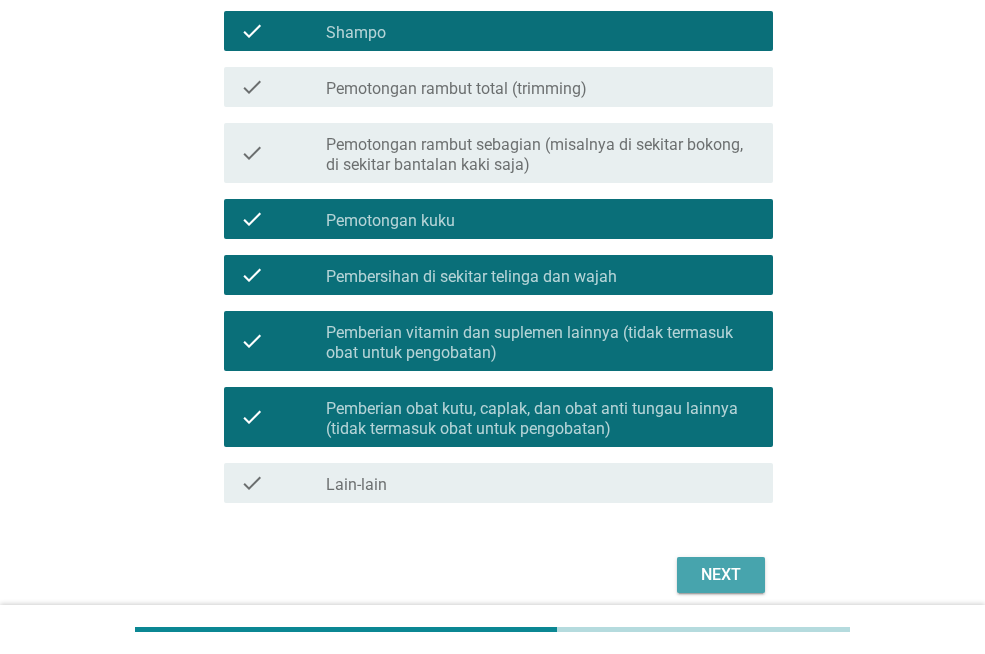 click on "Next" at bounding box center (721, 575) 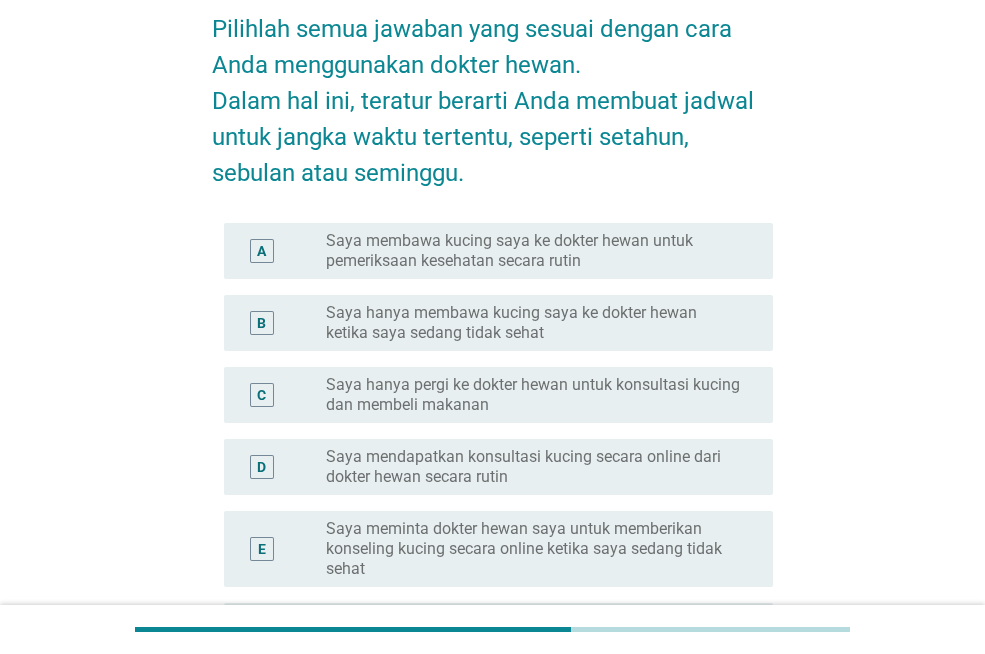 scroll, scrollTop: 99, scrollLeft: 0, axis: vertical 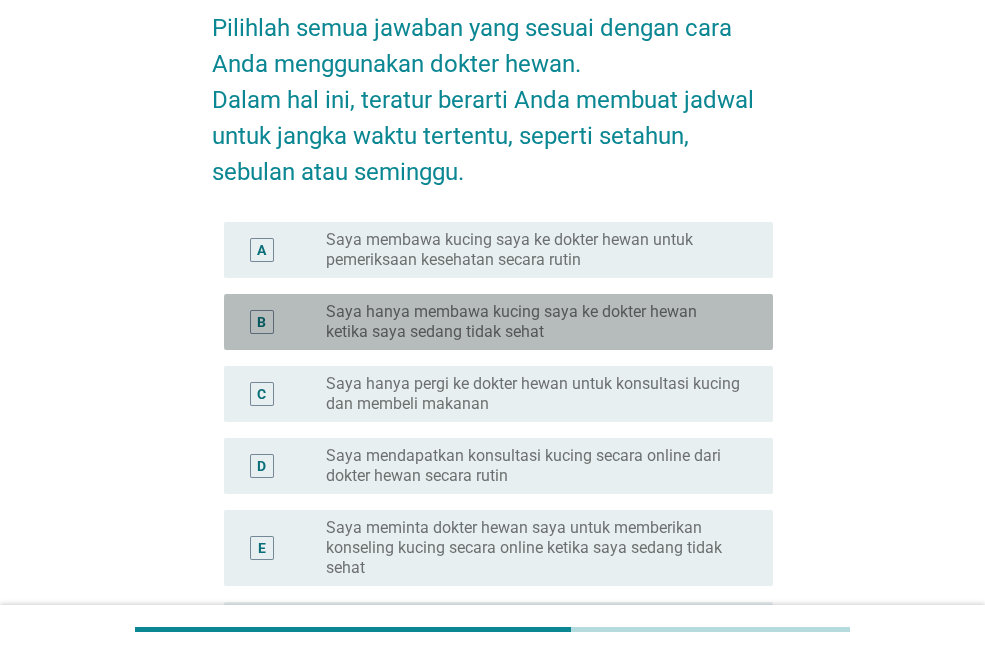 click on "Saya hanya membawa kucing saya ke dokter hewan ketika saya sedang tidak sehat" at bounding box center [533, 322] 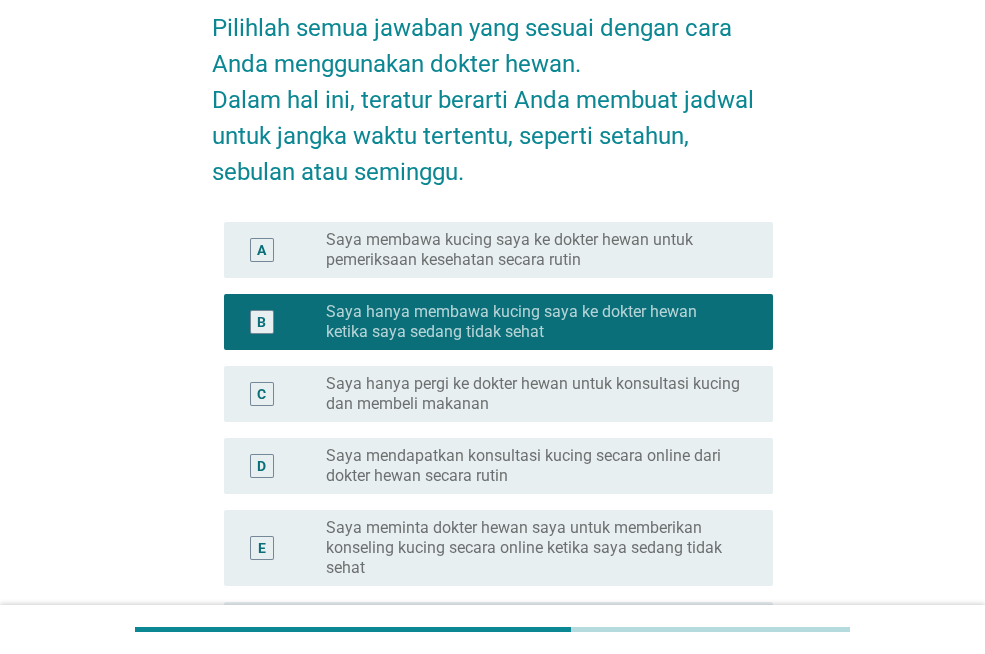 scroll, scrollTop: 432, scrollLeft: 0, axis: vertical 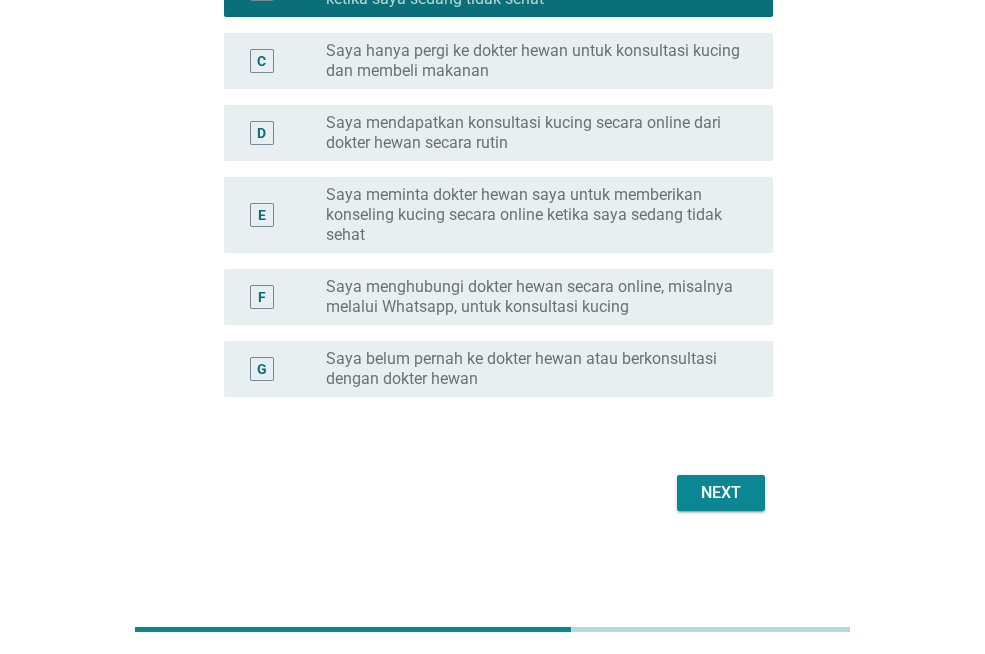 click on "Next" at bounding box center (721, 493) 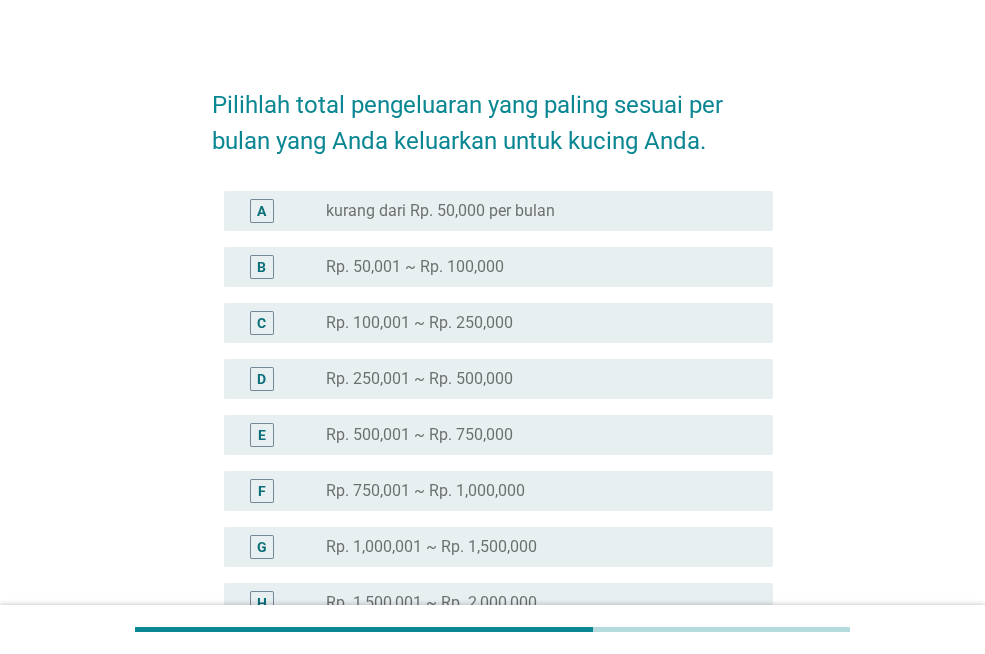 scroll, scrollTop: 40, scrollLeft: 0, axis: vertical 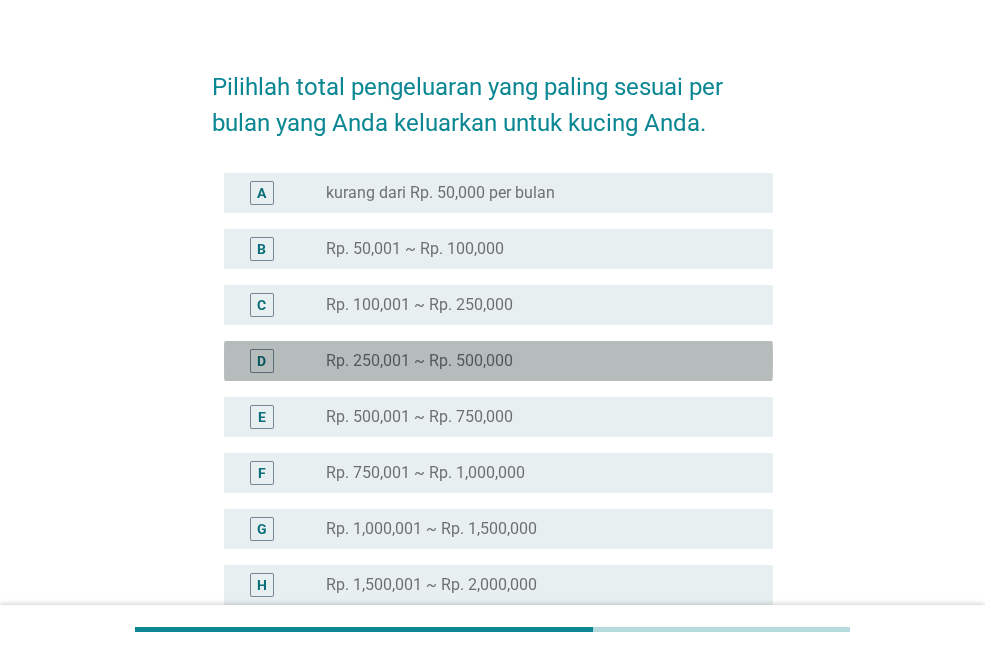 click on "radio_button_unchecked Rp. 250,001 ~ Rp. 500,000" at bounding box center (533, 361) 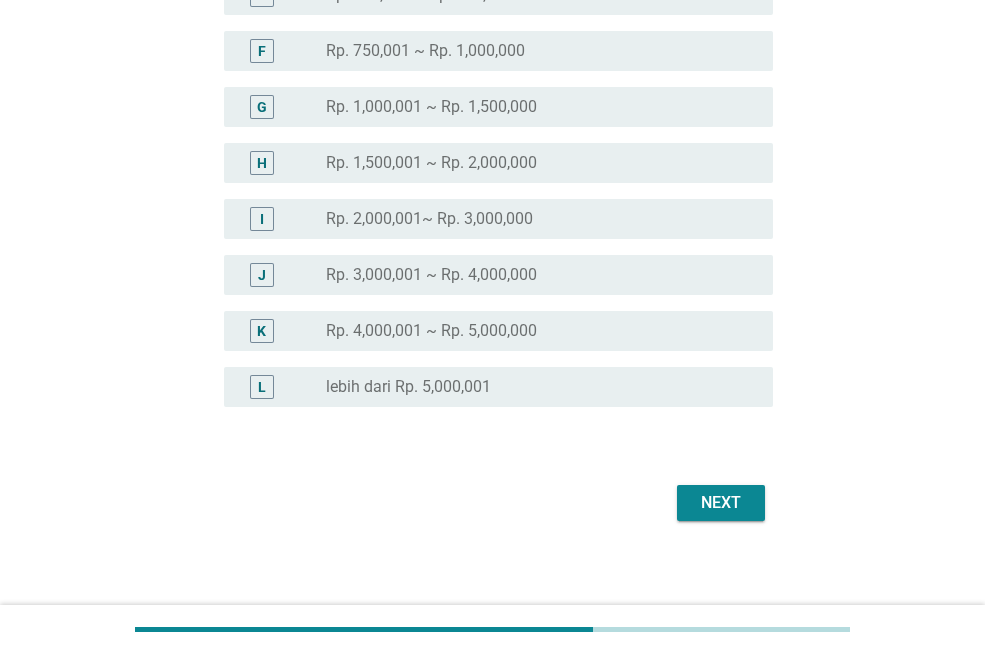 scroll, scrollTop: 472, scrollLeft: 0, axis: vertical 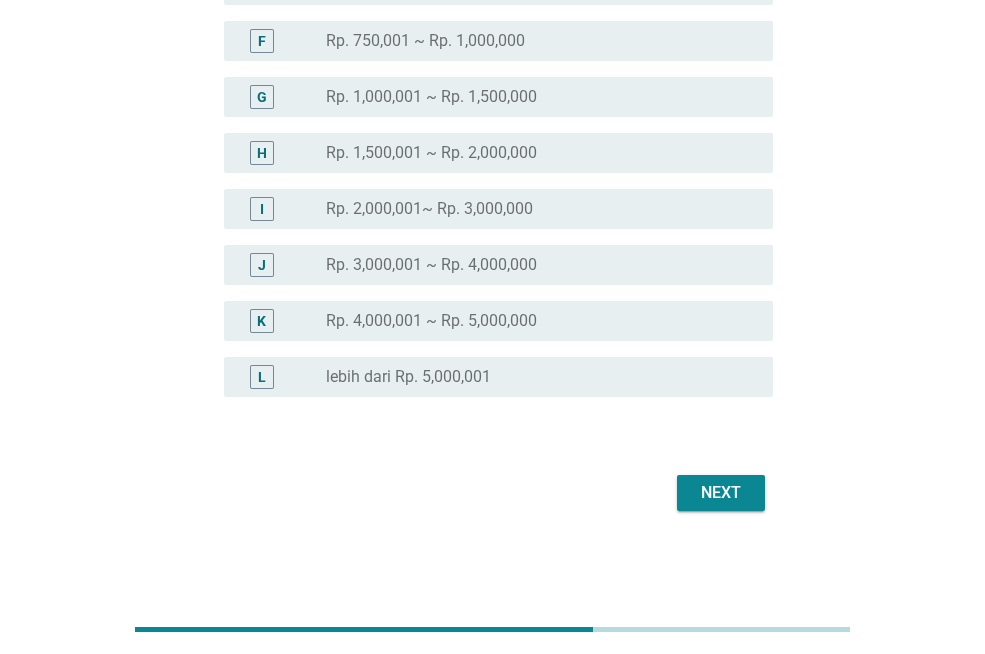 click on "Next" at bounding box center (721, 493) 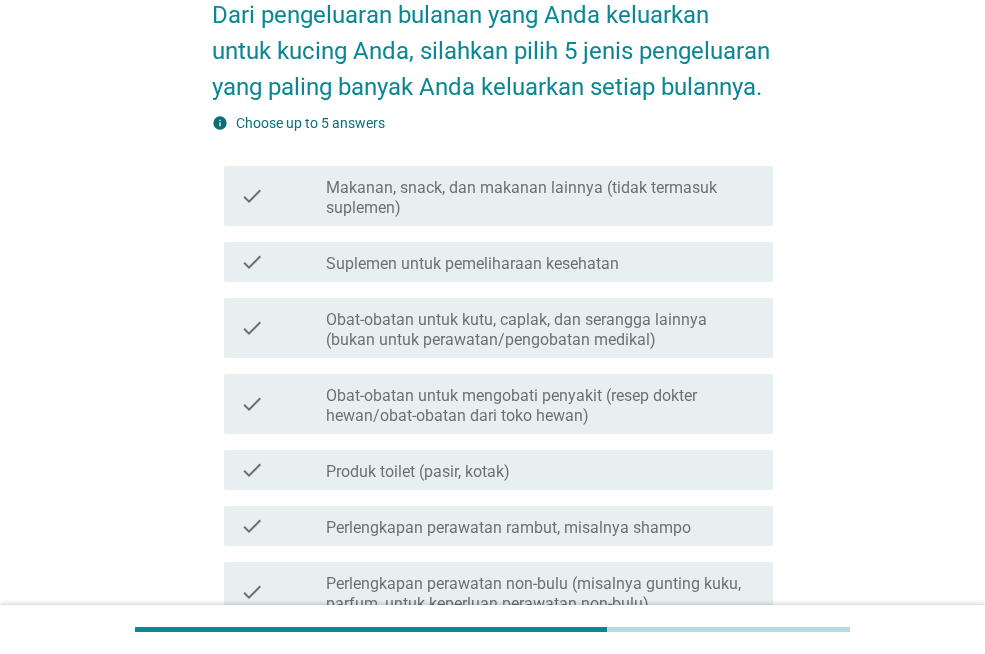 scroll, scrollTop: 147, scrollLeft: 0, axis: vertical 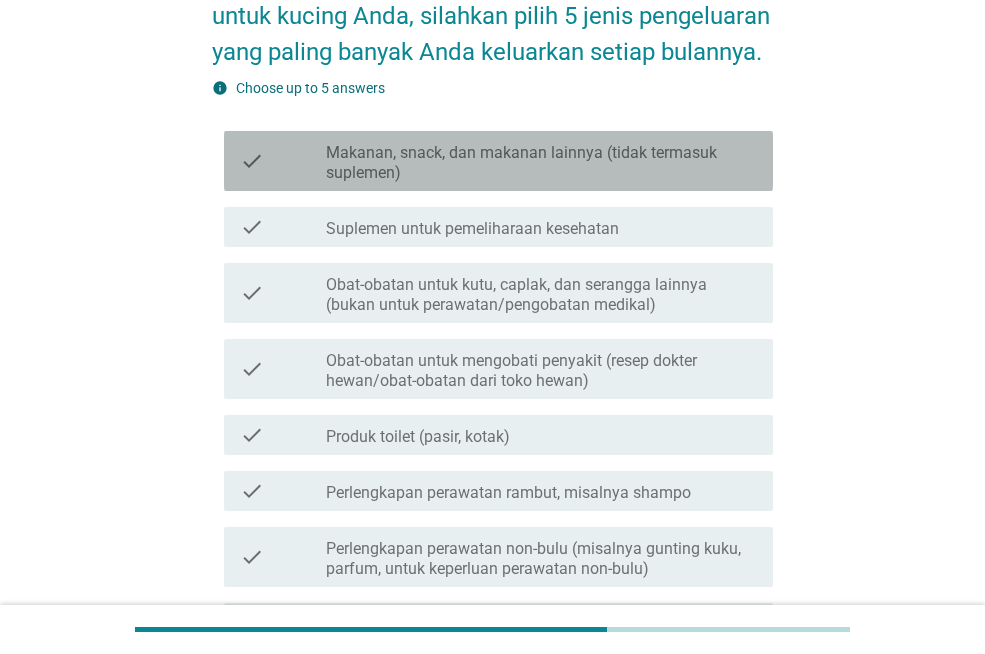 click on "Makanan, snack, dan makanan lainnya (tidak termasuk suplemen)" at bounding box center (541, 163) 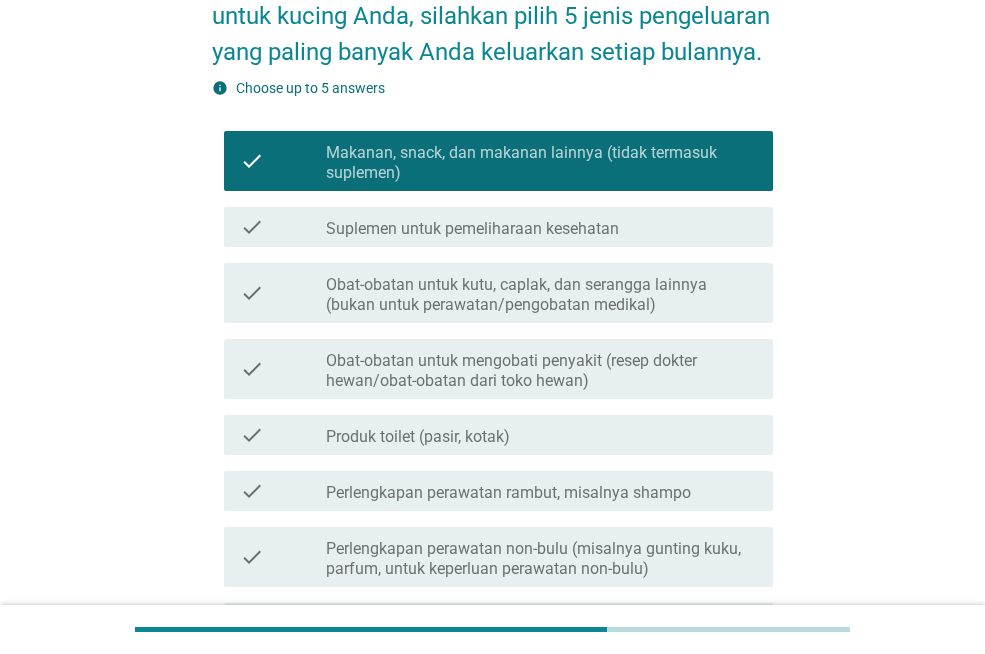 scroll, scrollTop: 718, scrollLeft: 0, axis: vertical 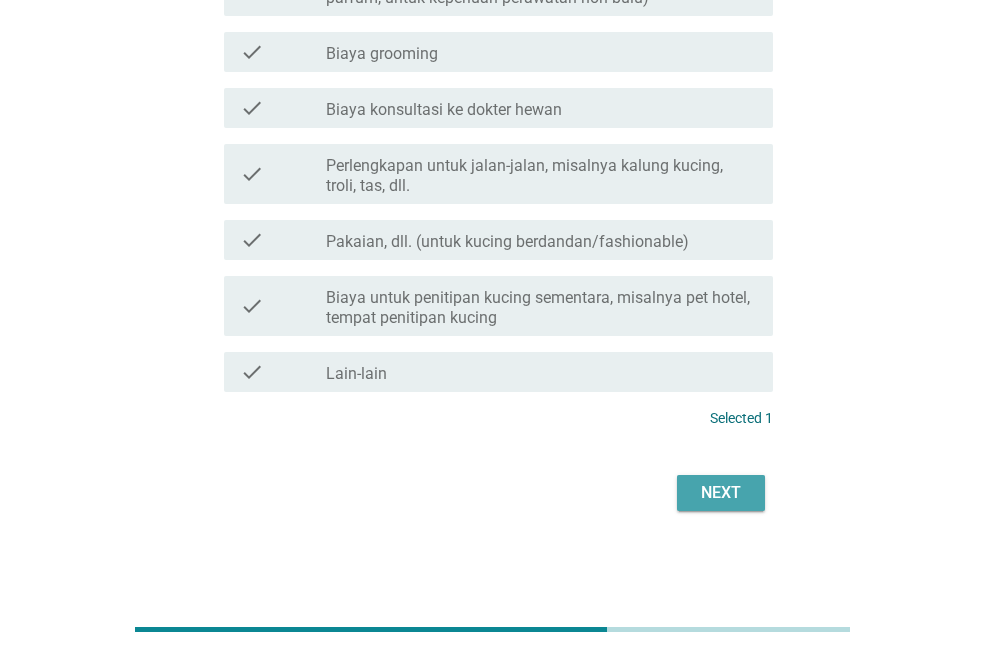 click on "Next" at bounding box center [721, 493] 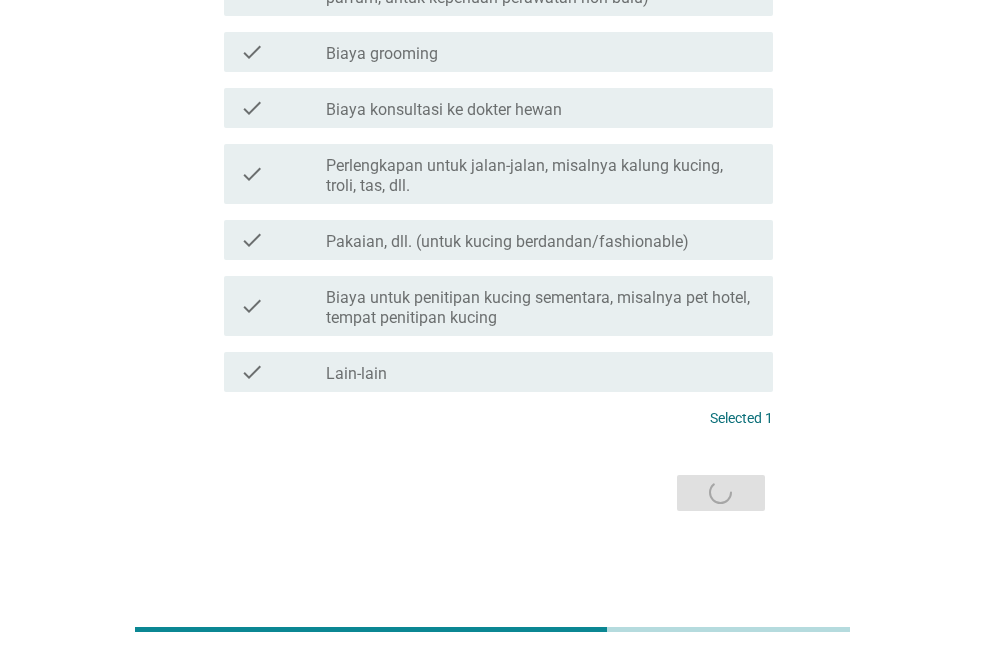 scroll, scrollTop: 0, scrollLeft: 0, axis: both 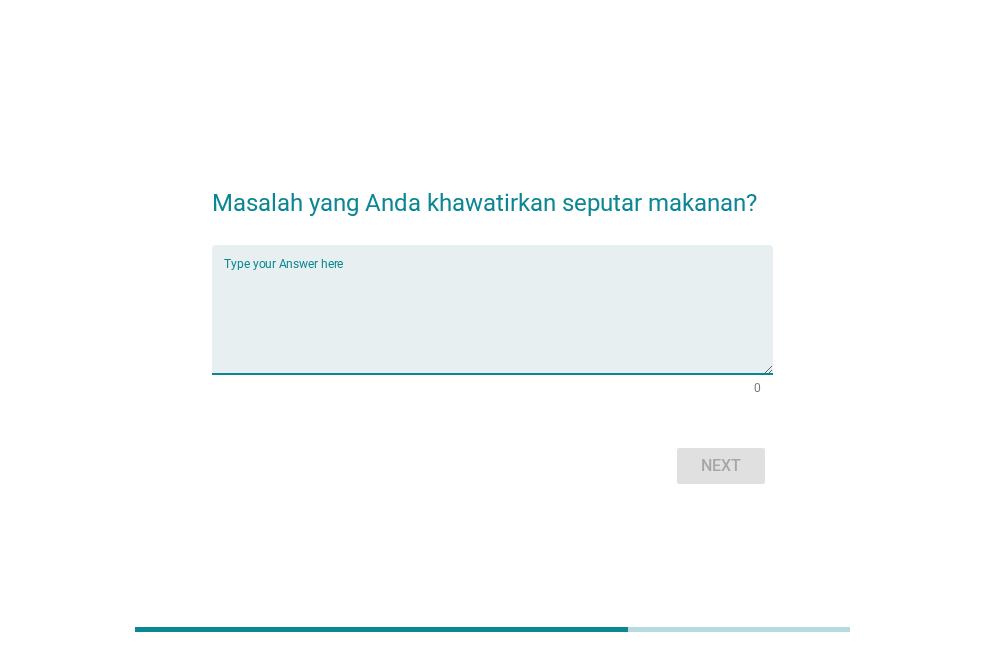 click at bounding box center (498, 321) 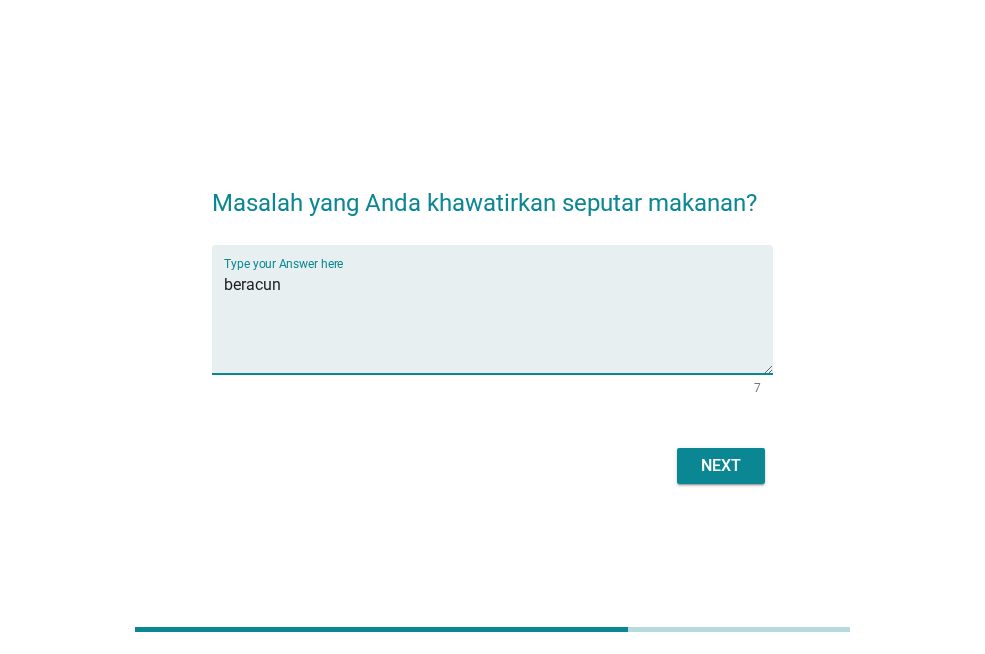 type on "beracun" 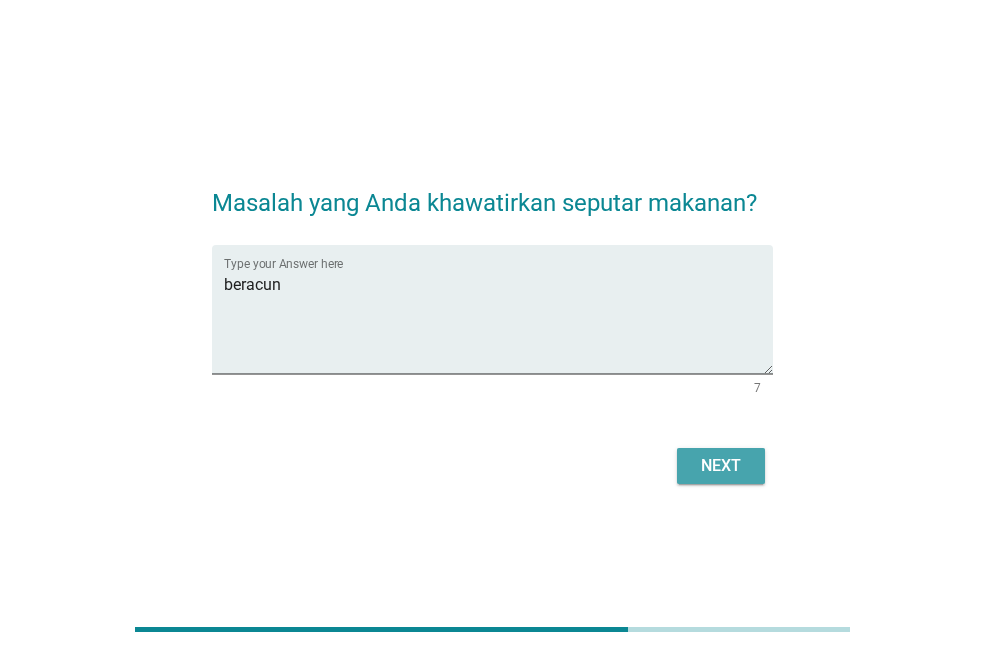 click on "Next" at bounding box center [721, 466] 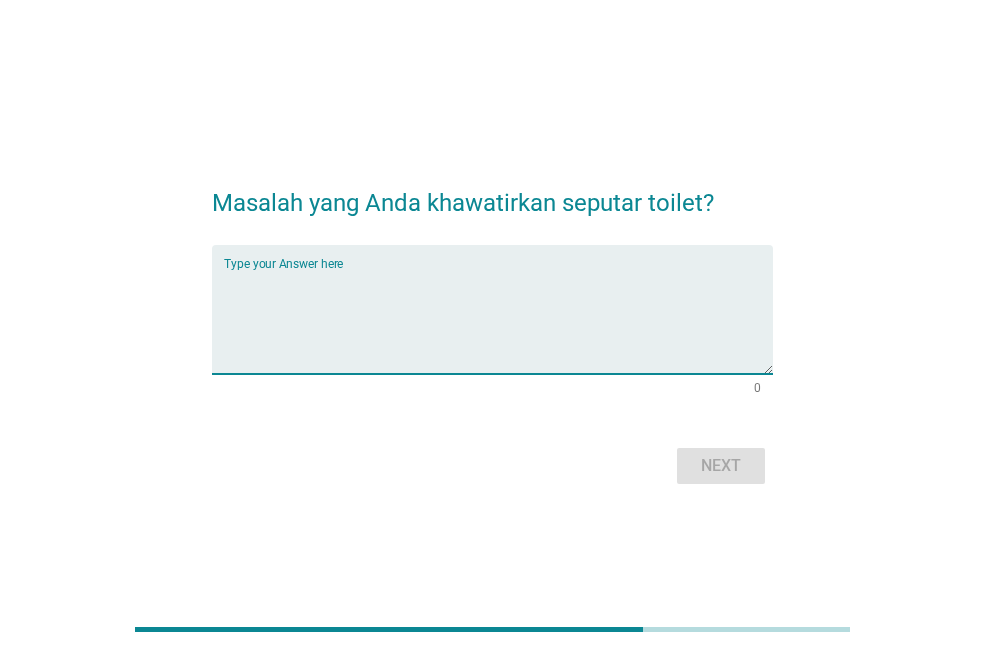 click at bounding box center [498, 321] 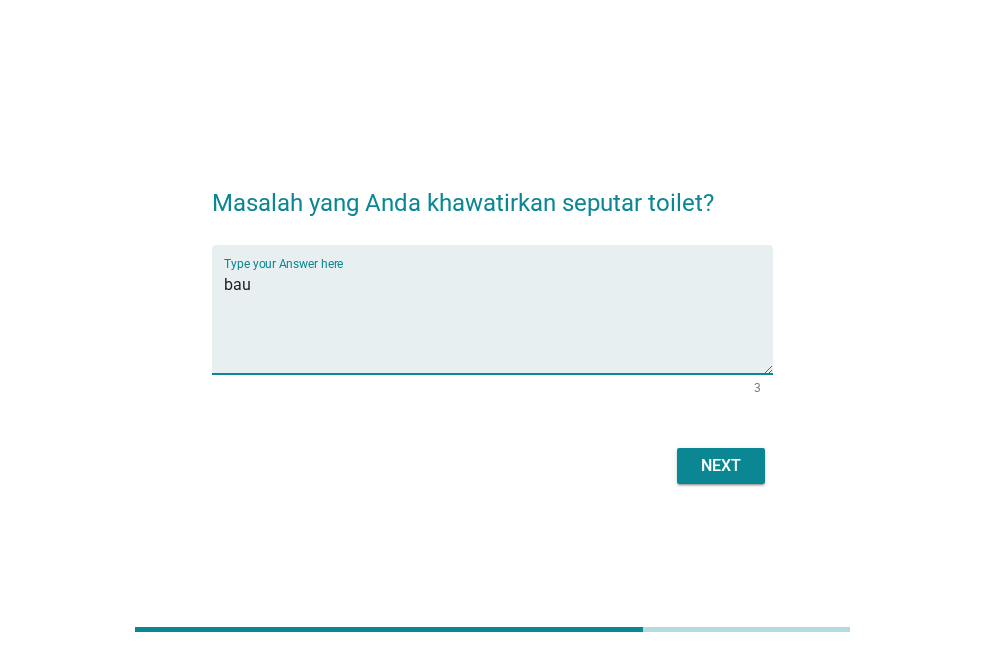 type on "bau" 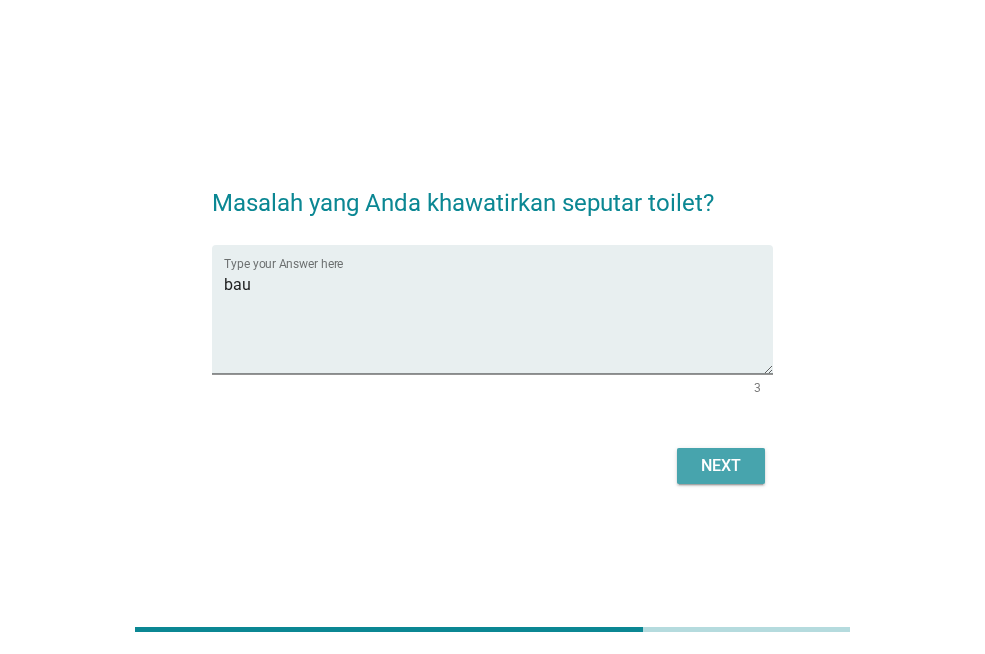 click on "Next" at bounding box center (721, 466) 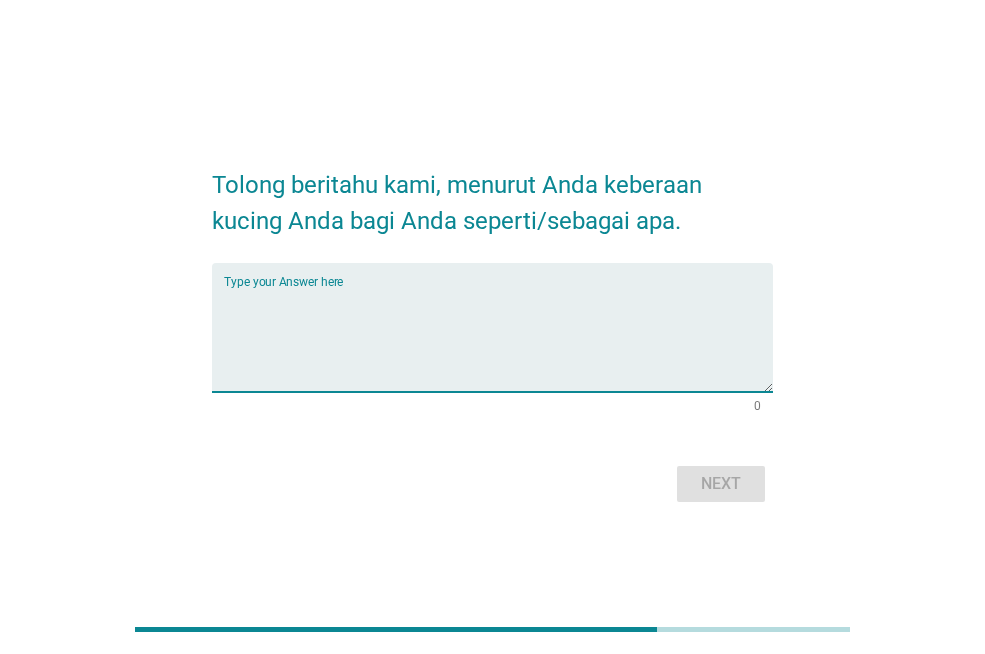 click at bounding box center [498, 339] 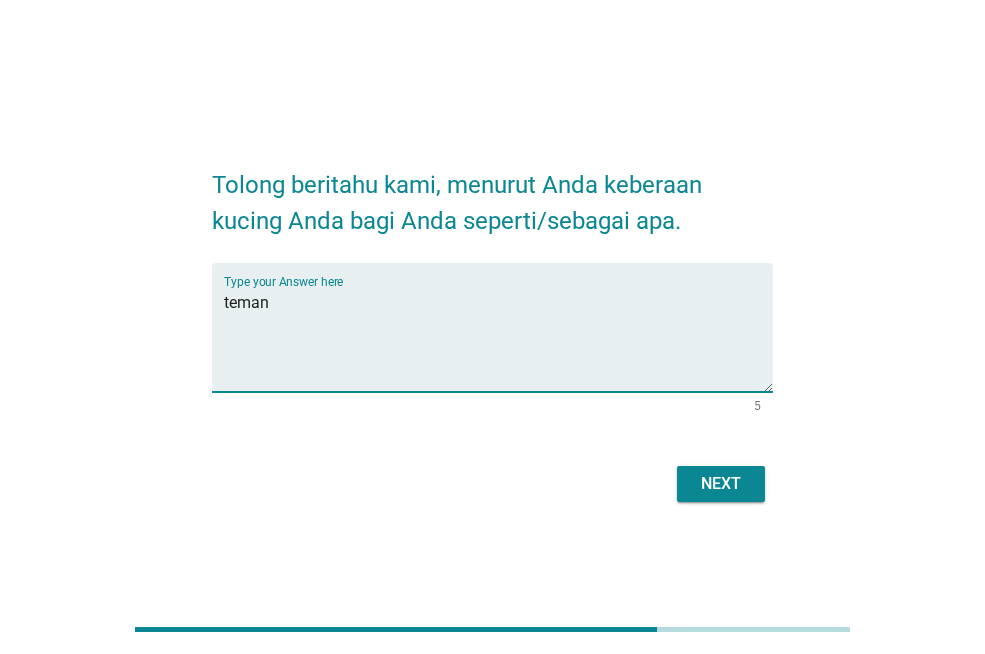 type on "teman" 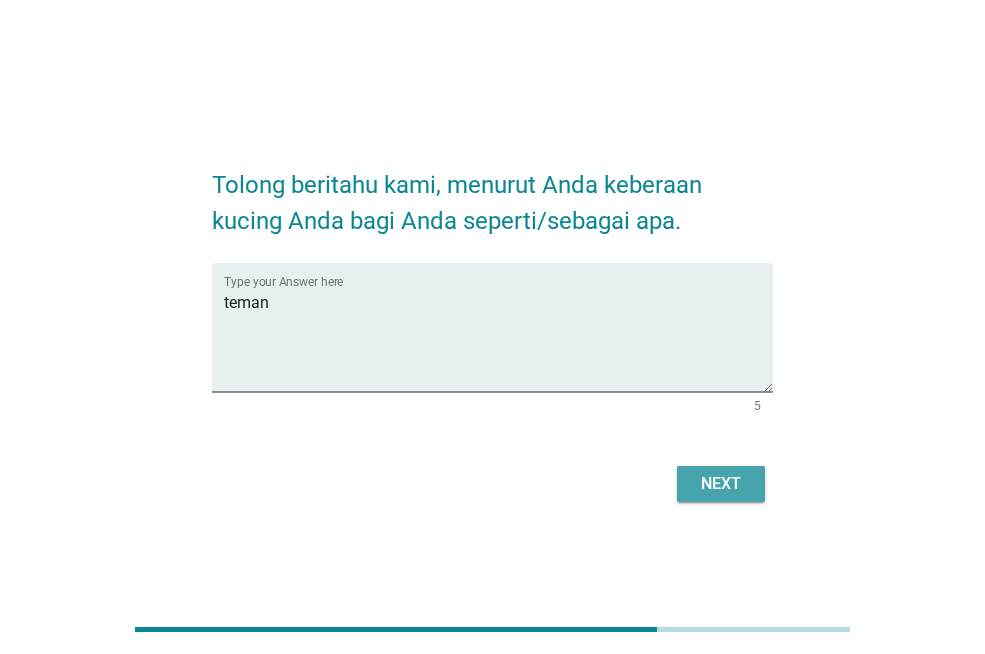 click on "Next" at bounding box center [721, 484] 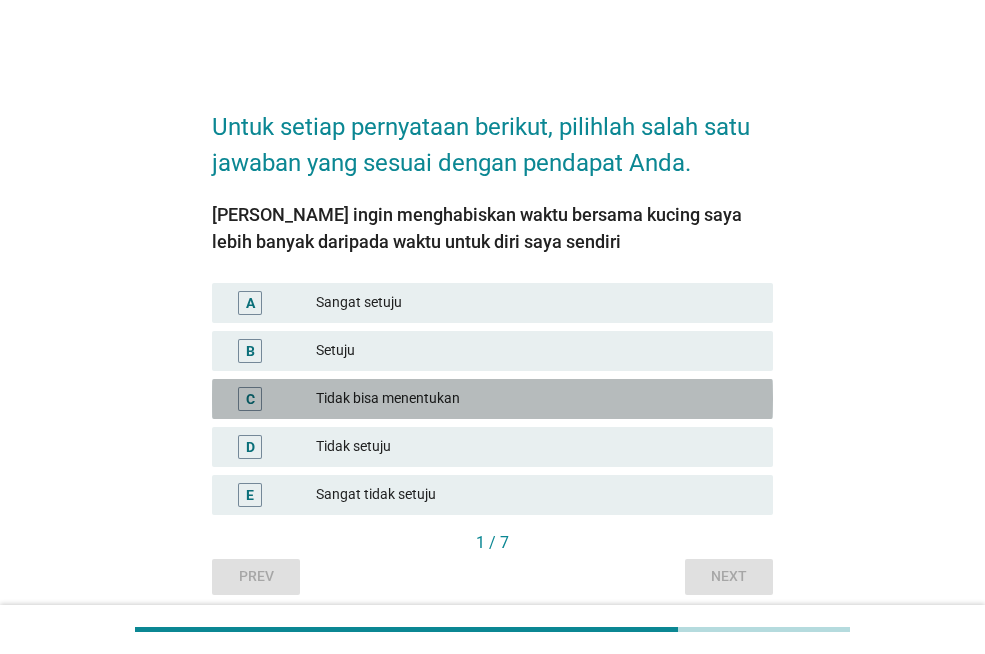 click on "Tidak bisa menentukan" at bounding box center (536, 399) 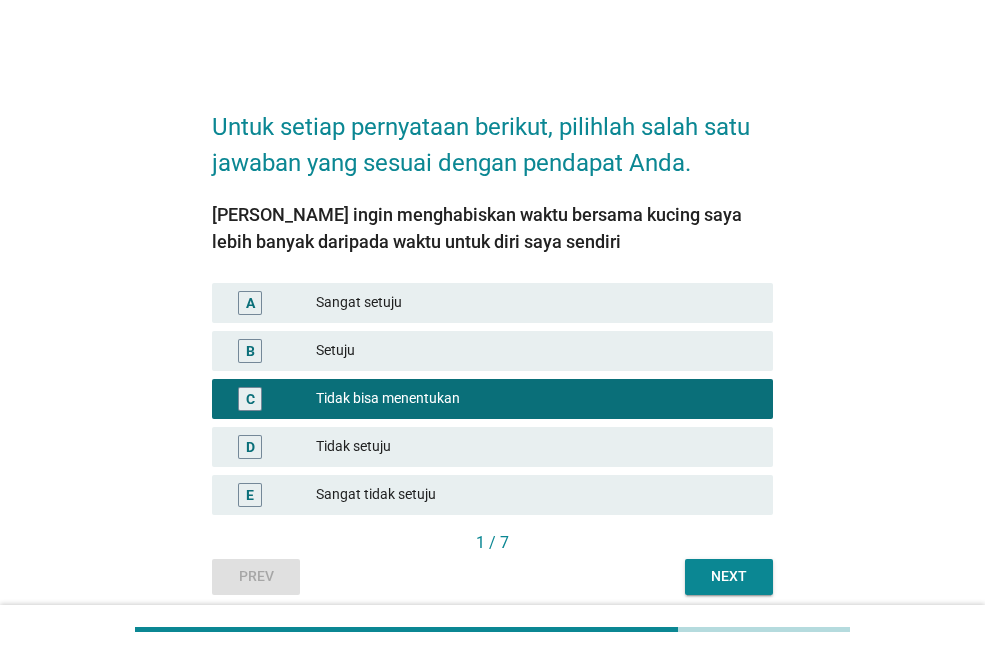 click on "Next" at bounding box center [729, 576] 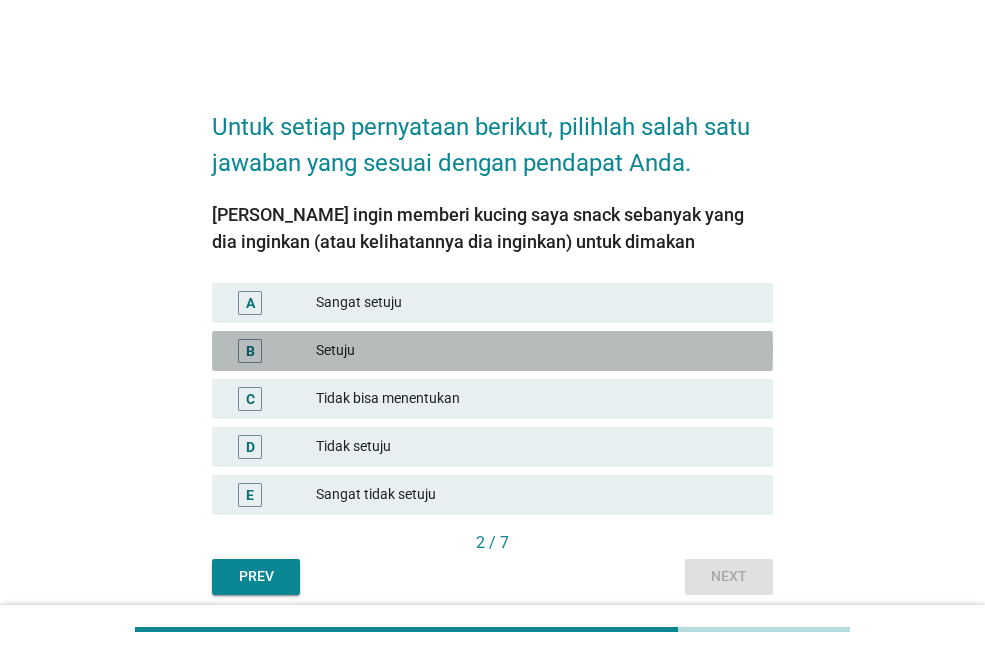 click on "Setuju" at bounding box center [536, 351] 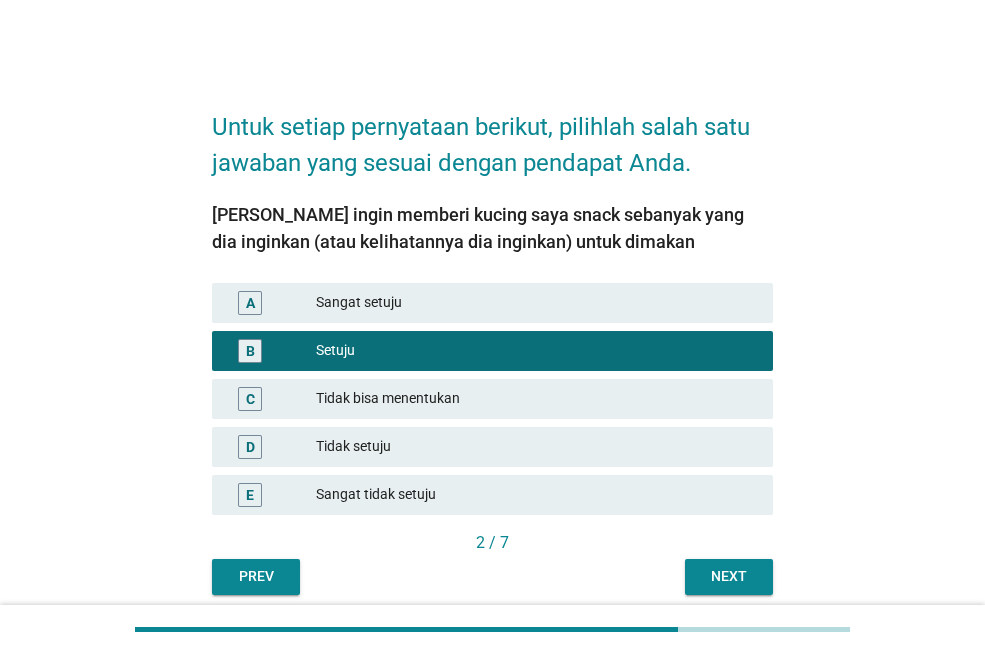 click on "Next" at bounding box center [729, 576] 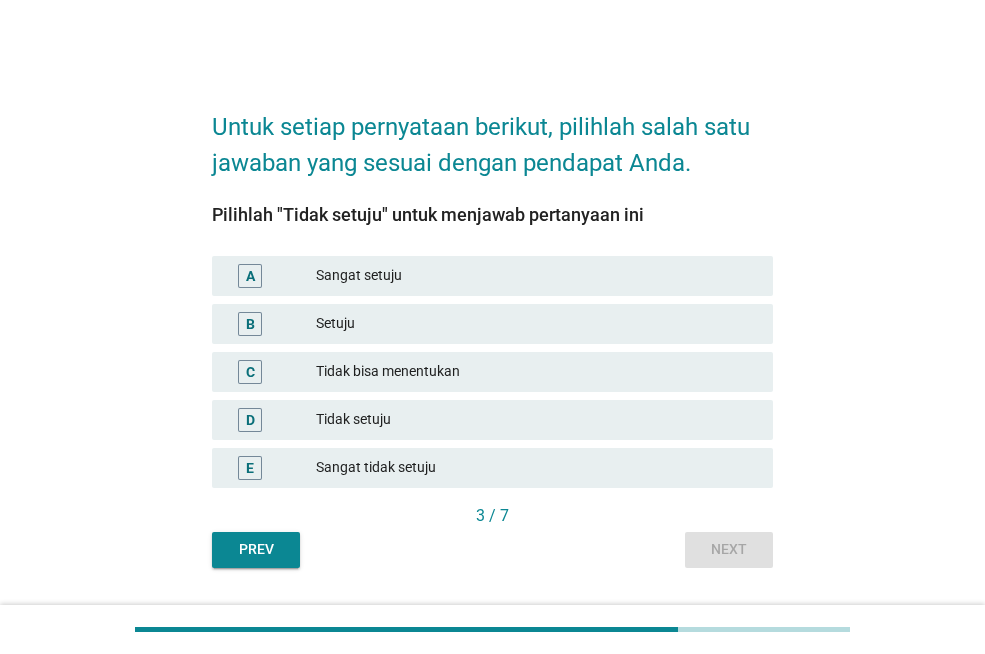 click on "Tidak setuju" at bounding box center (536, 420) 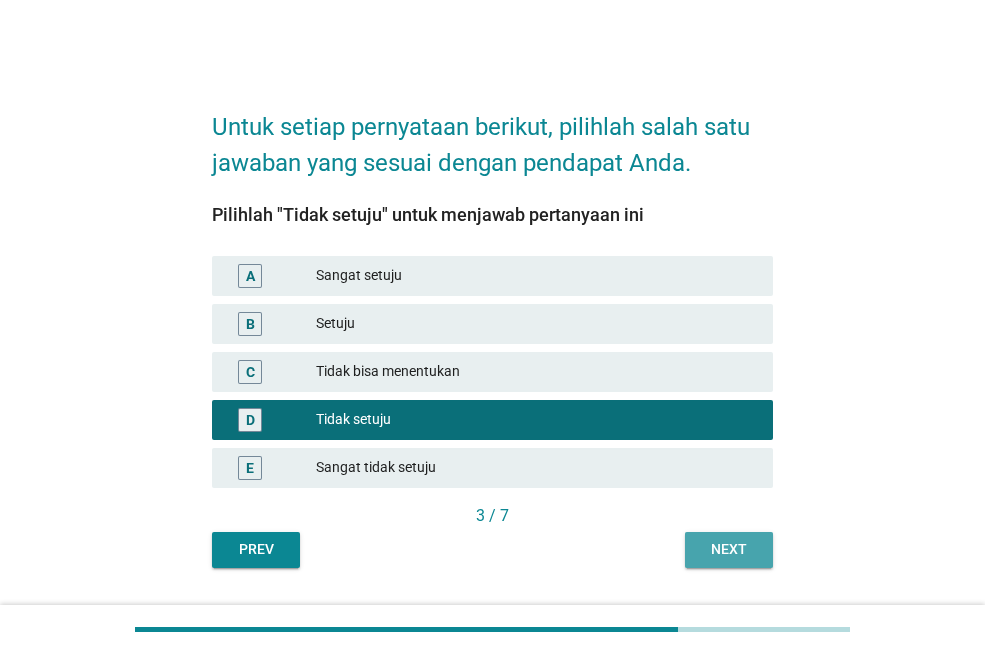 click on "Next" at bounding box center [729, 549] 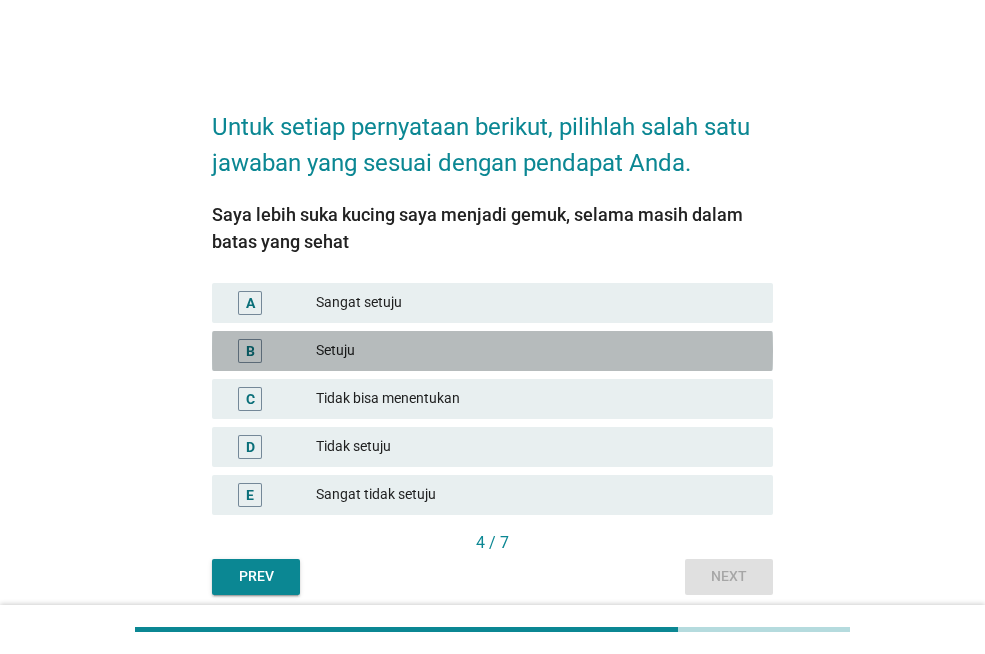 click on "Setuju" at bounding box center [536, 351] 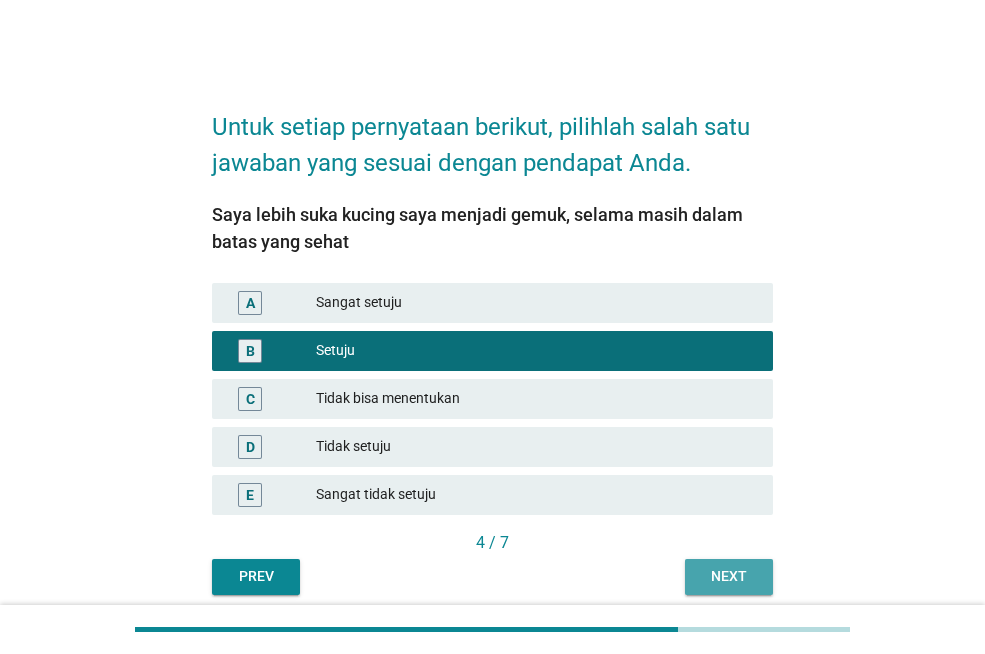 click on "Next" at bounding box center (729, 576) 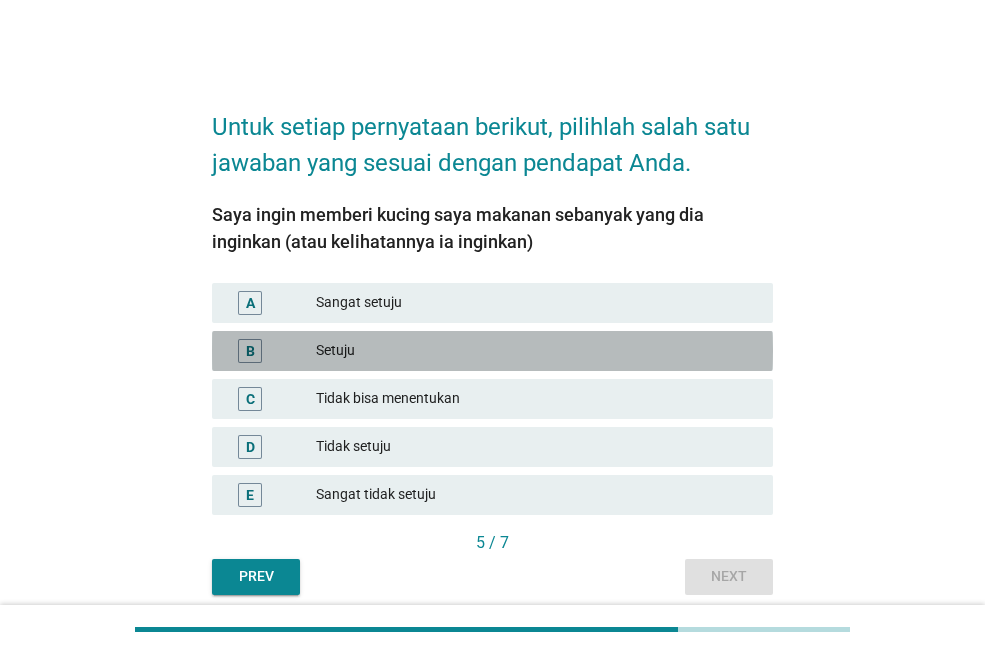 click on "Setuju" at bounding box center [536, 351] 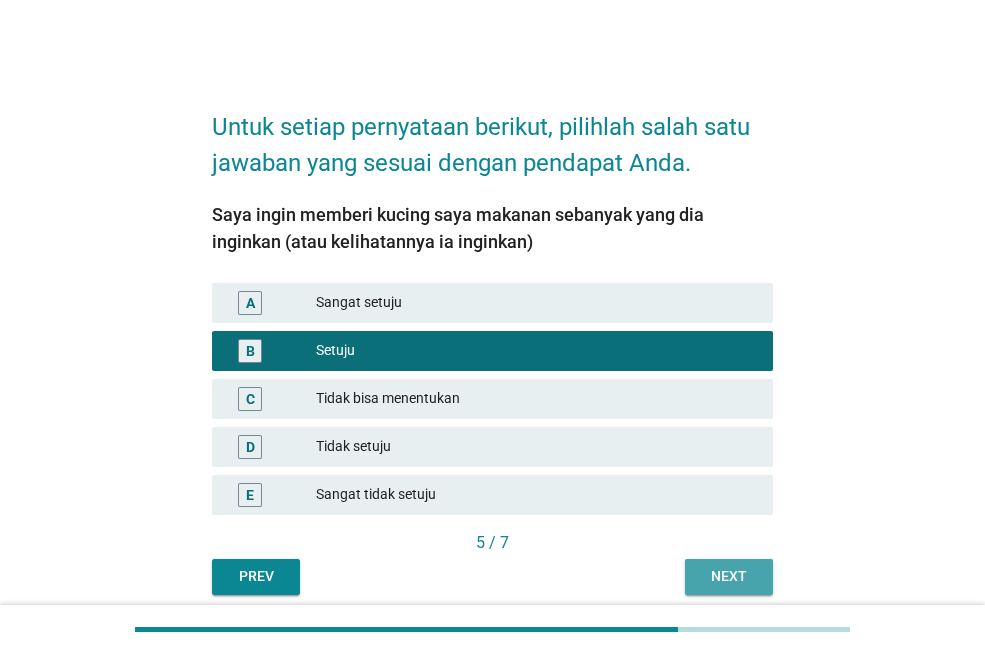 click on "Next" at bounding box center [729, 576] 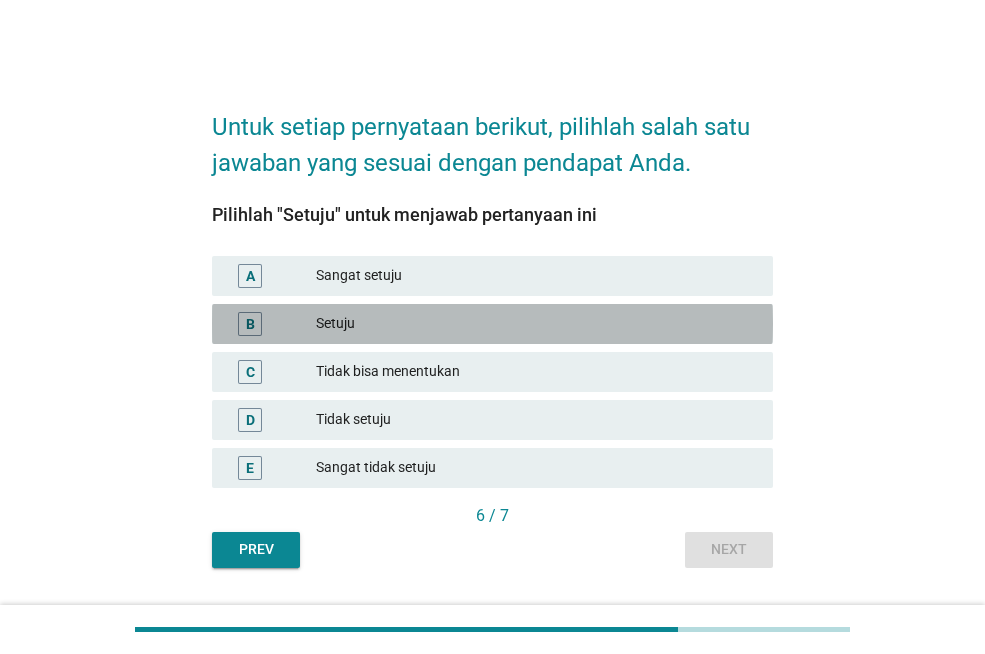 click on "Setuju" at bounding box center [536, 324] 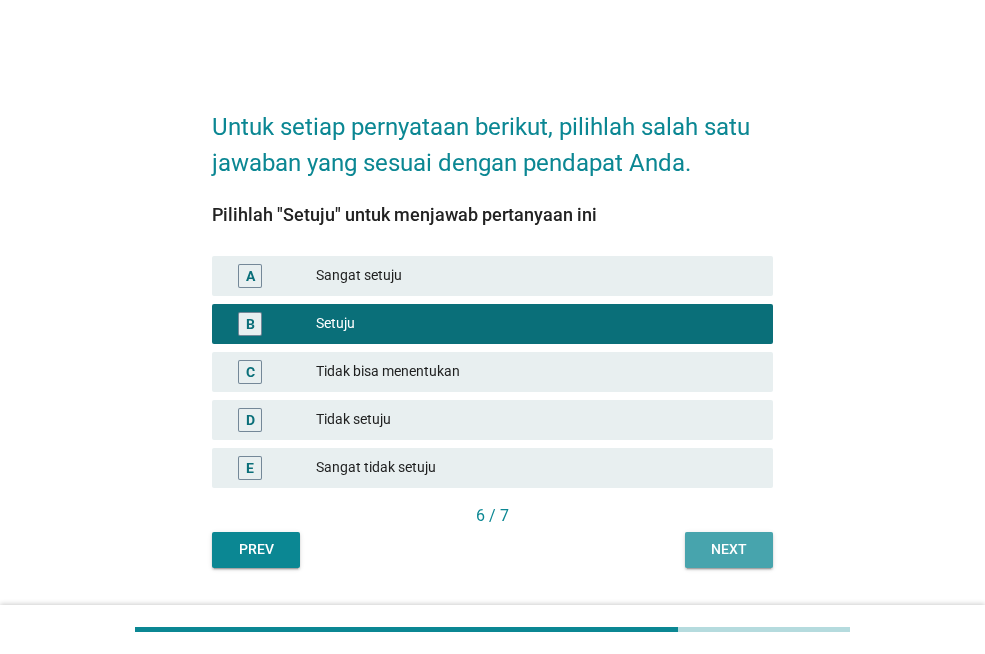 click on "Next" at bounding box center (729, 549) 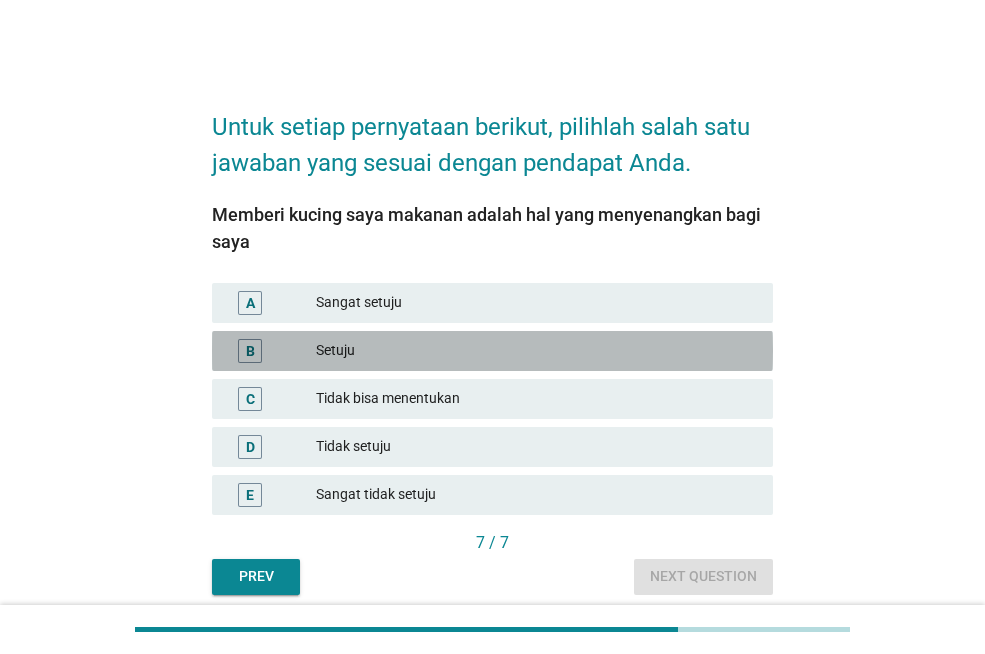 click on "Setuju" at bounding box center (536, 351) 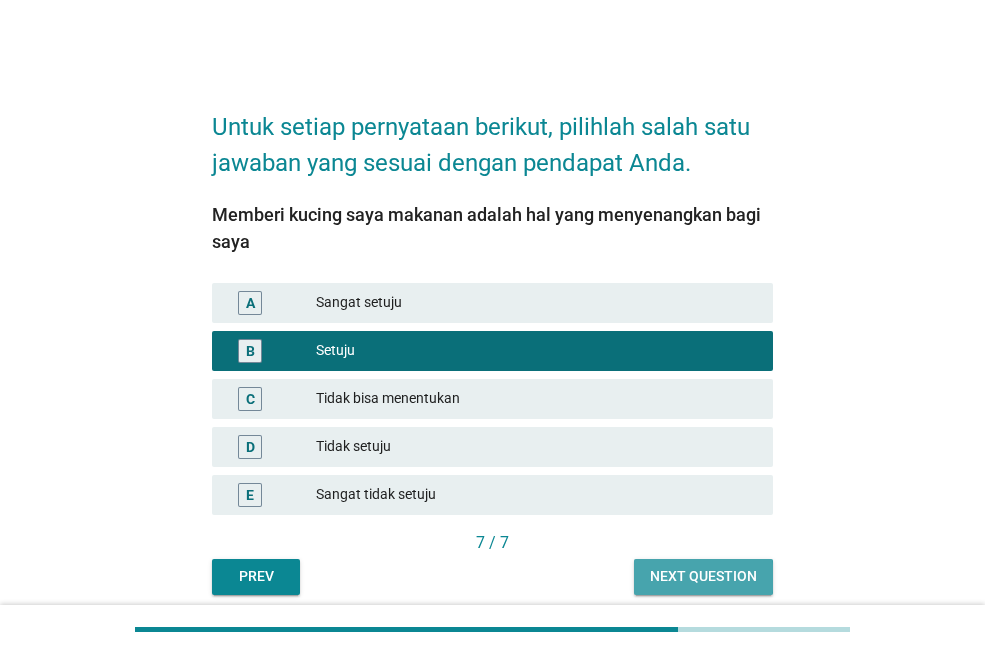 click on "Next question" at bounding box center (703, 576) 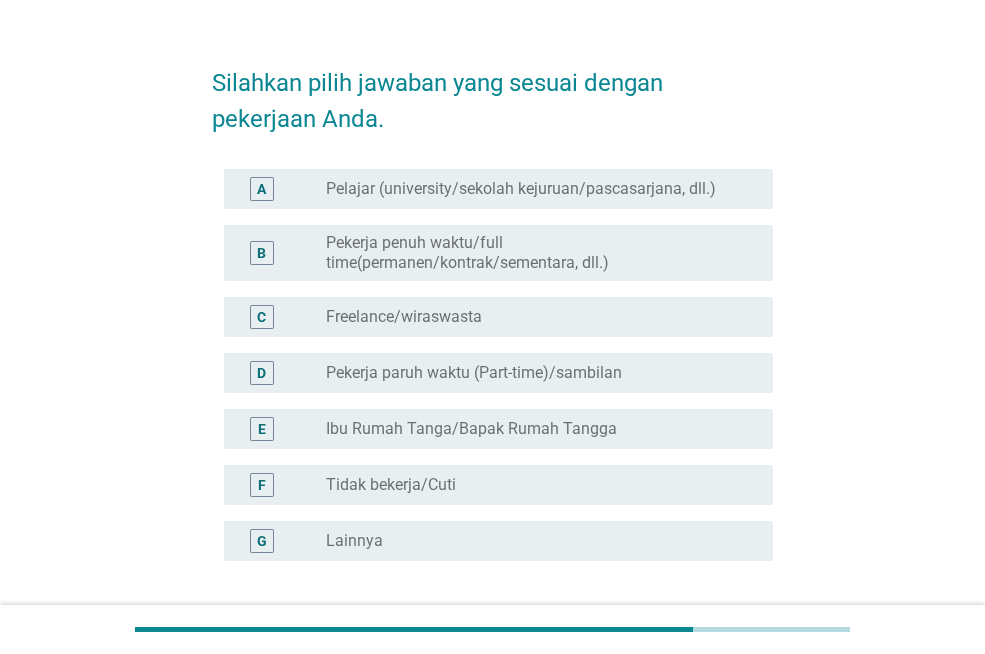 scroll, scrollTop: 46, scrollLeft: 0, axis: vertical 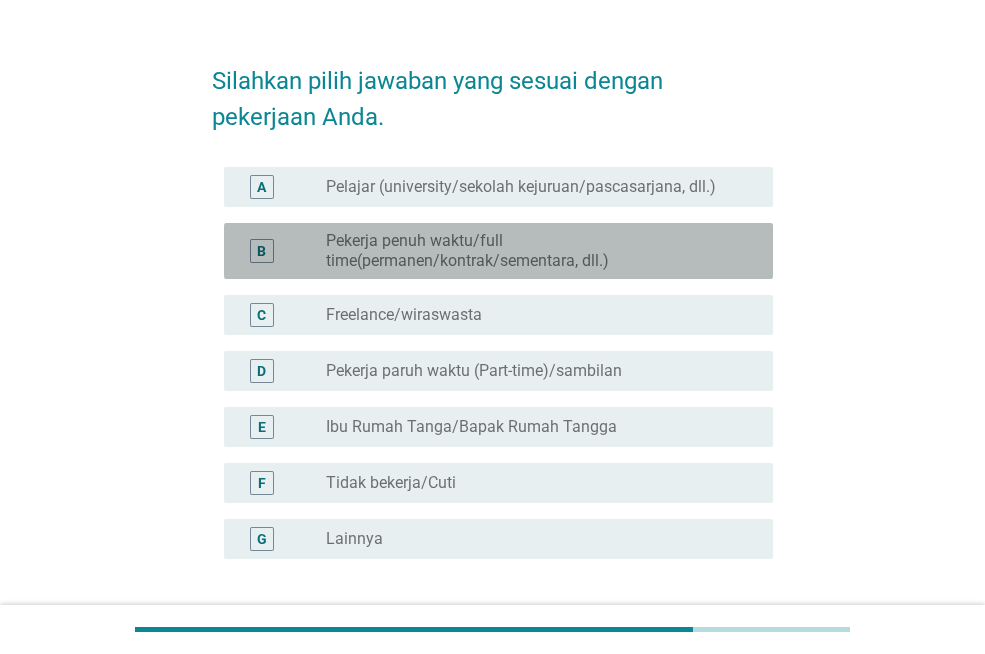 click on "Pekerja penuh waktu/full time(permanen/kontrak/sementara, dll.)" at bounding box center [533, 251] 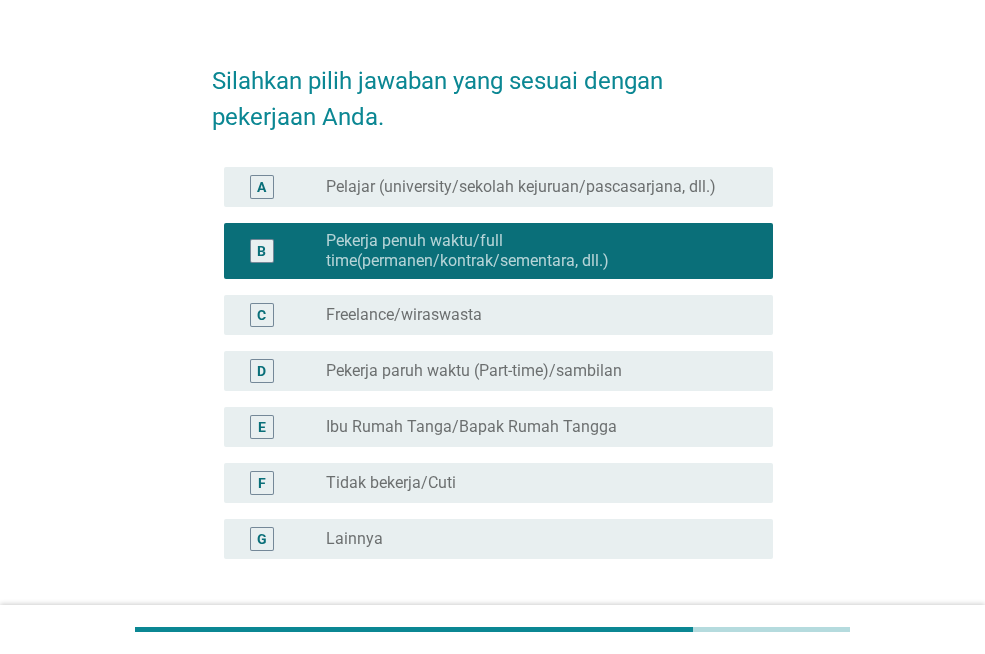scroll, scrollTop: 208, scrollLeft: 0, axis: vertical 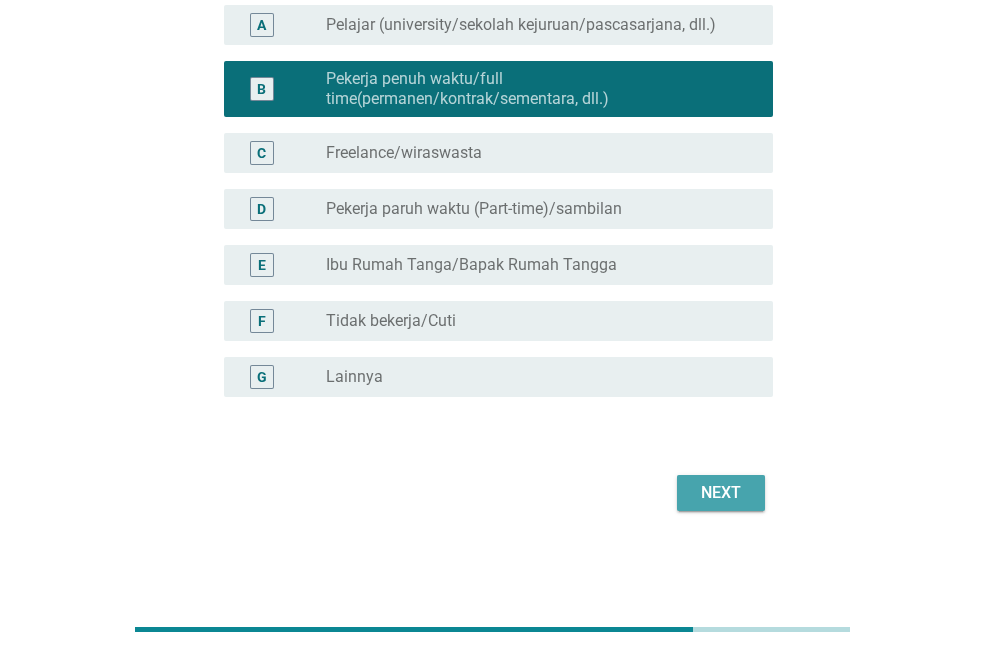 click on "Next" at bounding box center [721, 493] 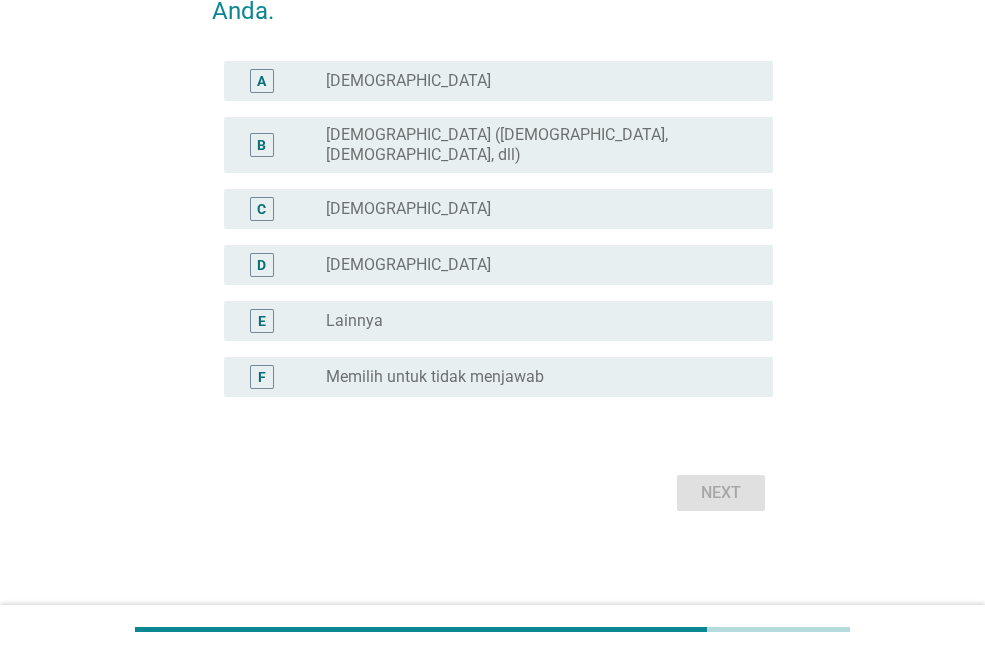 scroll, scrollTop: 0, scrollLeft: 0, axis: both 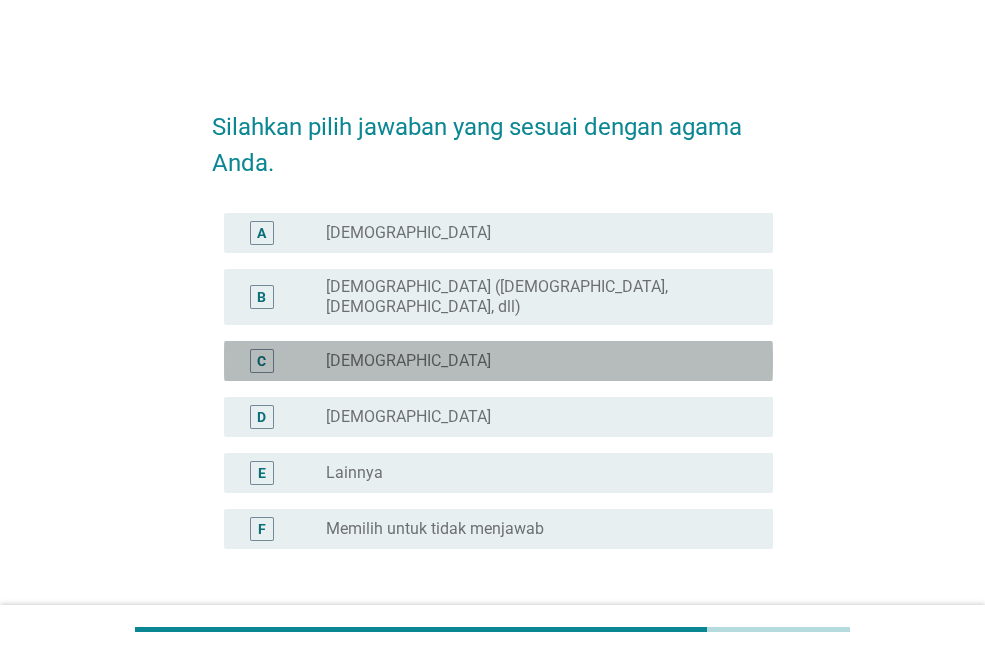 click on "radio_button_unchecked [DEMOGRAPHIC_DATA]" at bounding box center (533, 361) 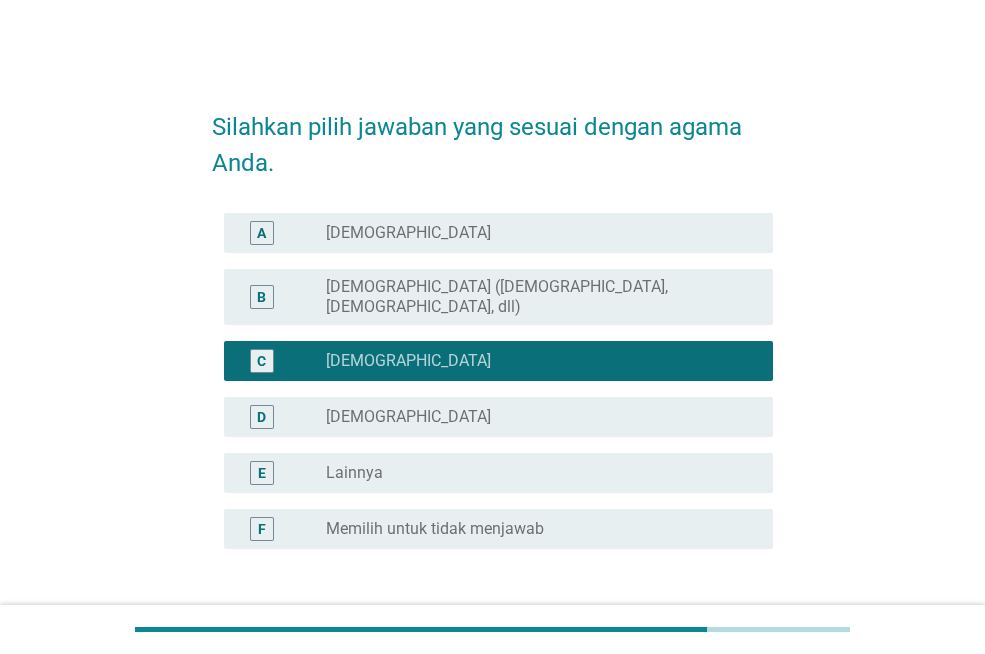 scroll, scrollTop: 136, scrollLeft: 0, axis: vertical 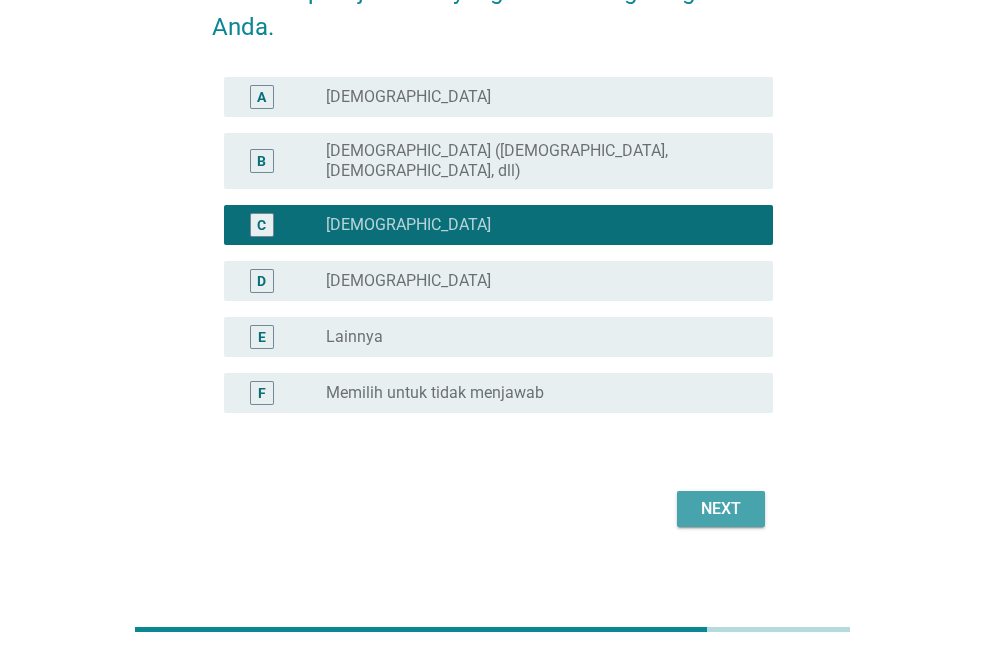 click on "Next" at bounding box center [721, 509] 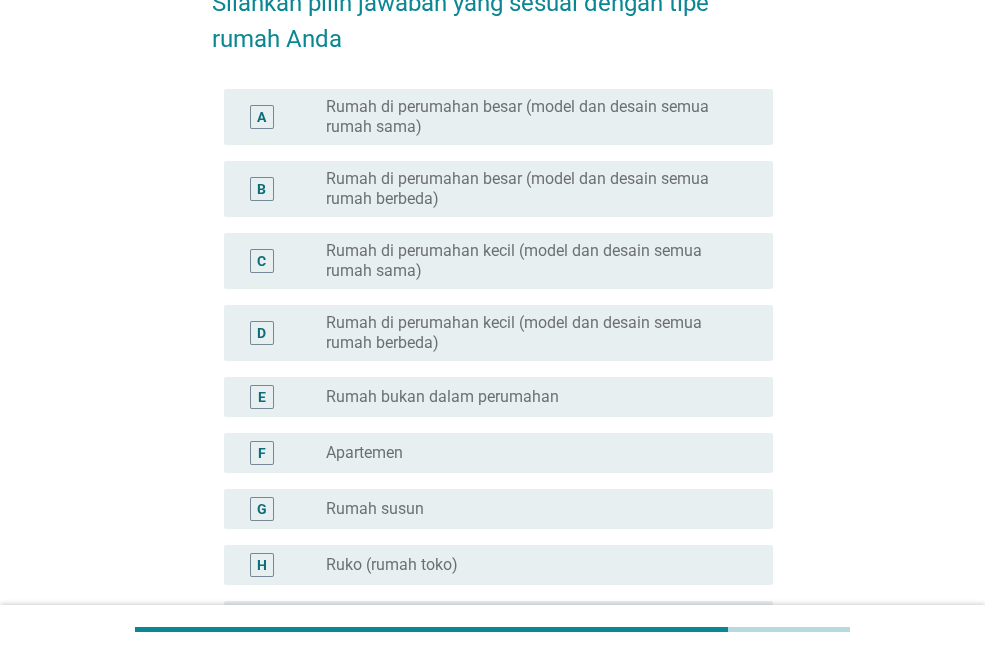 scroll, scrollTop: 116, scrollLeft: 0, axis: vertical 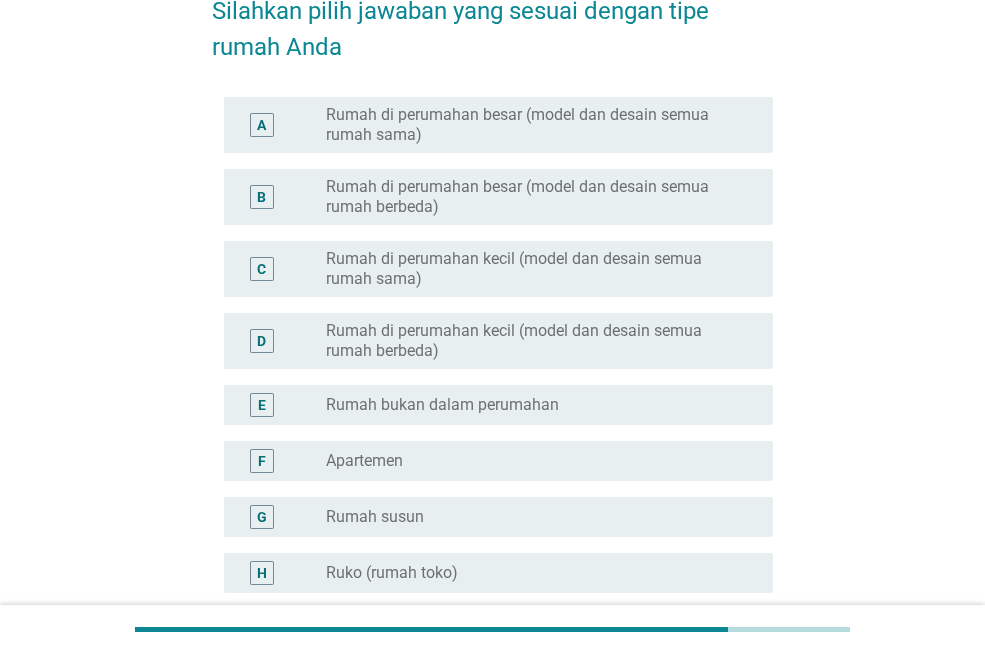 click on "E     radio_button_unchecked Rumah bukan dalam perumahan" at bounding box center (498, 405) 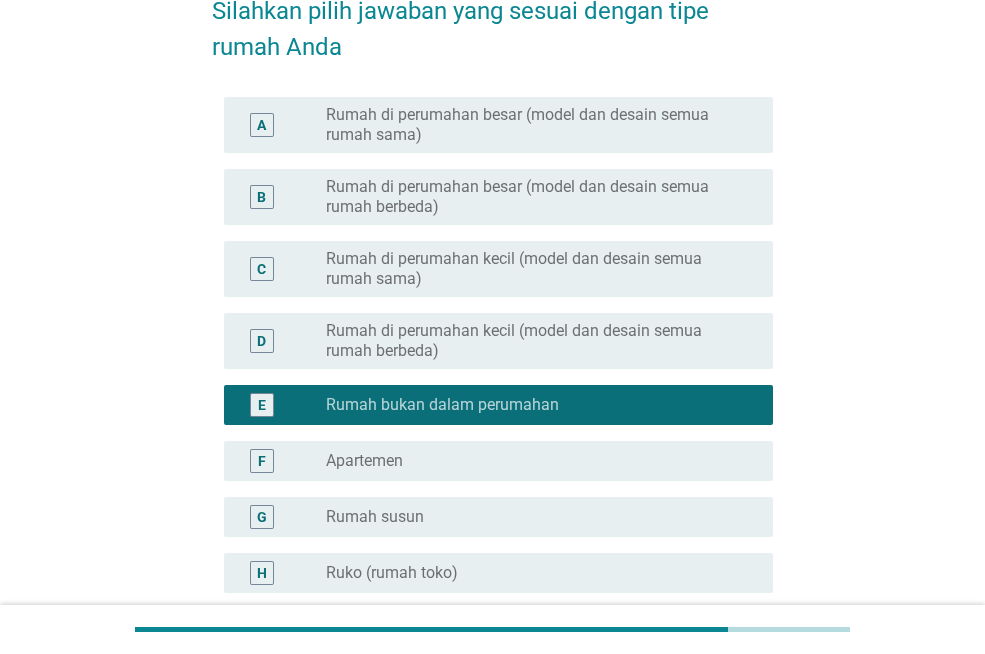 scroll, scrollTop: 424, scrollLeft: 0, axis: vertical 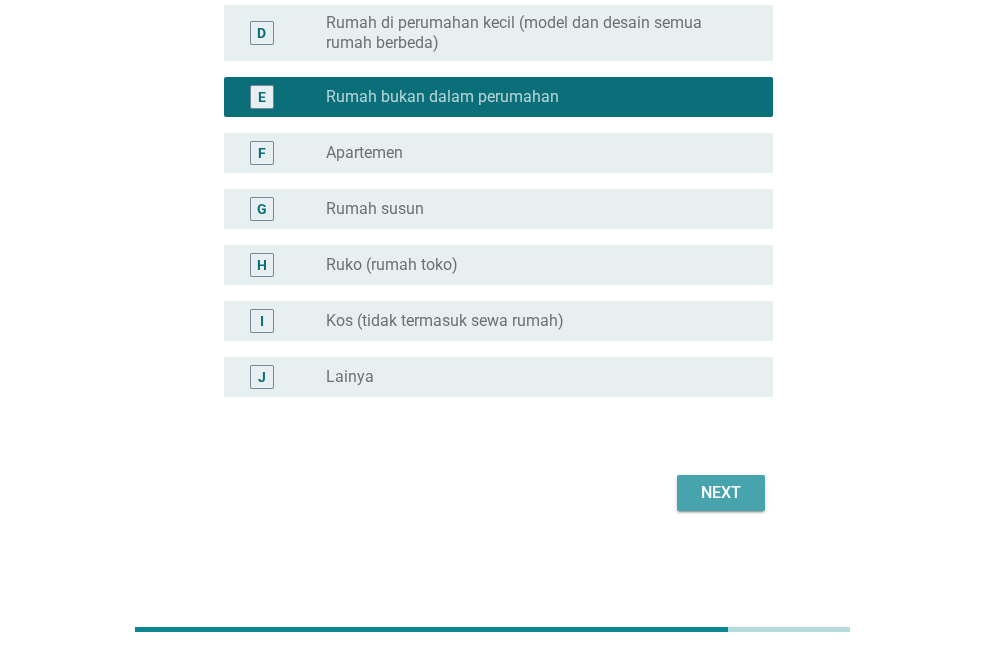 click on "Next" at bounding box center [721, 493] 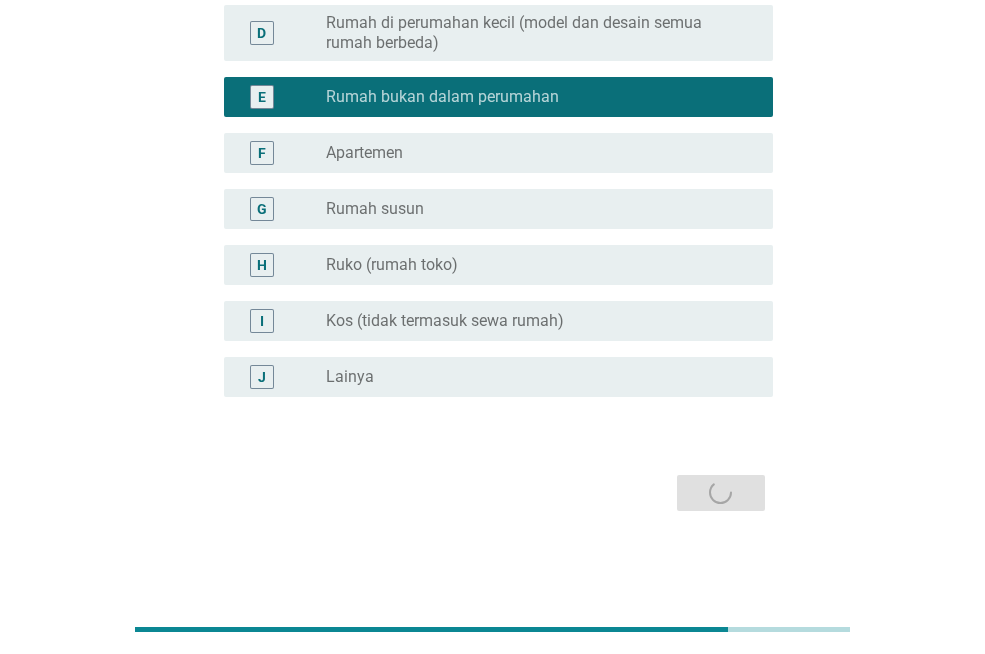 scroll, scrollTop: 0, scrollLeft: 0, axis: both 